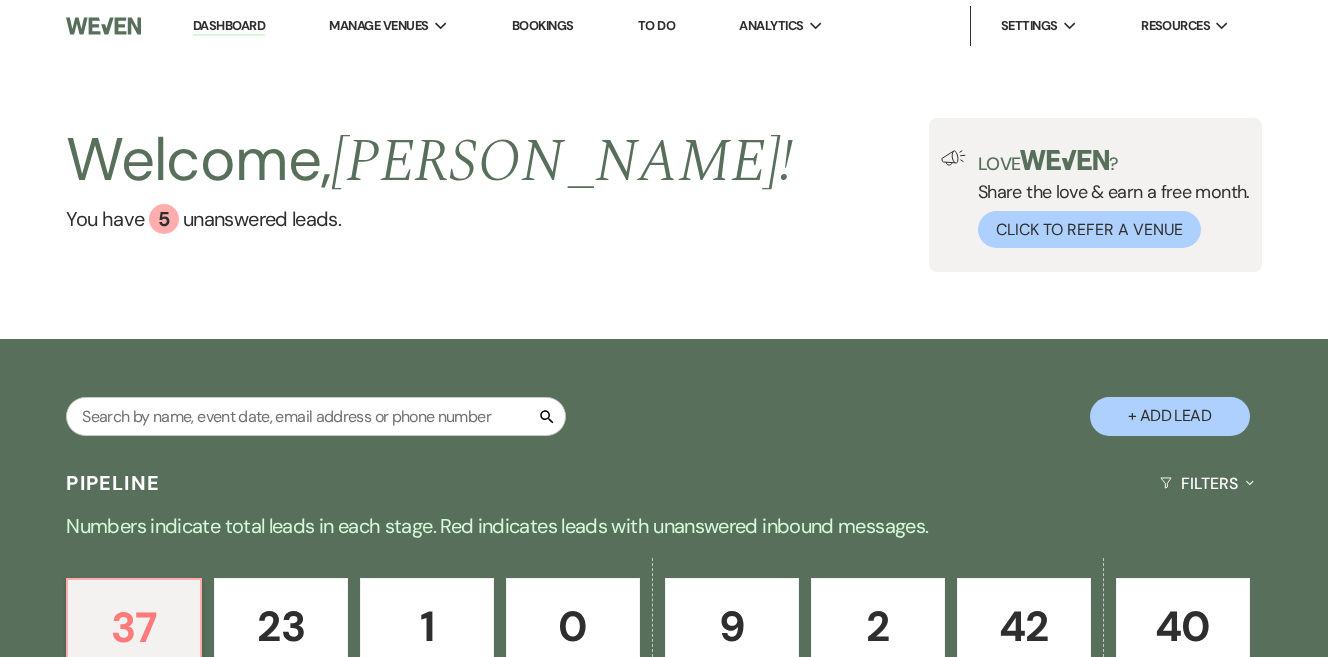 scroll, scrollTop: 0, scrollLeft: 0, axis: both 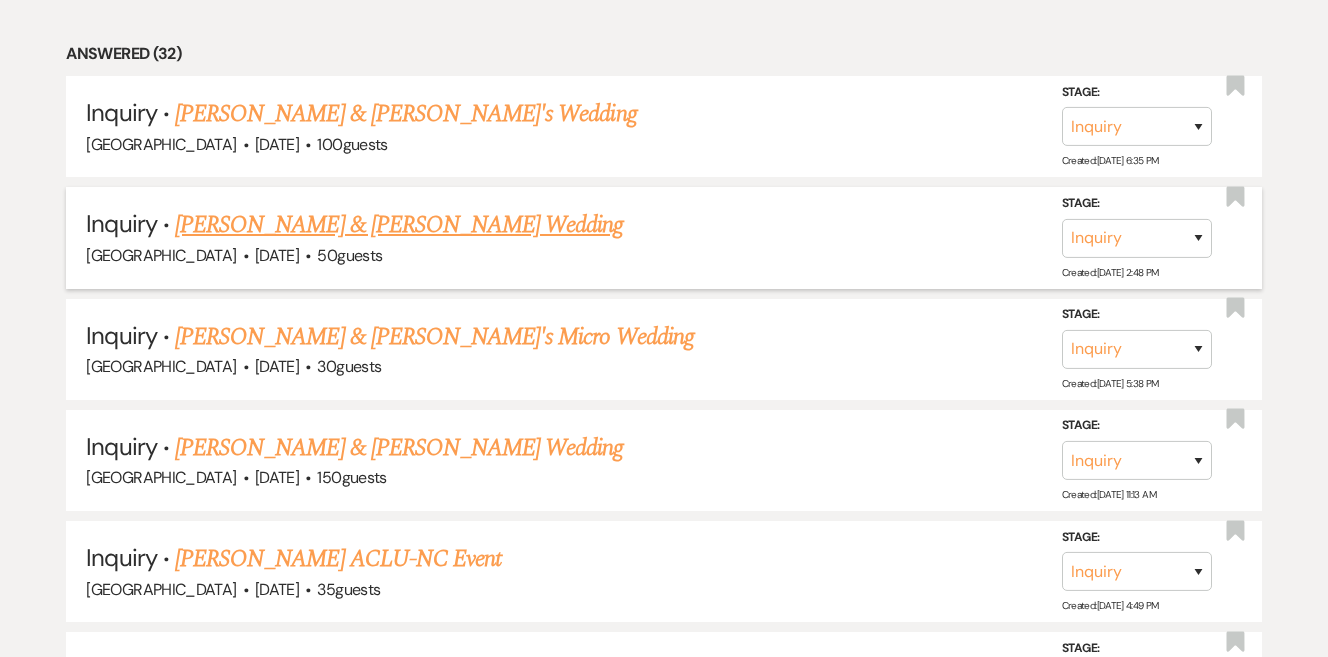 click on "[PERSON_NAME] & [PERSON_NAME] Wedding" at bounding box center (399, 225) 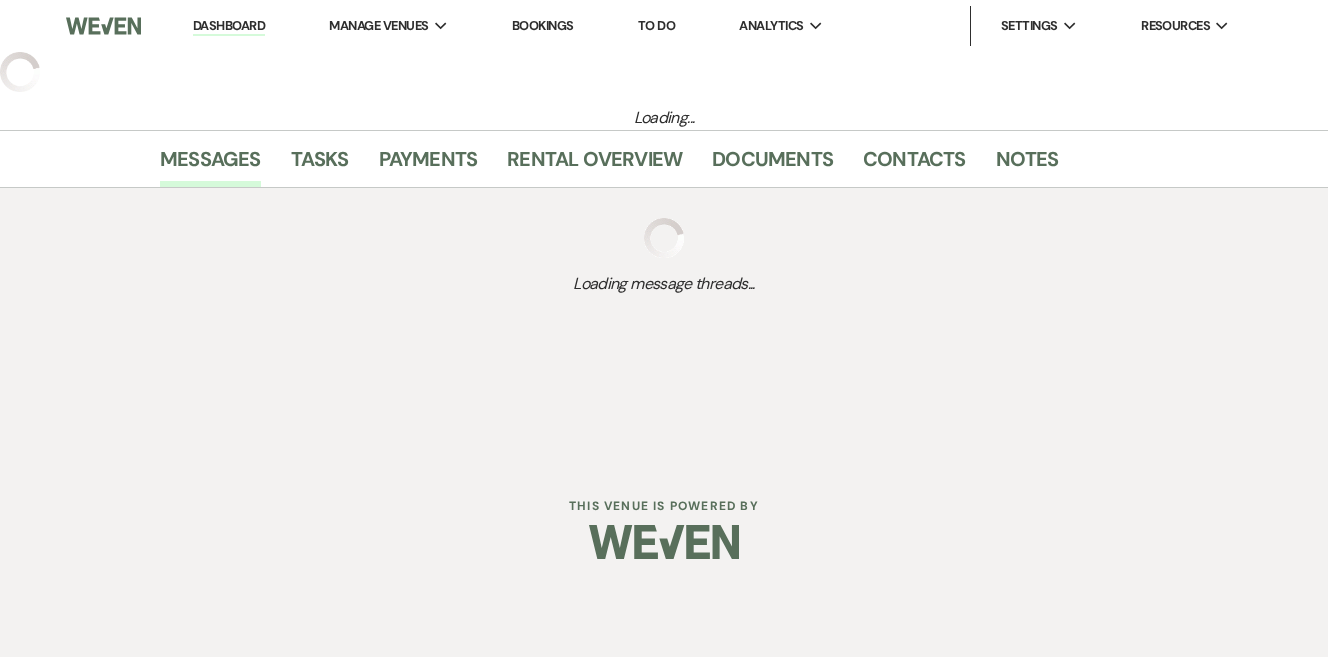 select on "5" 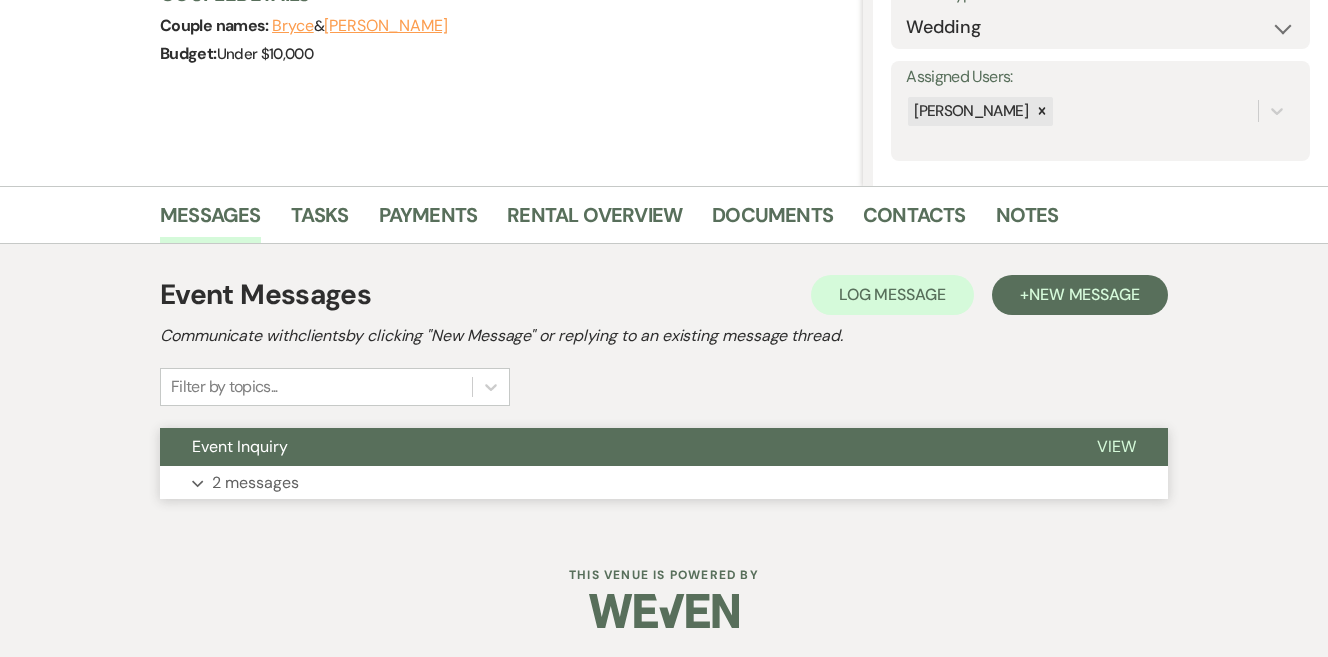 click on "Event Inquiry" at bounding box center [612, 447] 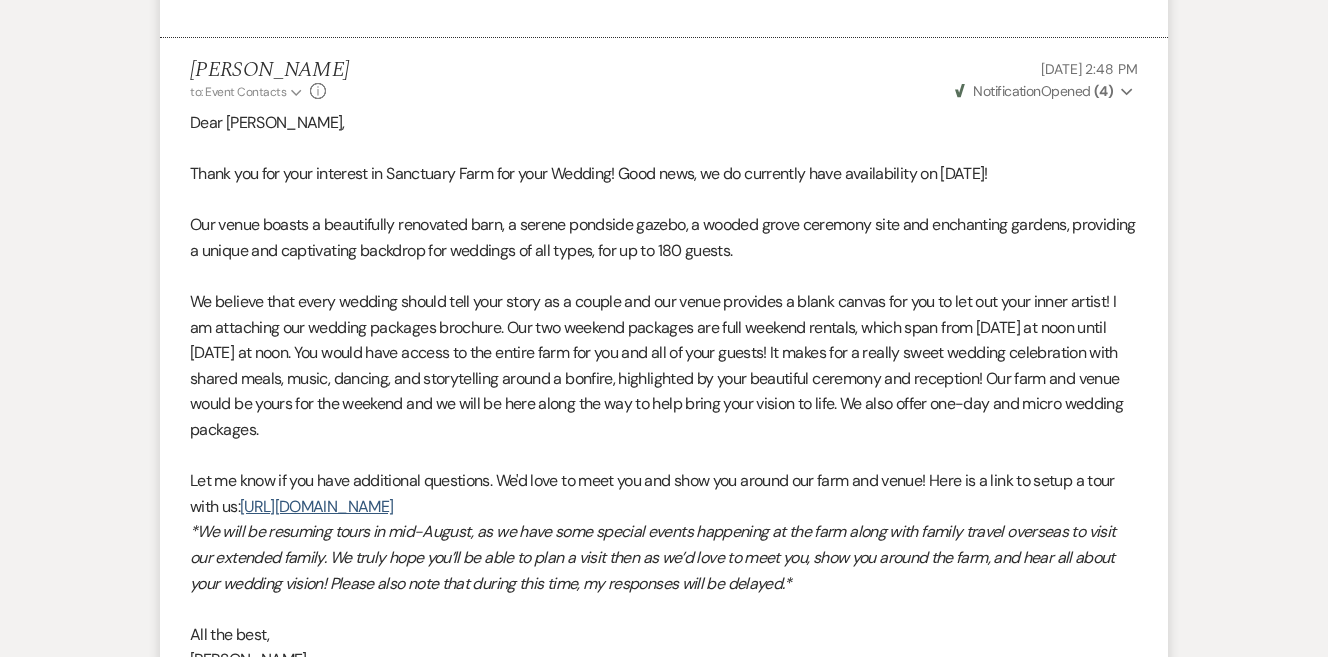 scroll, scrollTop: 1122, scrollLeft: 0, axis: vertical 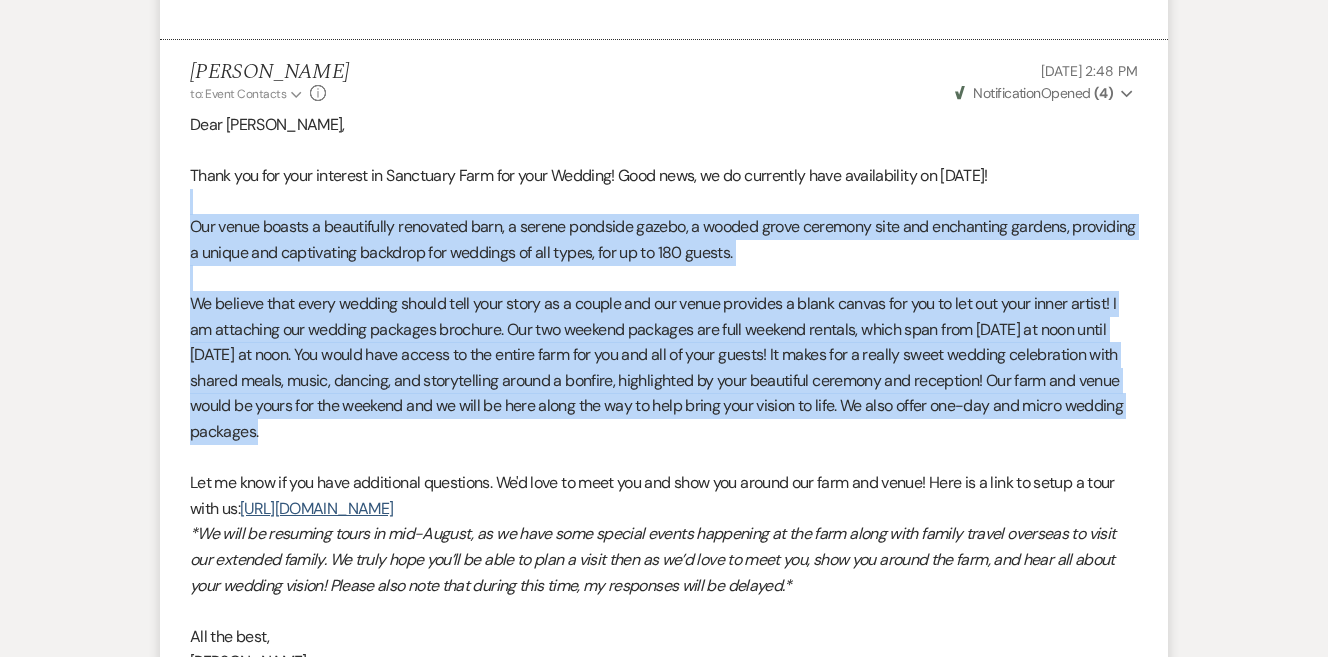 drag, startPoint x: 281, startPoint y: 415, endPoint x: 209, endPoint y: 191, distance: 235.28706 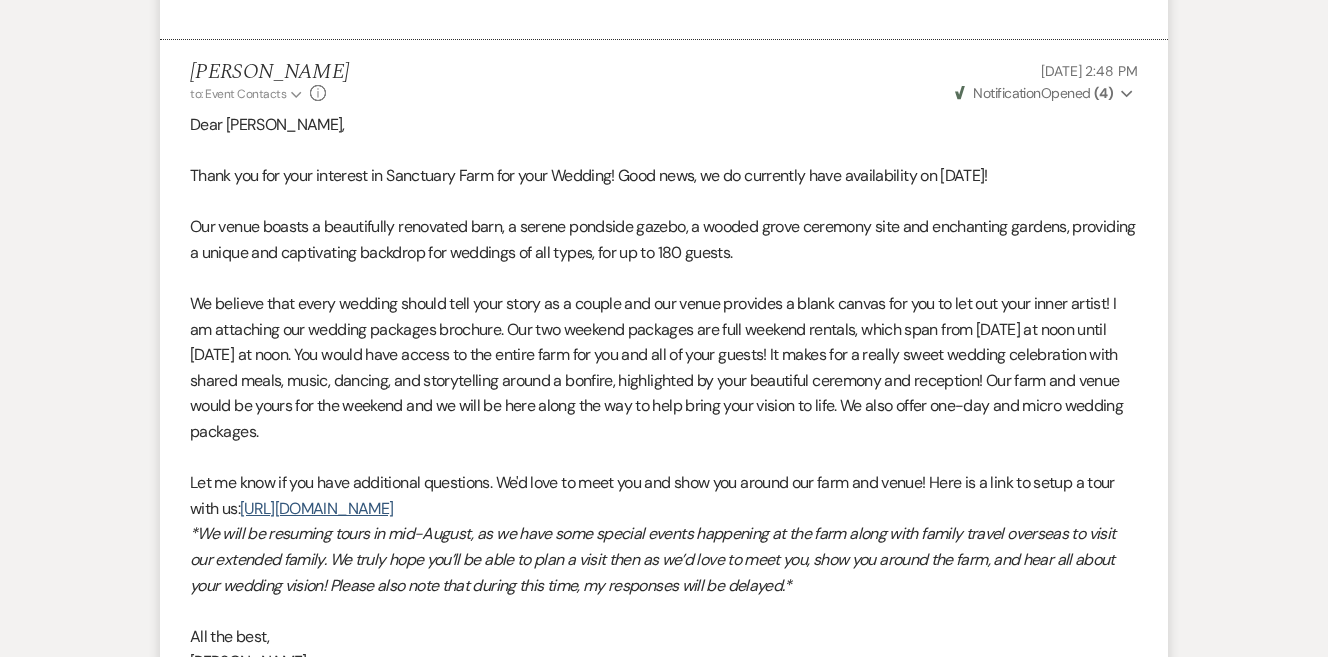 click on "[PERSON_NAME] to: Event Contacts Expand Info [DATE] 2:48 PM Weven Check Notification  Opened   ( 4 ) Expand Dear [PERSON_NAME], Thank you for your interest in Sanctuary Farm for your Wedding! Good news, we do currently have availability on [DATE]! Our venue boasts a beautifully renovated barn, a serene pondside gazebo, a wooded grove ceremony site and enchanting gardens, providing a unique and captivating backdrop for weddings of all types, for up to 180 guests.  Let me know if you have additional questions. We'd love to meet you and show you around our farm and venue! Here is a link to setup a tour with us:  [URL][DOMAIN_NAME] * All the best,  [PERSON_NAME] __ [PERSON_NAME] Venue Manager [GEOGRAPHIC_DATA] [DOMAIN_NAME] [EMAIL_ADDRESS][DOMAIN_NAME] [PHONE_NUMBER] Attach File Sanctuary Farm Wedding Packages" at bounding box center [664, 494] 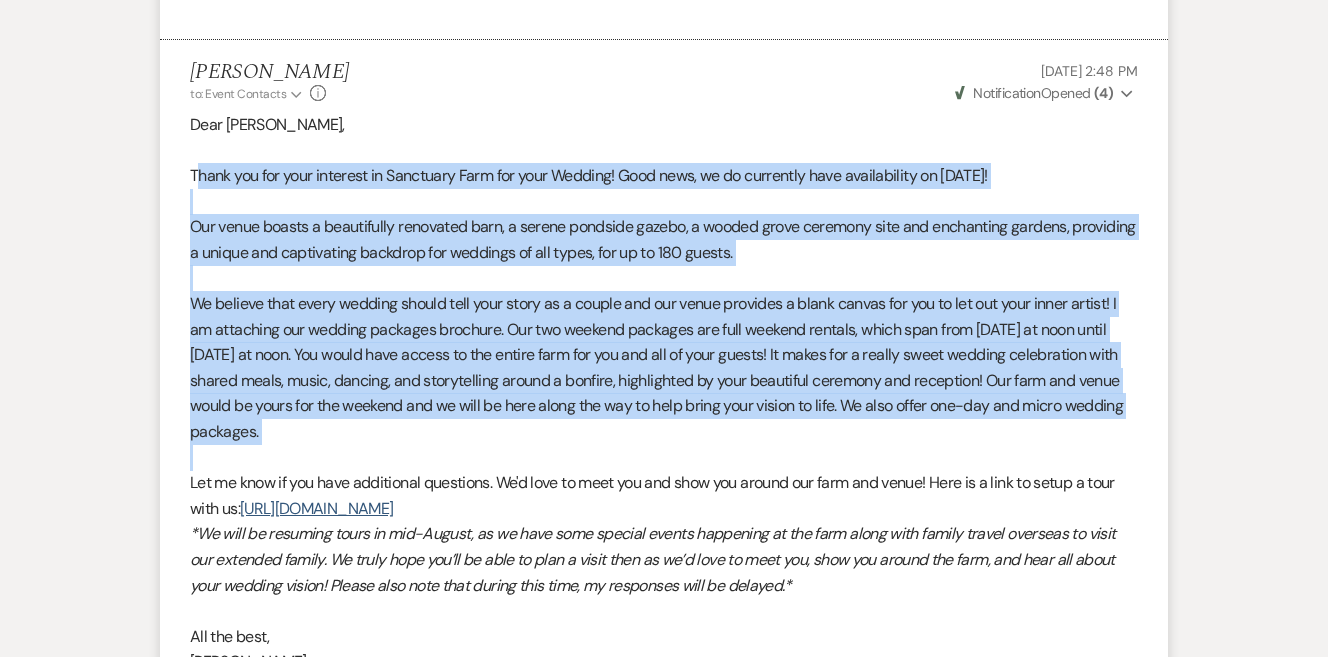drag, startPoint x: 195, startPoint y: 165, endPoint x: 263, endPoint y: 439, distance: 282.3119 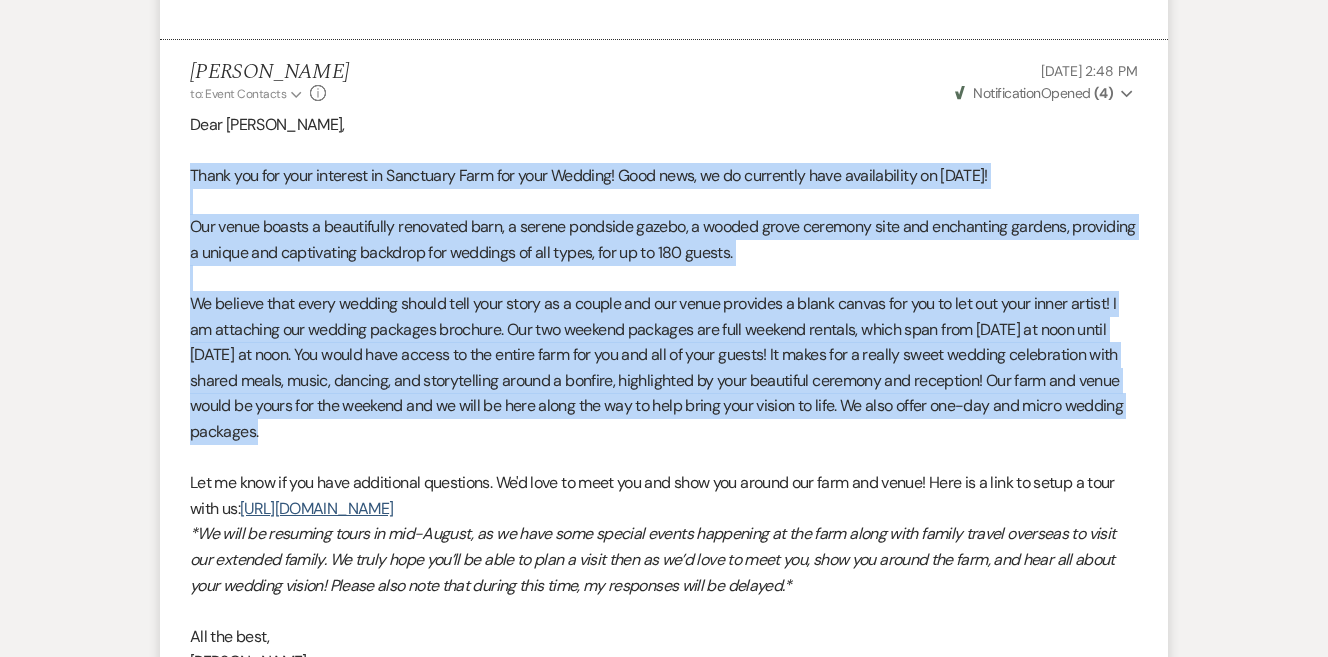 drag, startPoint x: 263, startPoint y: 416, endPoint x: 189, endPoint y: 161, distance: 265.52023 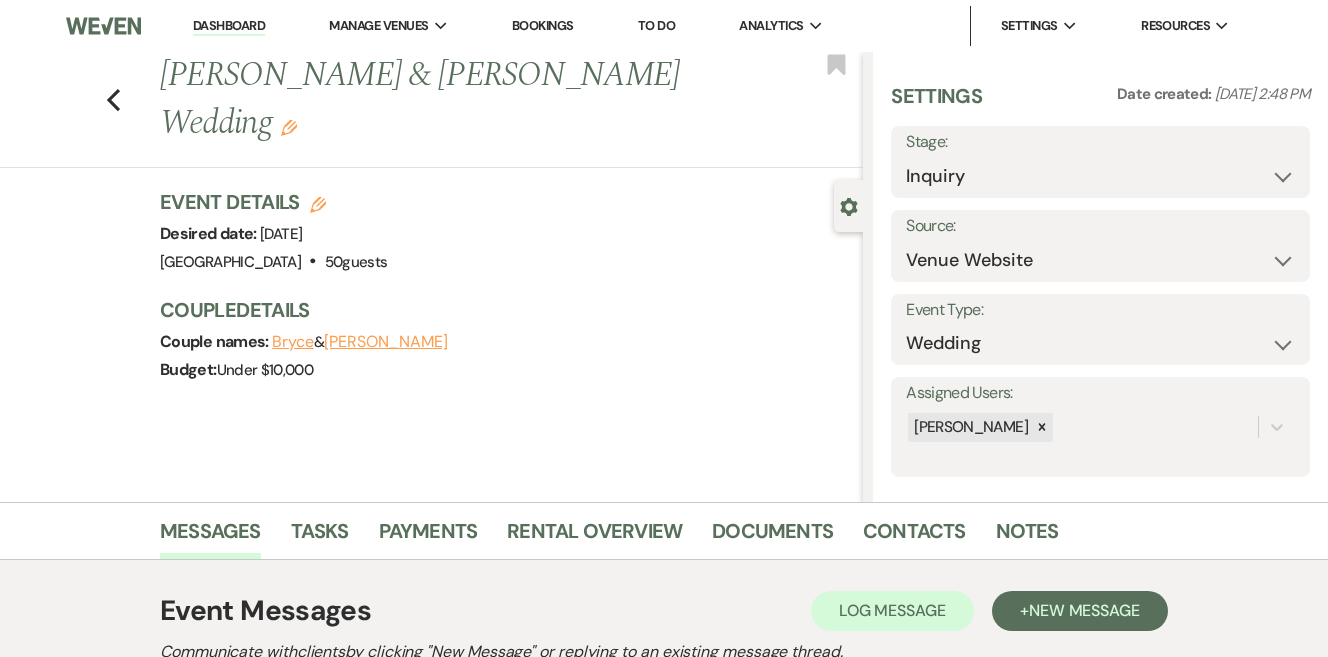 scroll, scrollTop: 0, scrollLeft: 0, axis: both 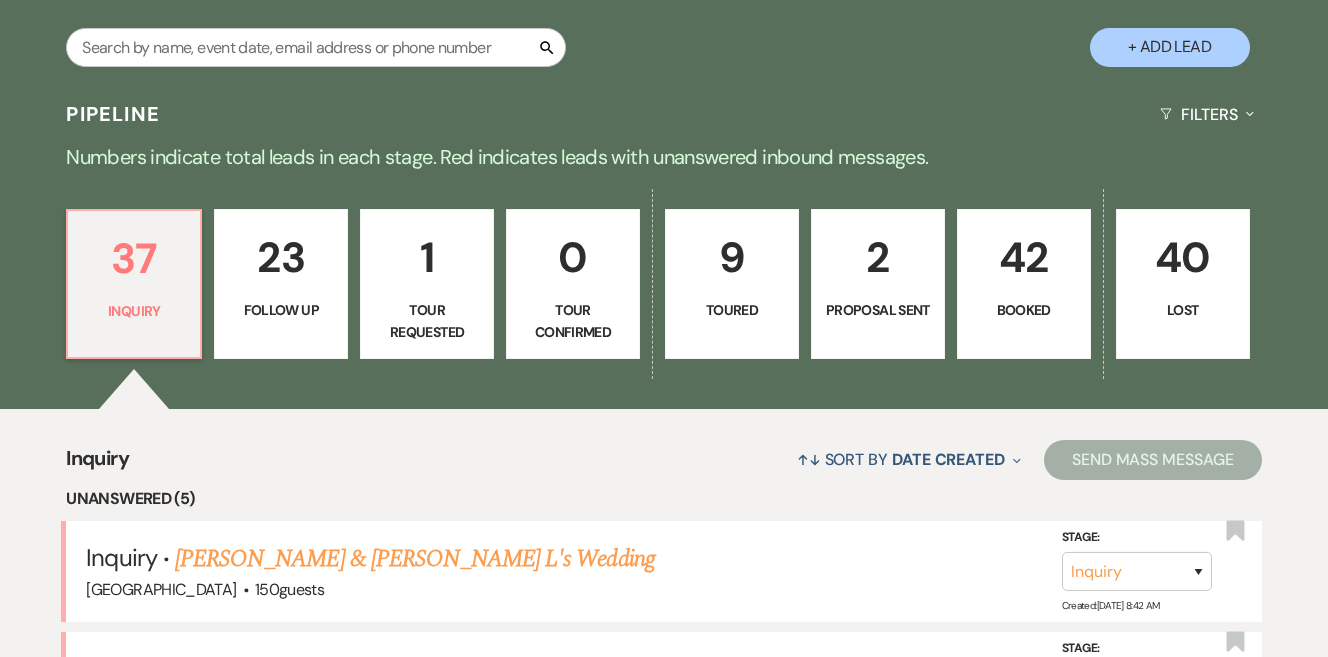 click on "42 Booked" at bounding box center (1024, 284) 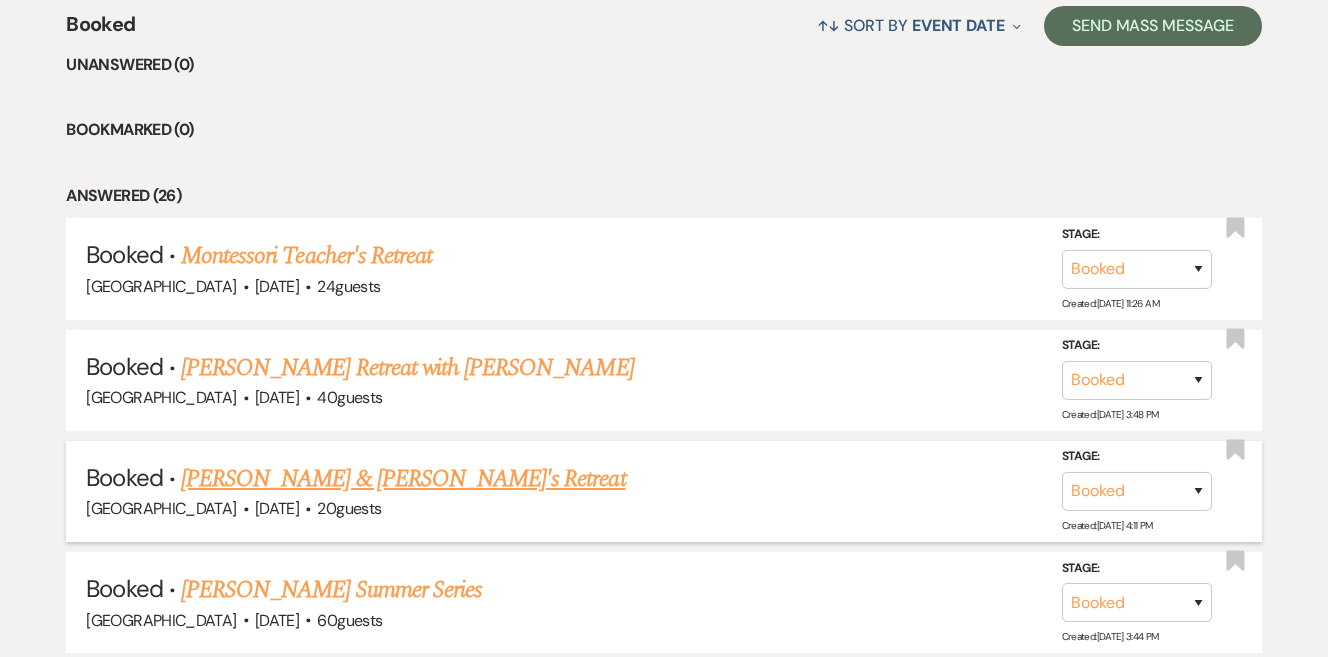 scroll, scrollTop: 801, scrollLeft: 0, axis: vertical 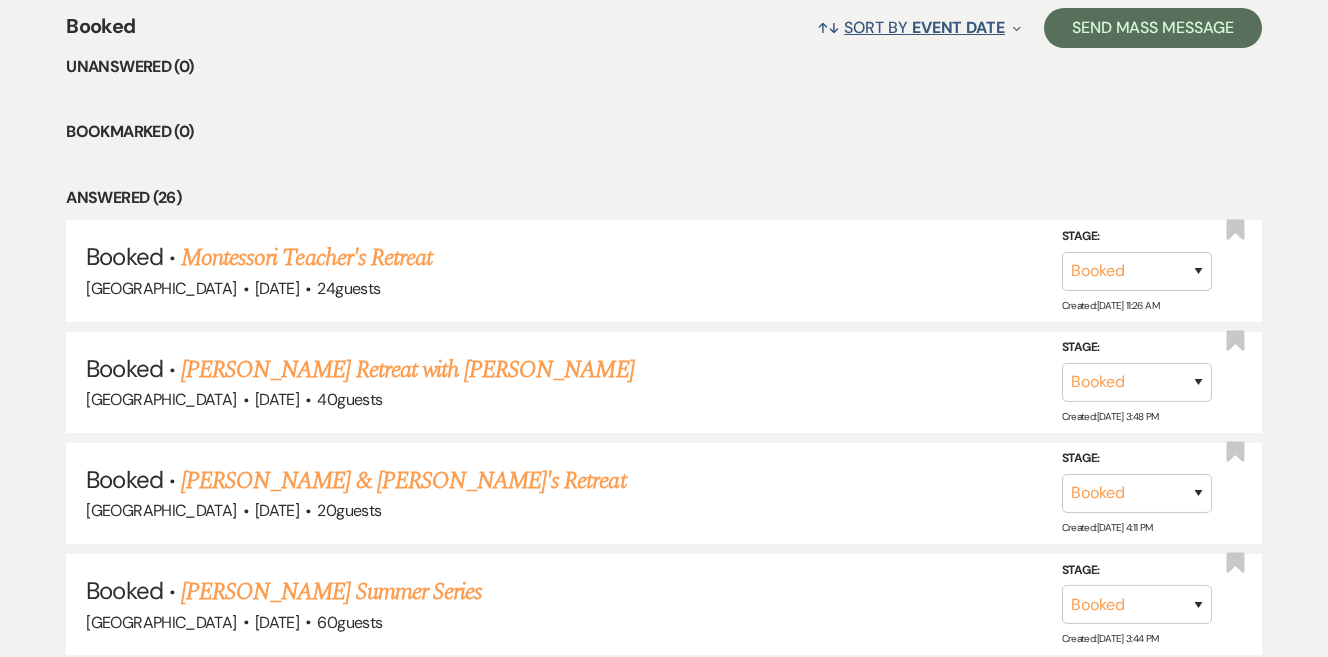 click on "Event Date" at bounding box center [958, 27] 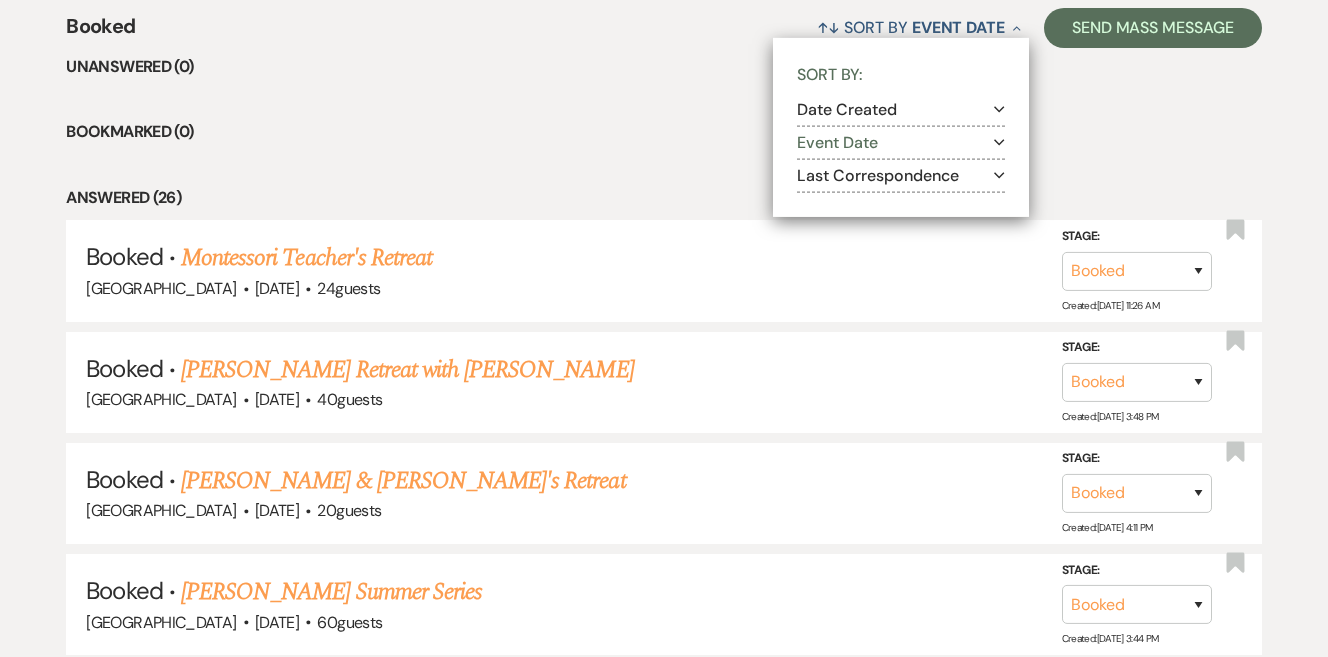 click on "Last Correspondence Expand" at bounding box center [901, 175] 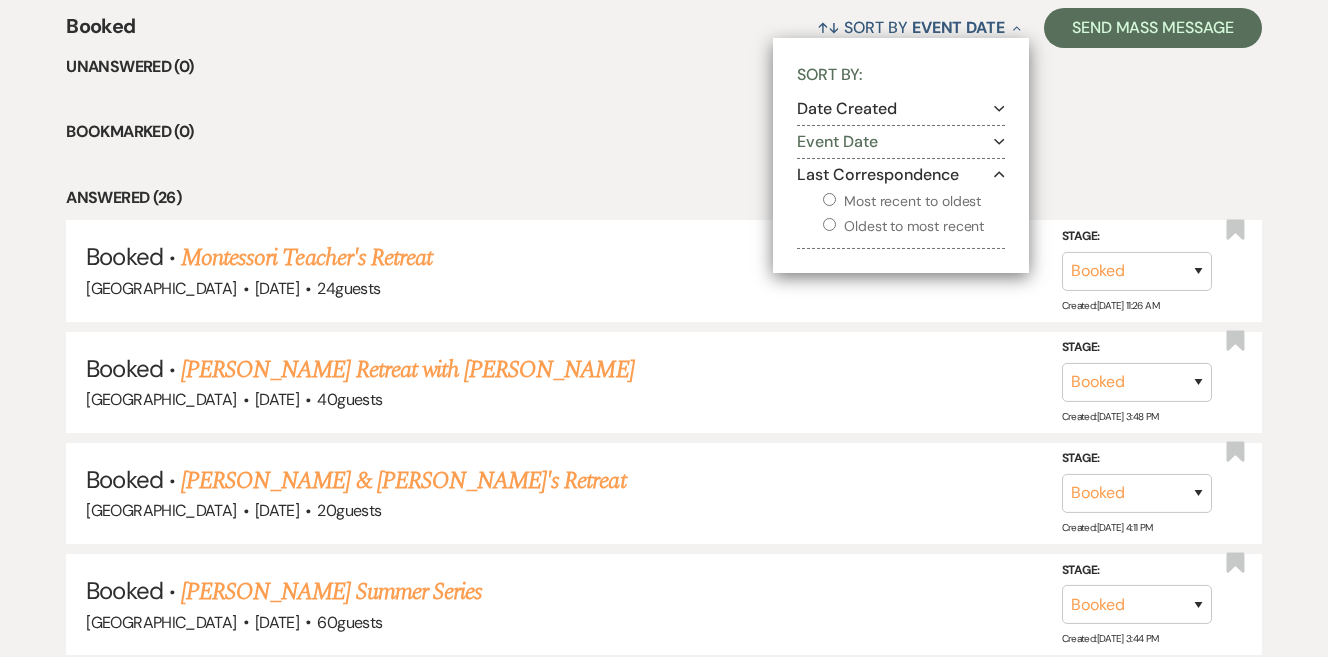 click on "Most recent to oldest" at bounding box center [914, 201] 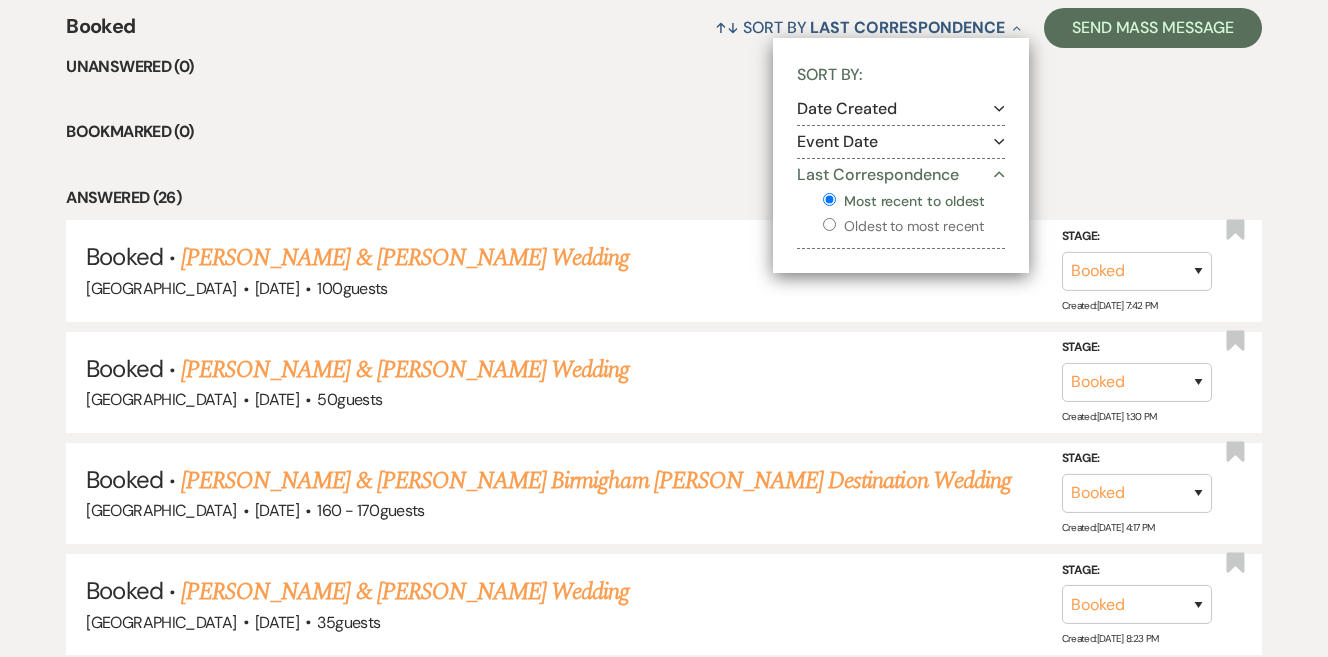 click on "Bookmarked (0)" at bounding box center [663, 132] 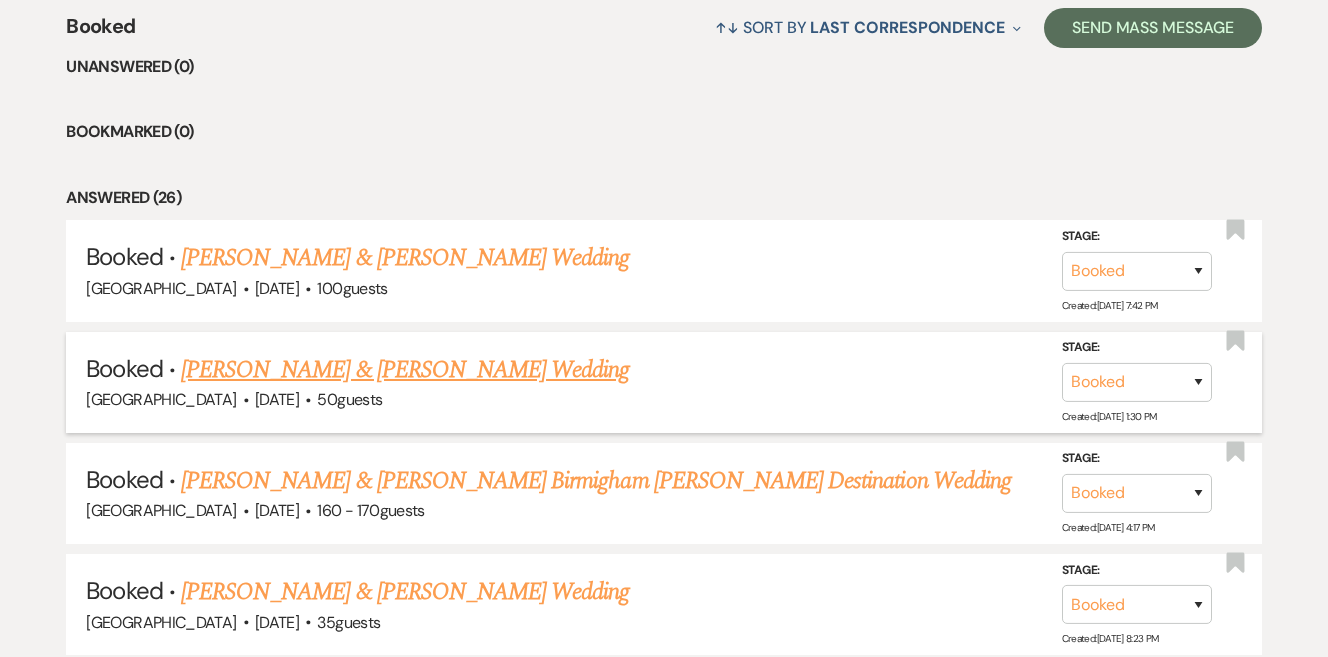 click on "[PERSON_NAME] & [PERSON_NAME] Wedding" at bounding box center [405, 370] 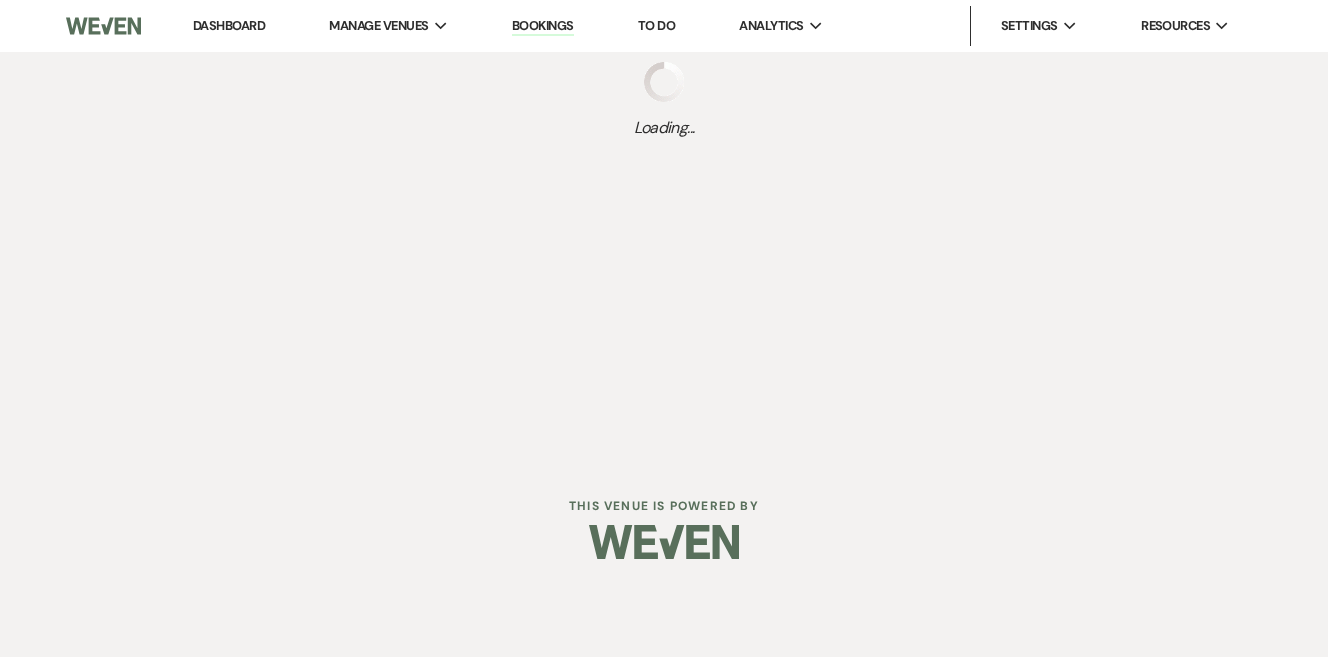 scroll, scrollTop: 0, scrollLeft: 0, axis: both 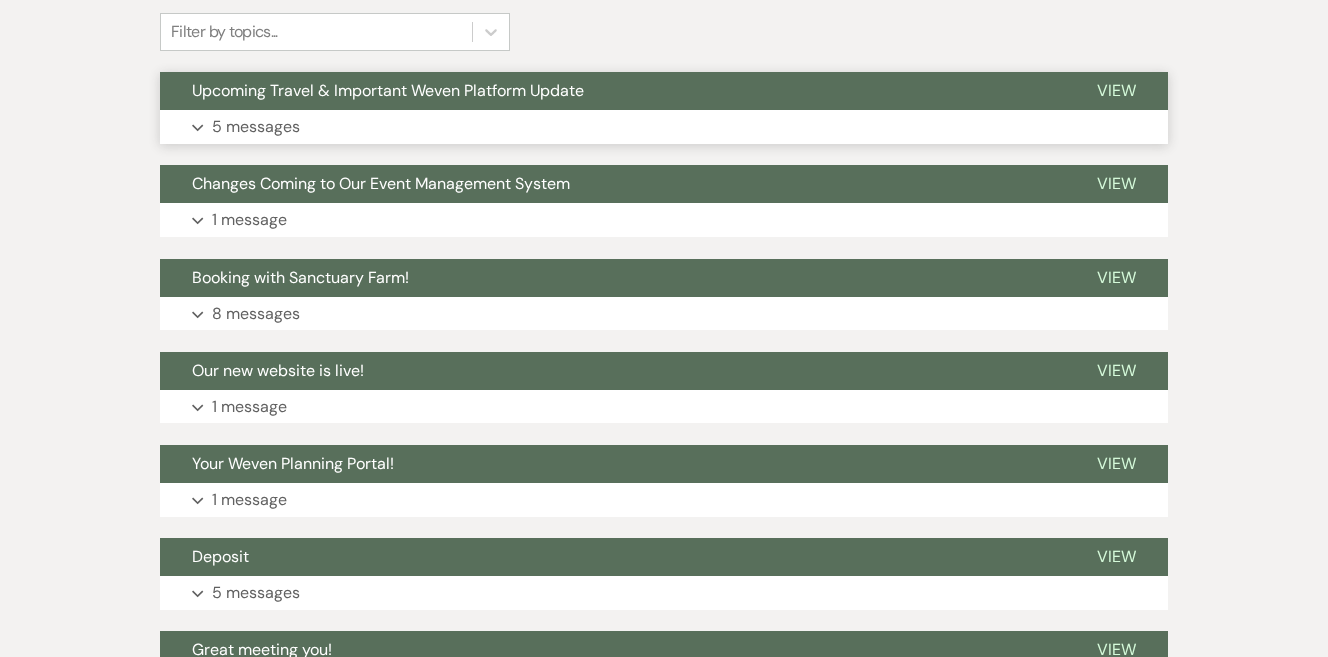 click on "Expand 5 messages" at bounding box center [664, 127] 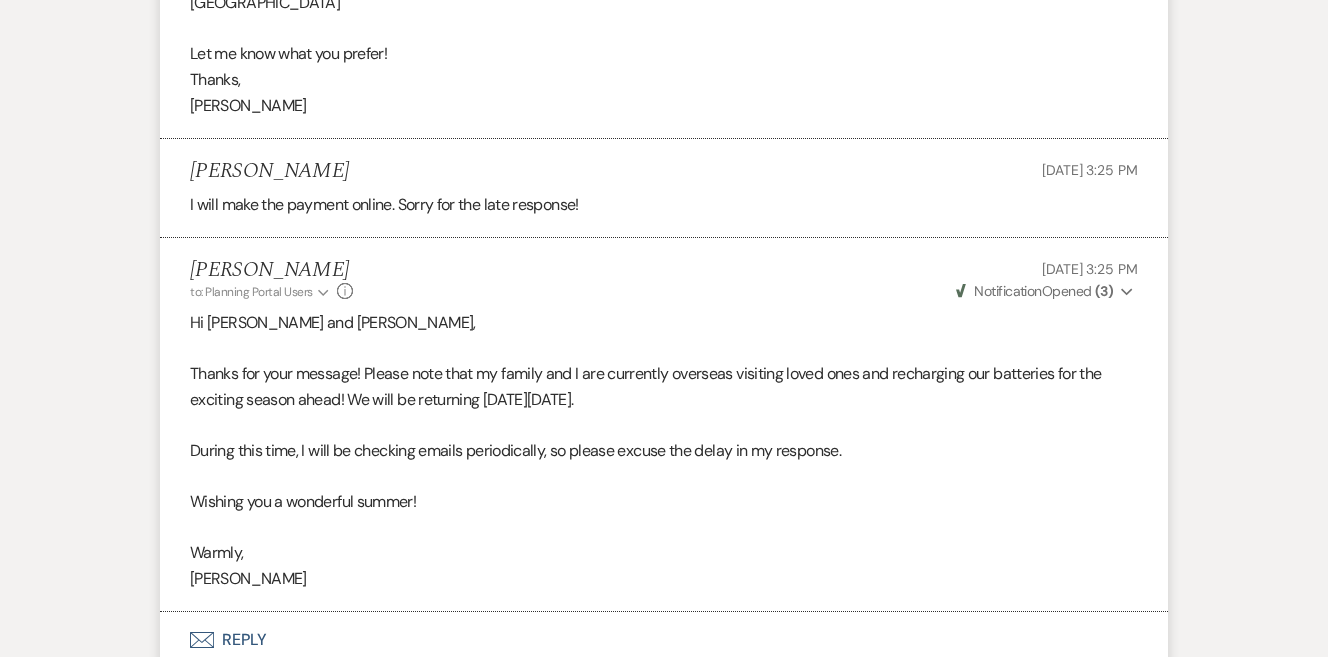 scroll, scrollTop: 1613, scrollLeft: 0, axis: vertical 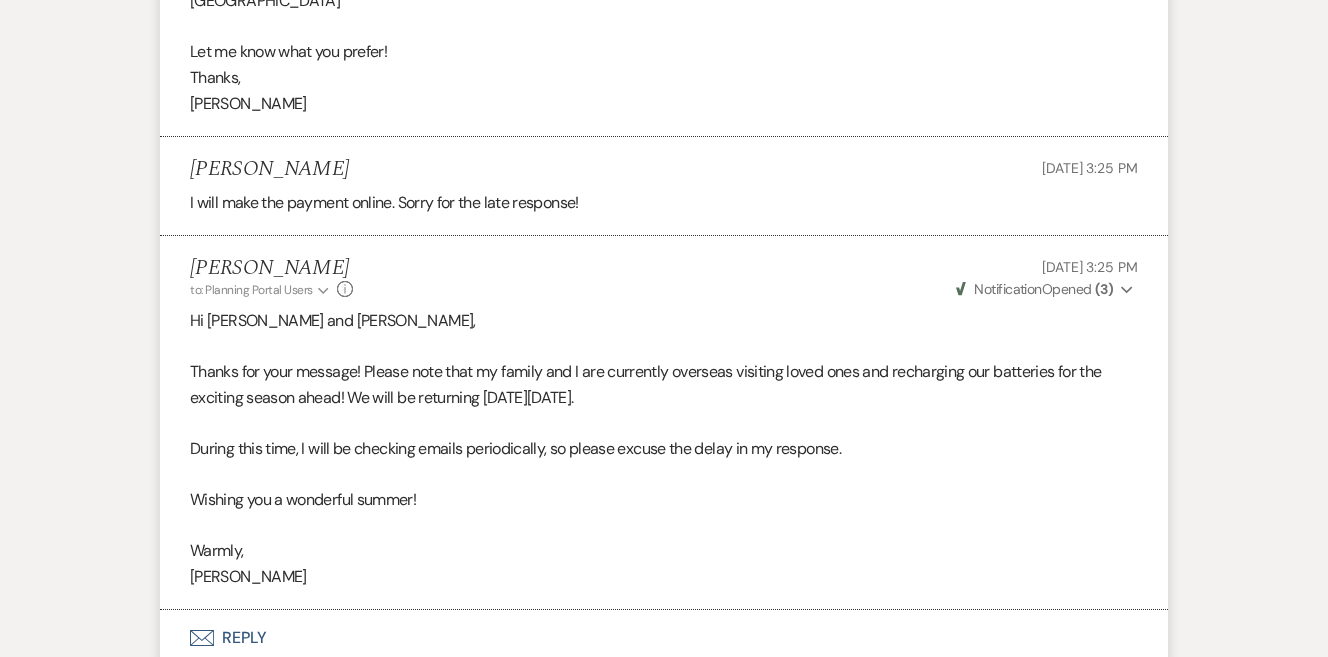 click on "Envelope Reply" at bounding box center (664, 638) 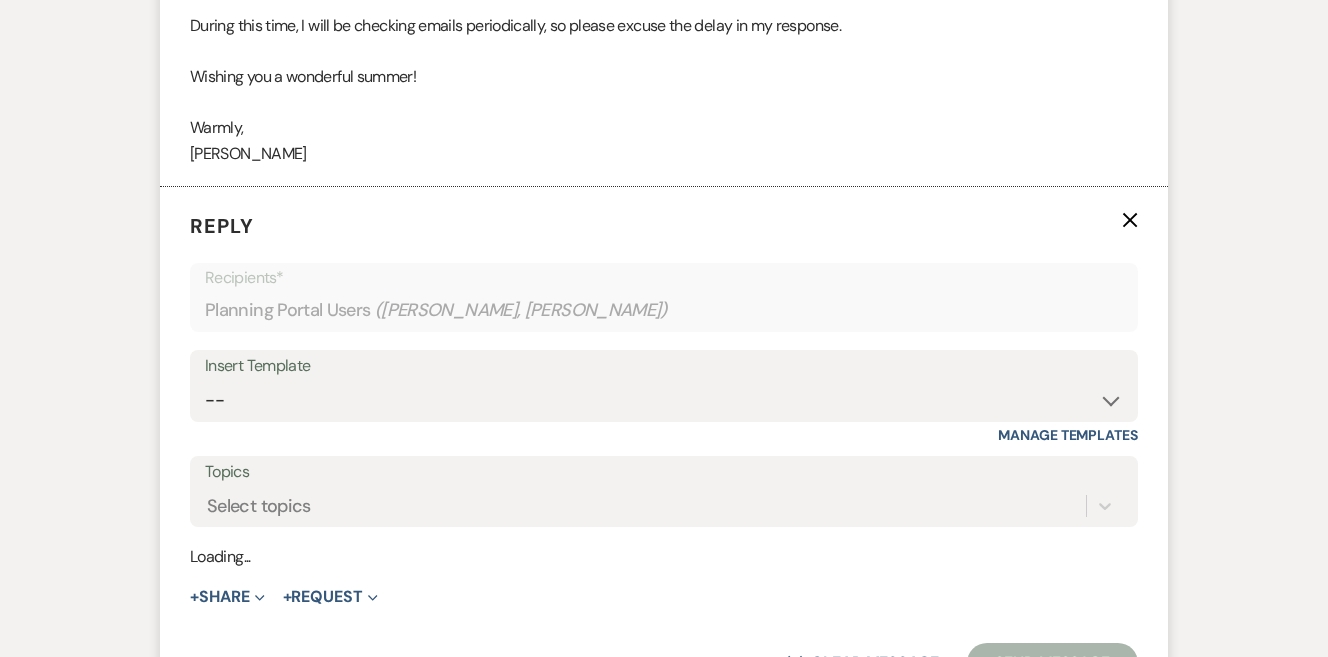 scroll, scrollTop: 2071, scrollLeft: 0, axis: vertical 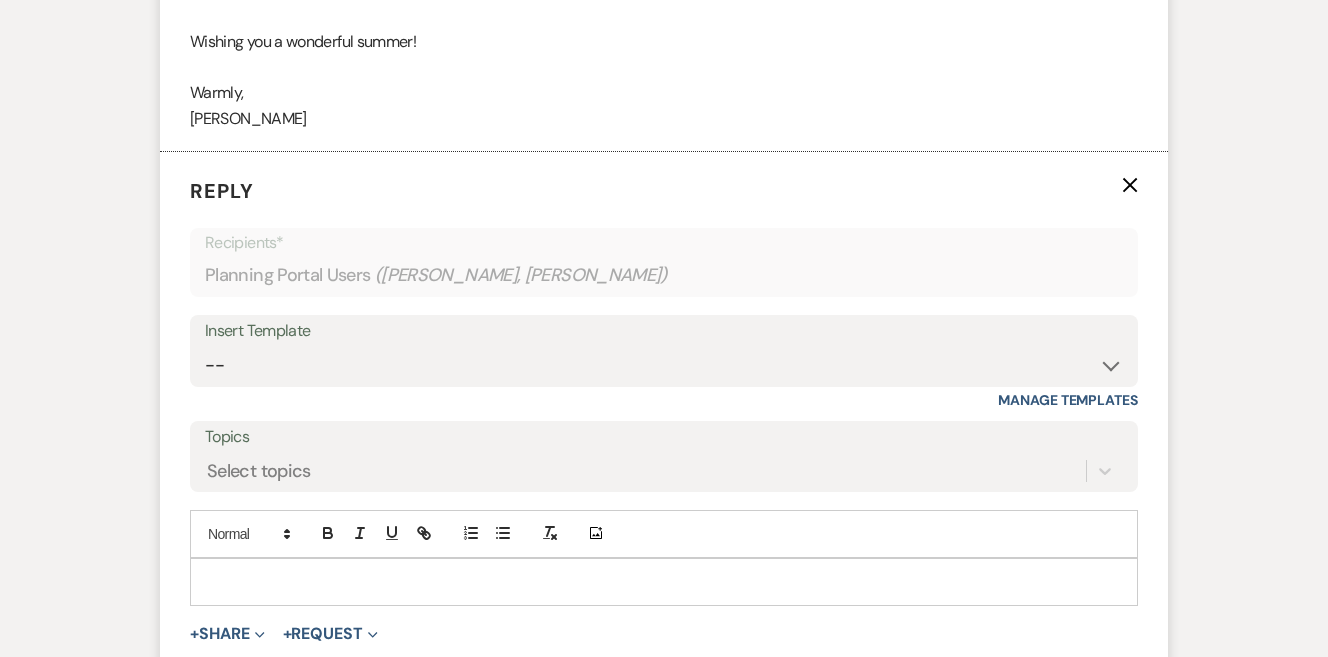 click at bounding box center [664, 582] 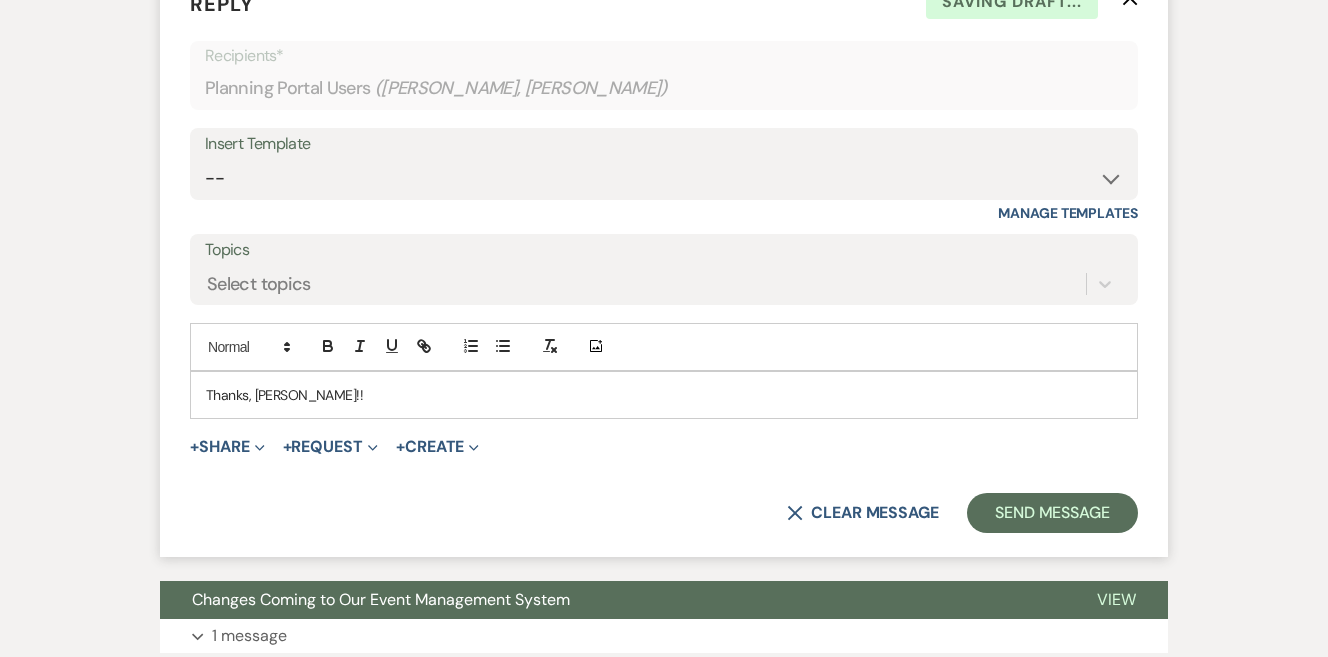 scroll, scrollTop: 2323, scrollLeft: 0, axis: vertical 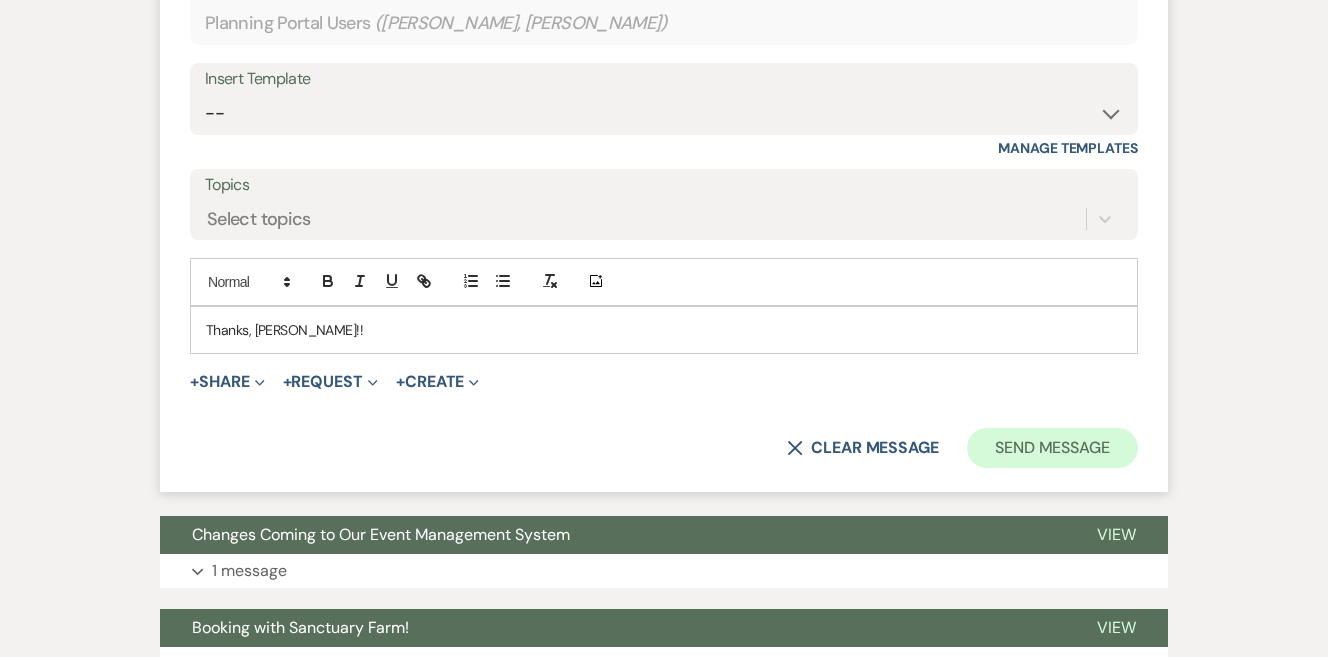 click on "Send Message" at bounding box center (1052, 448) 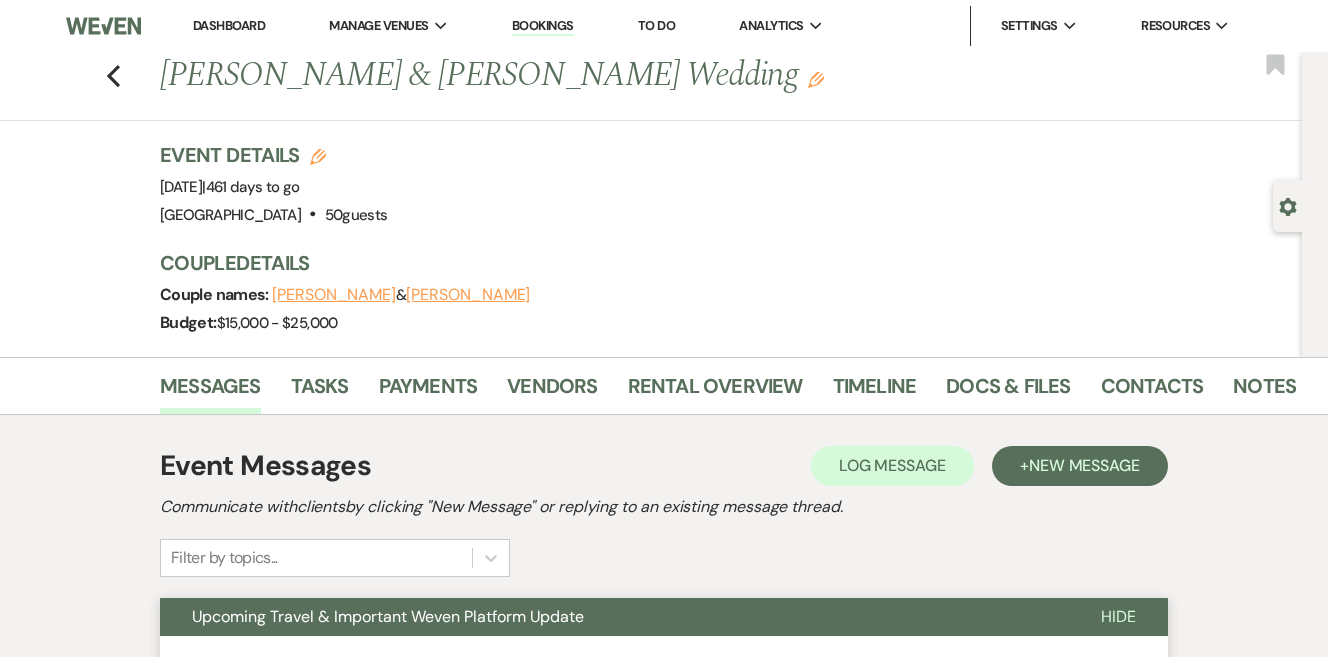 scroll, scrollTop: 0, scrollLeft: 0, axis: both 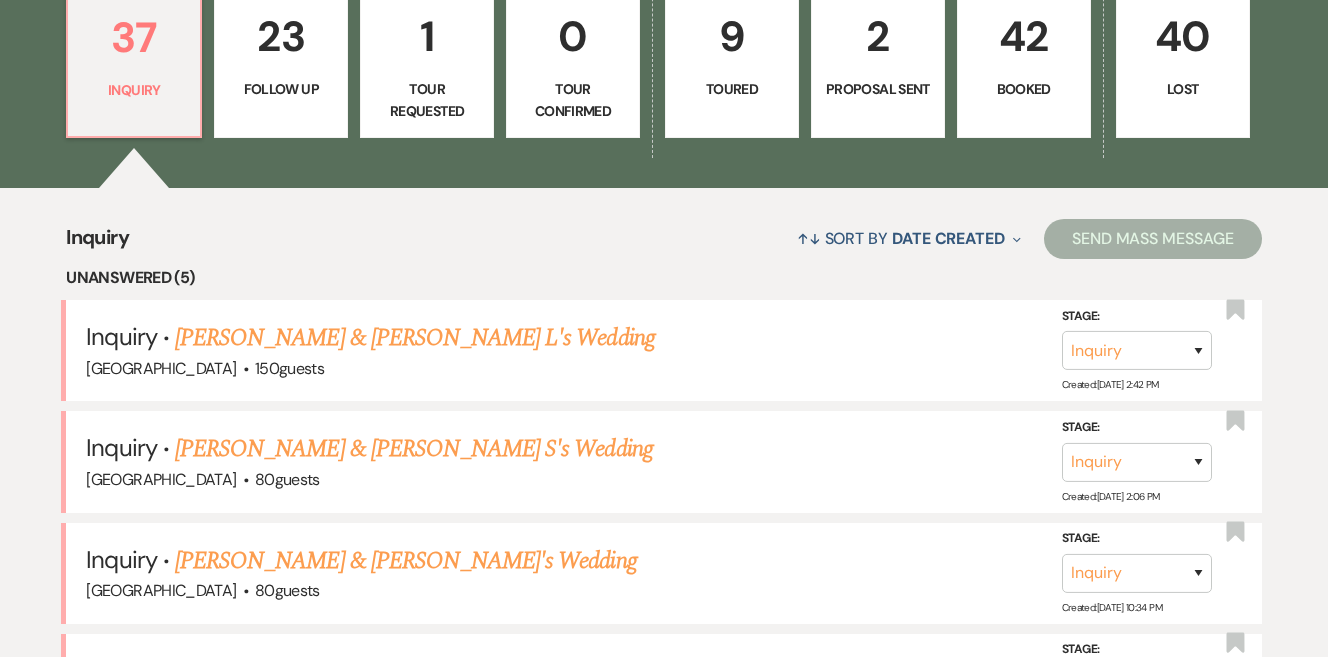 click on "42 Booked" at bounding box center [1024, 63] 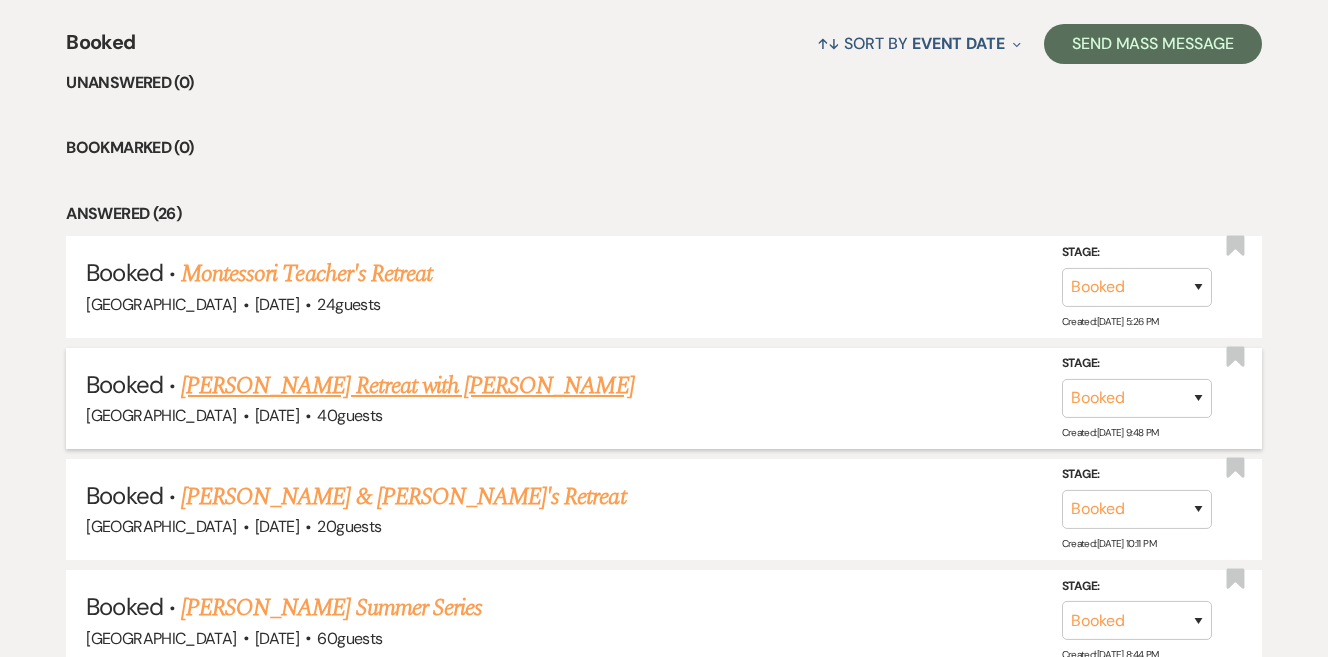 scroll, scrollTop: 664, scrollLeft: 0, axis: vertical 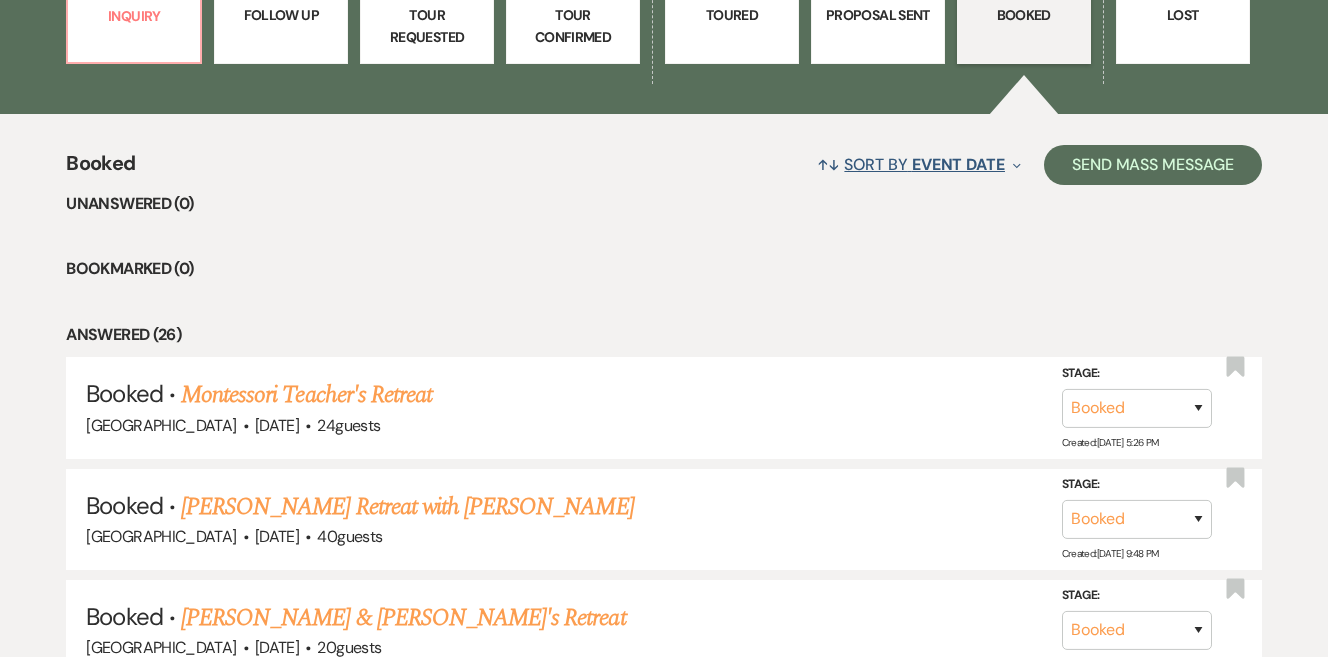 click on "Event Date" at bounding box center [958, 164] 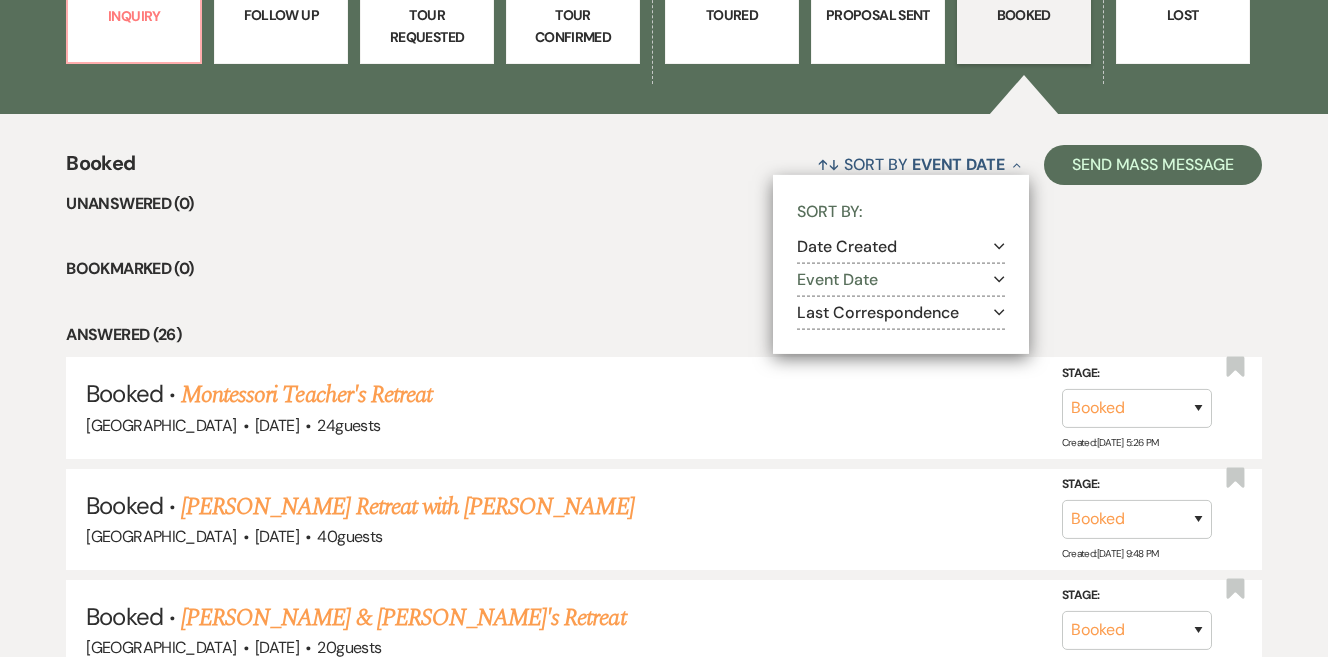 click on "Last Correspondence Expand" at bounding box center [901, 312] 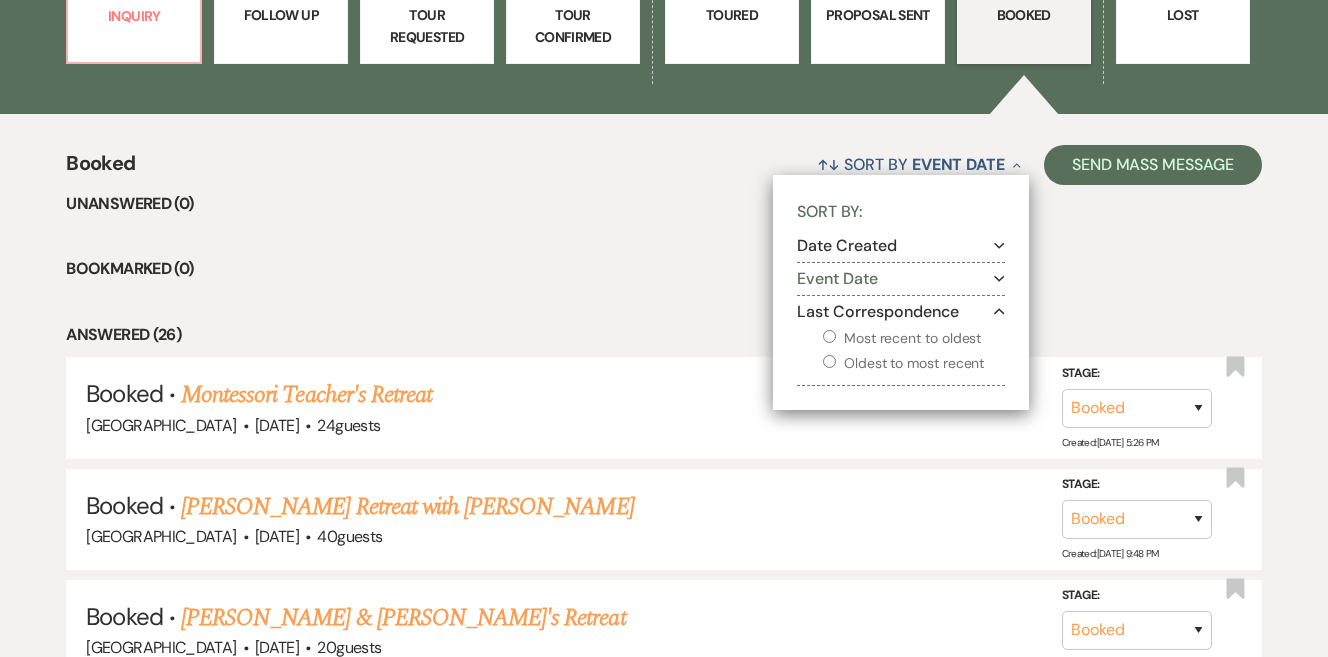 click on "Most recent to oldest" at bounding box center [829, 336] 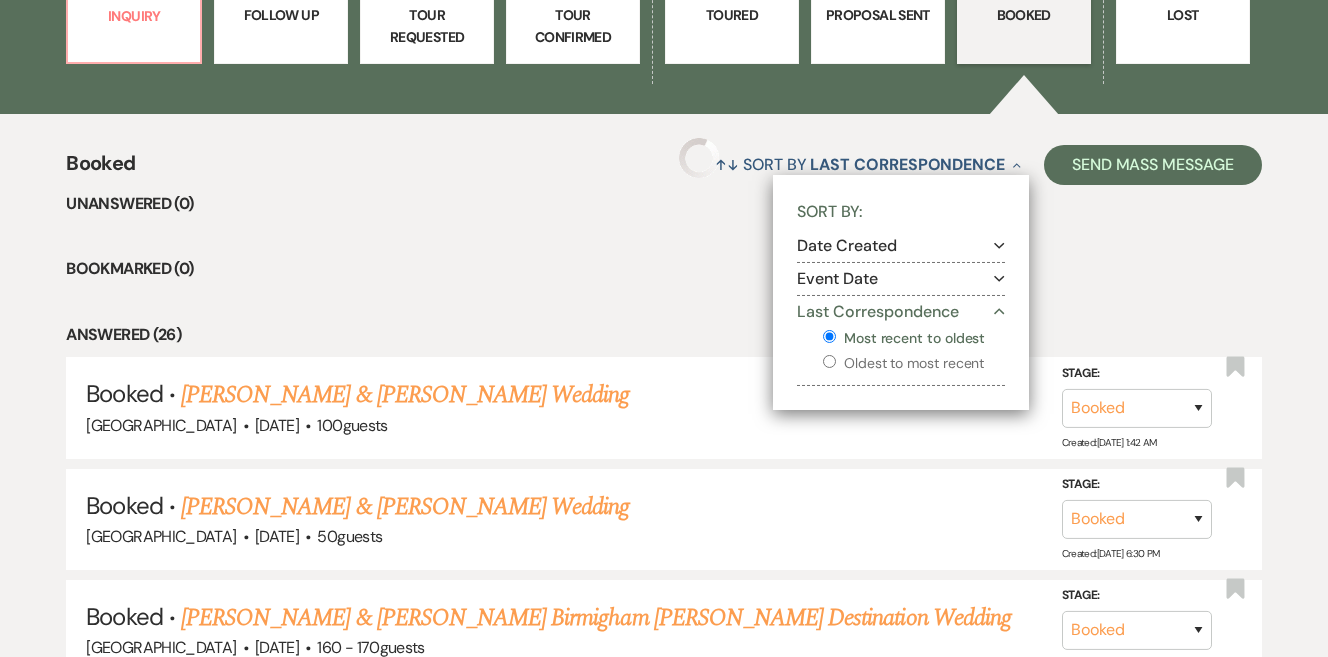 click on "Unanswered (0) Bookmarked (0) Answered (26) Booked · [PERSON_NAME] & [PERSON_NAME] [GEOGRAPHIC_DATA] · [DATE] · 100  guests Stage: Booked Lost Created:  [DATE] 1:42 AM Bookmark Booked · [PERSON_NAME] & [PERSON_NAME] [GEOGRAPHIC_DATA] · [DATE] · 50  guests Stage: Booked Lost Created:  [DATE] 6:30 PM Bookmark Booked · [PERSON_NAME] & [PERSON_NAME] Birmigham [PERSON_NAME] Destination [GEOGRAPHIC_DATA] · [DATE] · 160 - 170  guests Stage: Booked Lost Created:  [DATE] 10:17 PM Bookmark Booked · [PERSON_NAME] & [PERSON_NAME] Wedding [GEOGRAPHIC_DATA] · [DATE] · 35  guests Stage: Booked Lost Created:  [DATE] 2:23 AM Bookmark Booked · [PERSON_NAME] & [PERSON_NAME] [GEOGRAPHIC_DATA] · [DATE] · 150  guests Stage: Booked Lost Created:  [DATE] 11:45 PM Bookmark Booked · [PERSON_NAME] & [PERSON_NAME] [GEOGRAPHIC_DATA] · [DATE] · 100 - 150  guests Stage: Booked Lost Created:  [DATE] 7:19 PM Bookmark Booked · · · 25" at bounding box center [663, 2637] 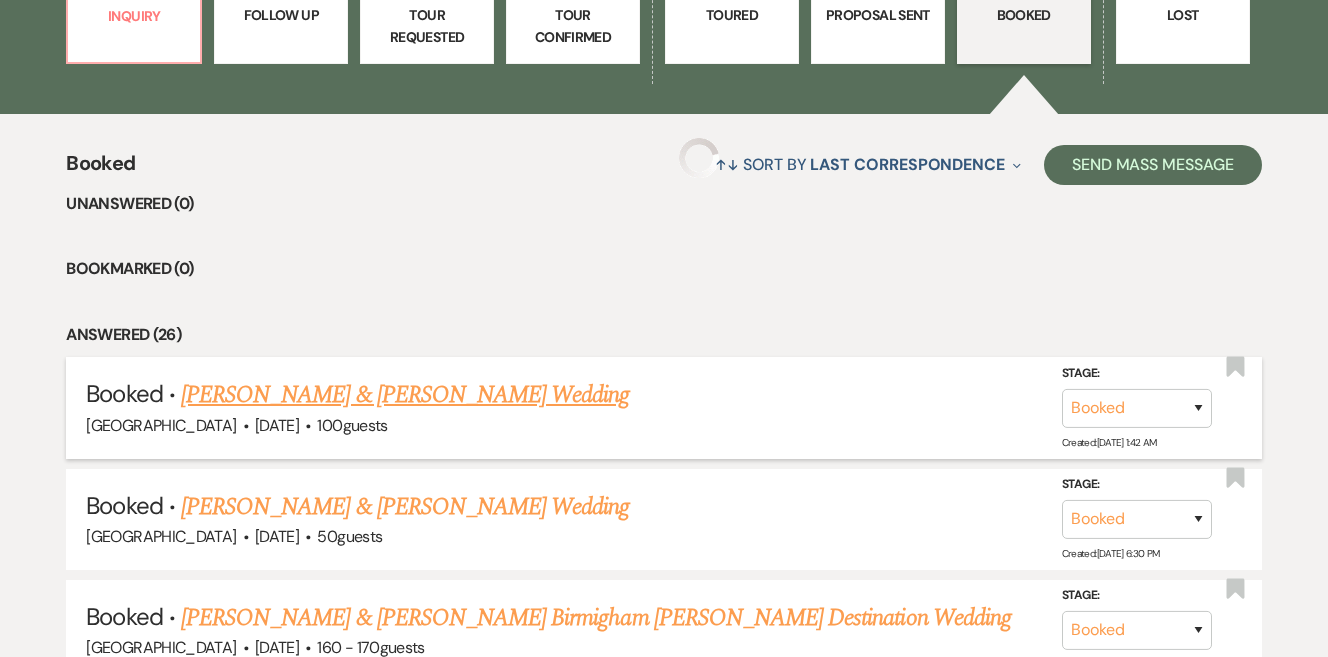 click on "[PERSON_NAME] & [PERSON_NAME] Wedding" at bounding box center (405, 395) 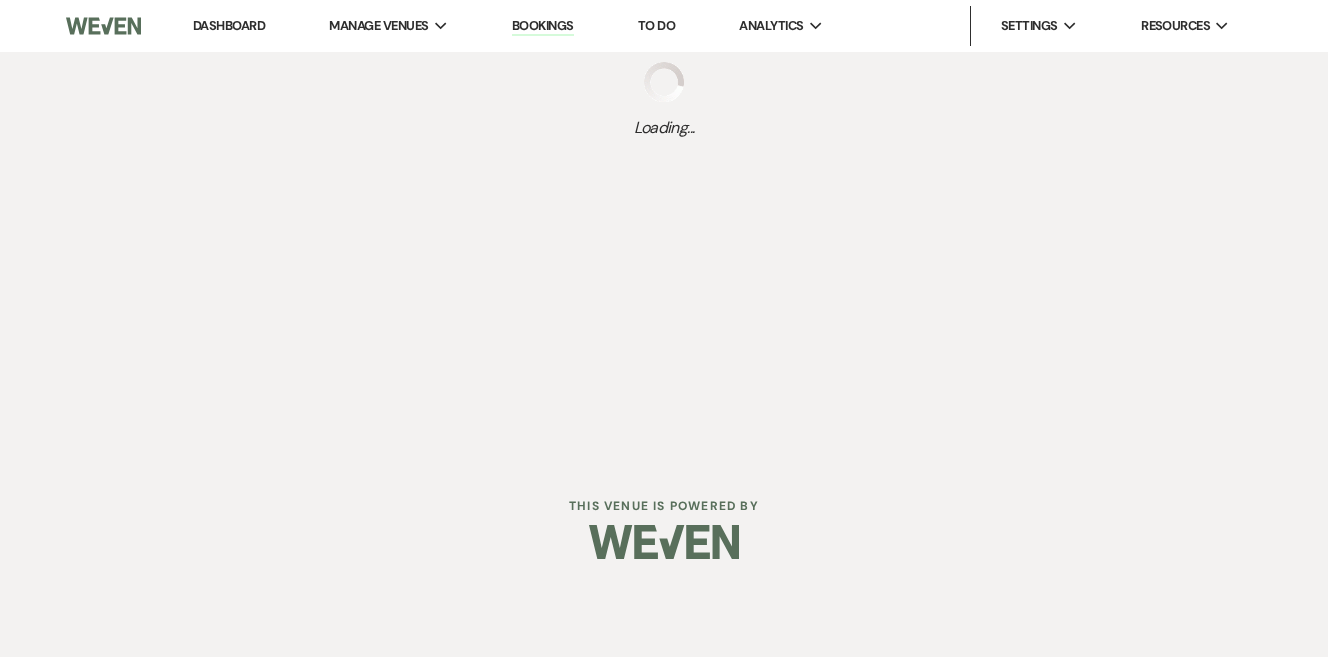 scroll, scrollTop: 0, scrollLeft: 0, axis: both 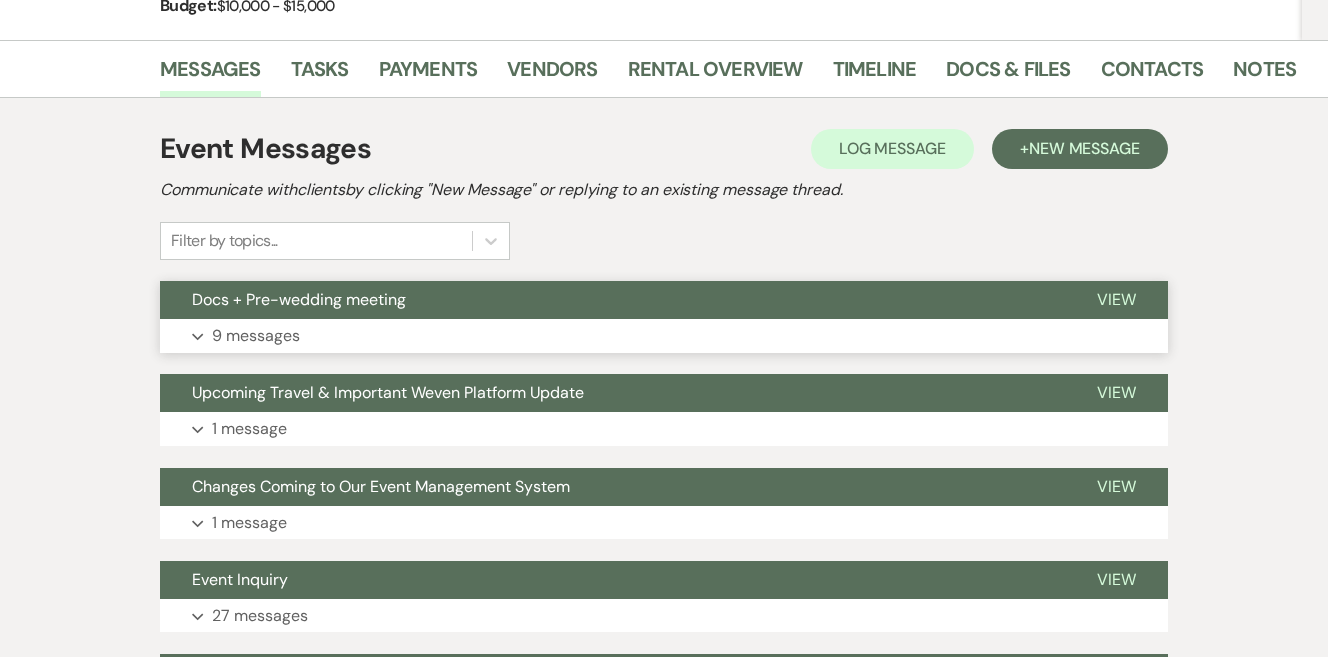 click on "Expand 9 messages" at bounding box center (664, 336) 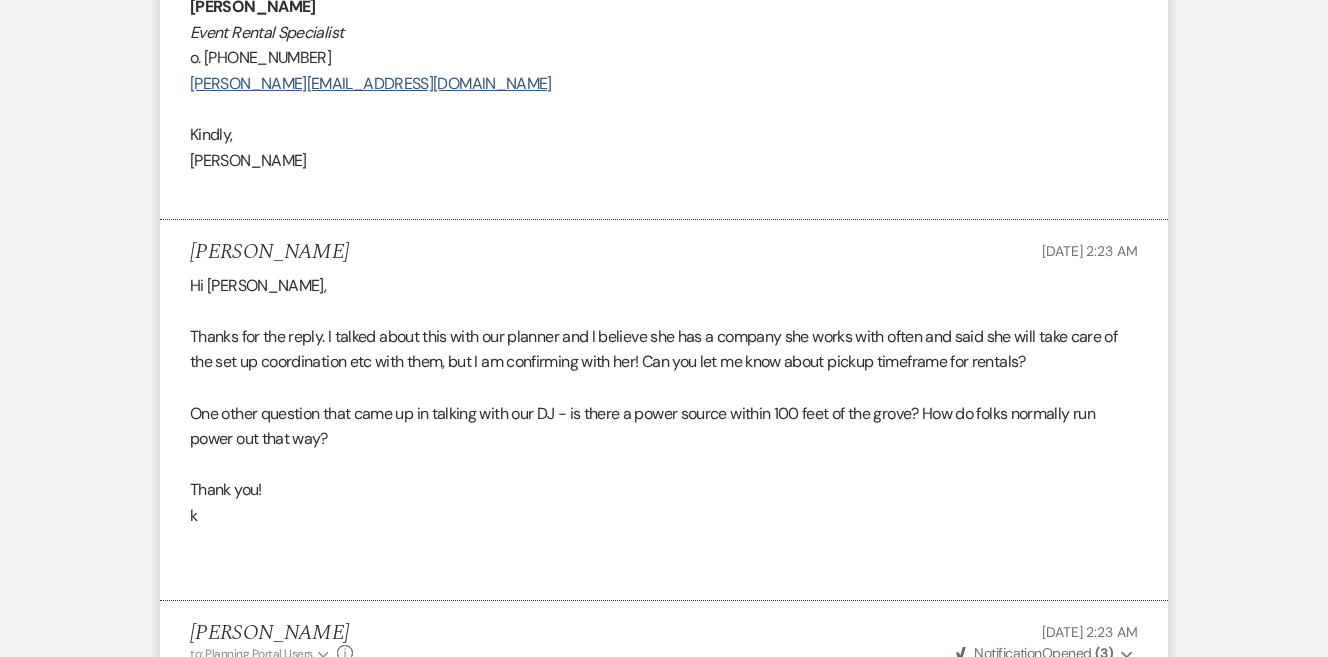 scroll, scrollTop: 2696, scrollLeft: 0, axis: vertical 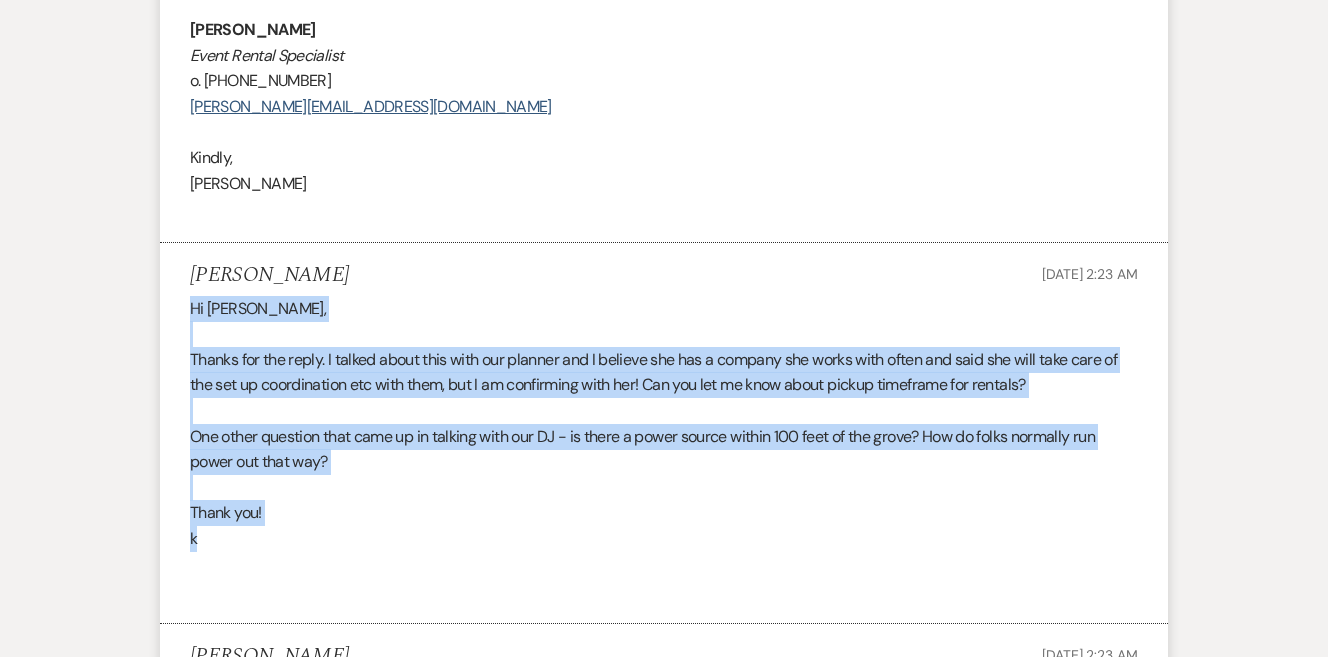 drag, startPoint x: 229, startPoint y: 487, endPoint x: 177, endPoint y: 254, distance: 238.73207 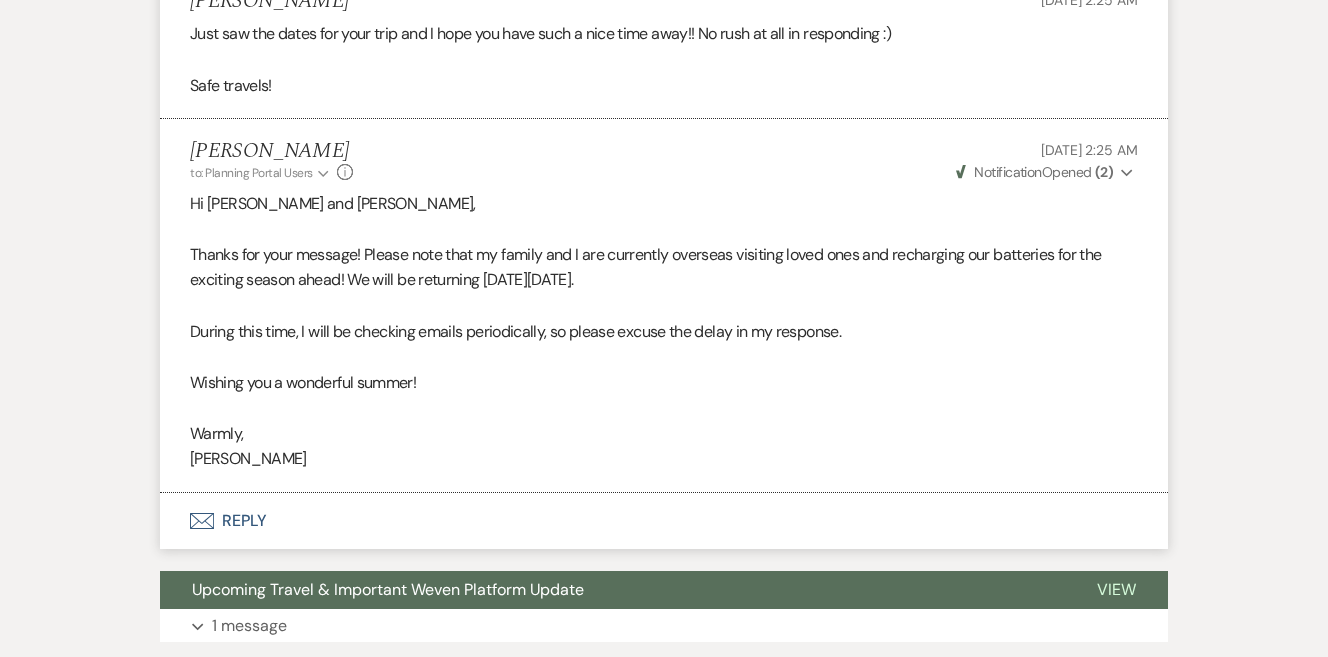 click on "Envelope Reply" at bounding box center (664, 521) 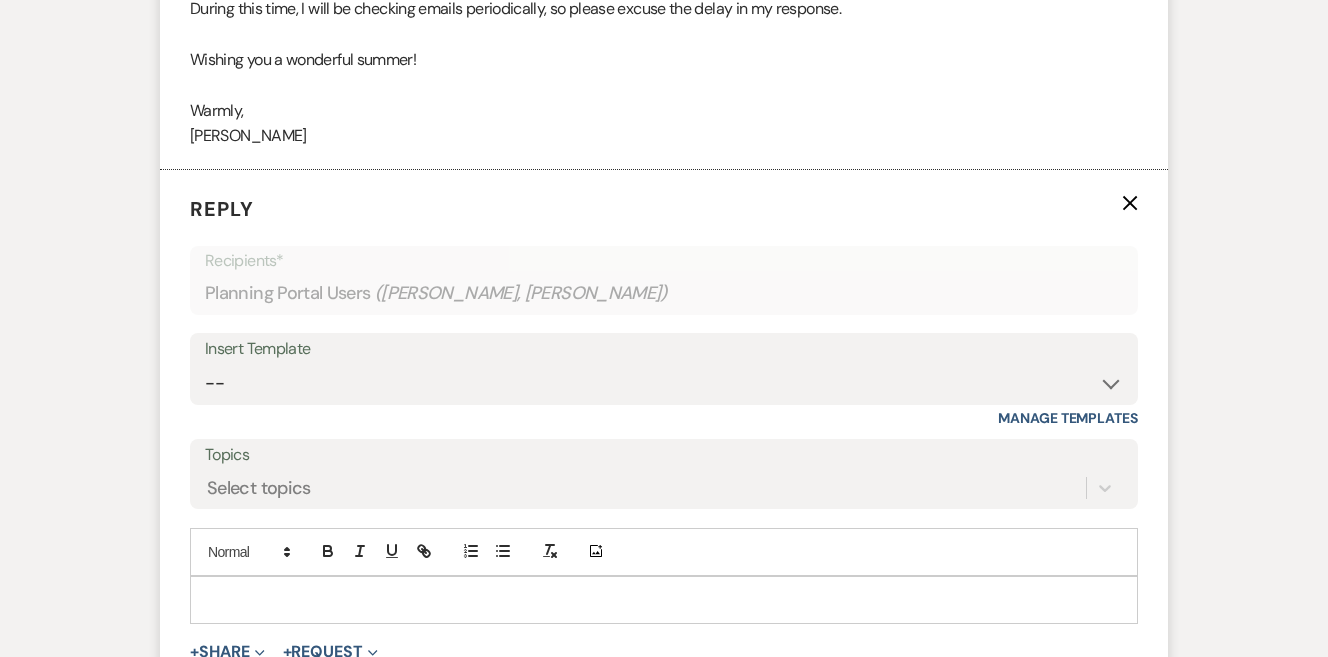scroll, scrollTop: 4116, scrollLeft: 0, axis: vertical 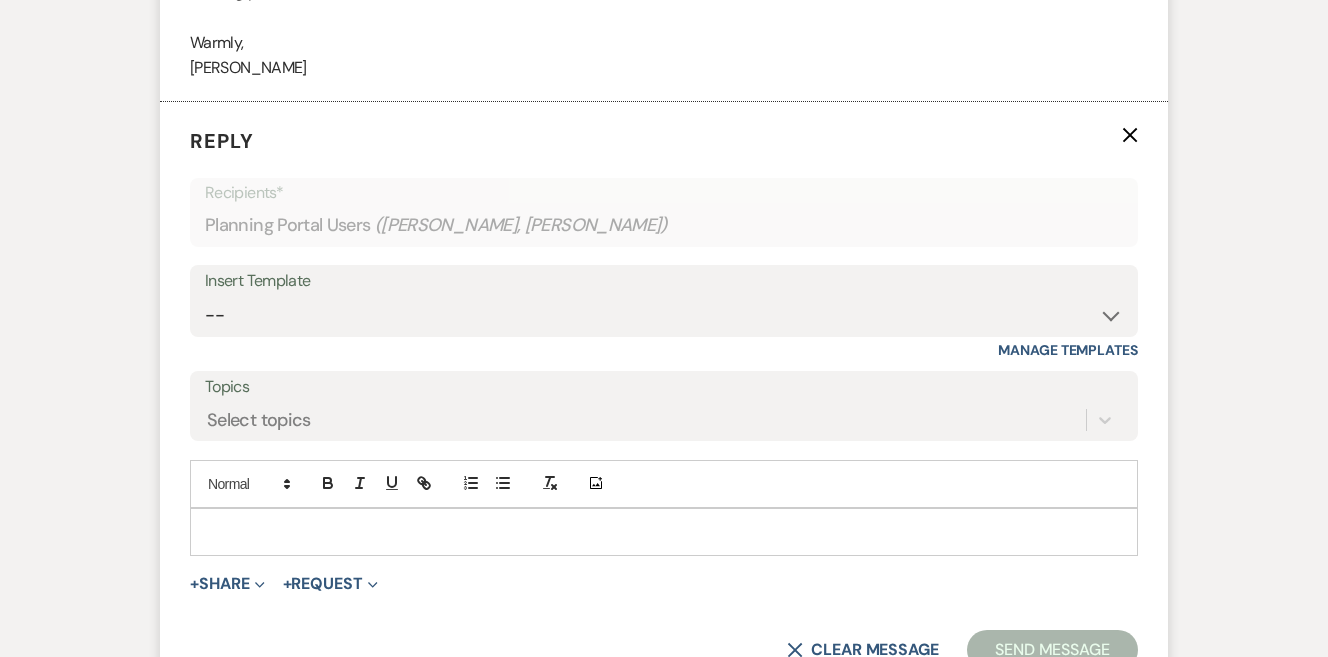click at bounding box center [664, 532] 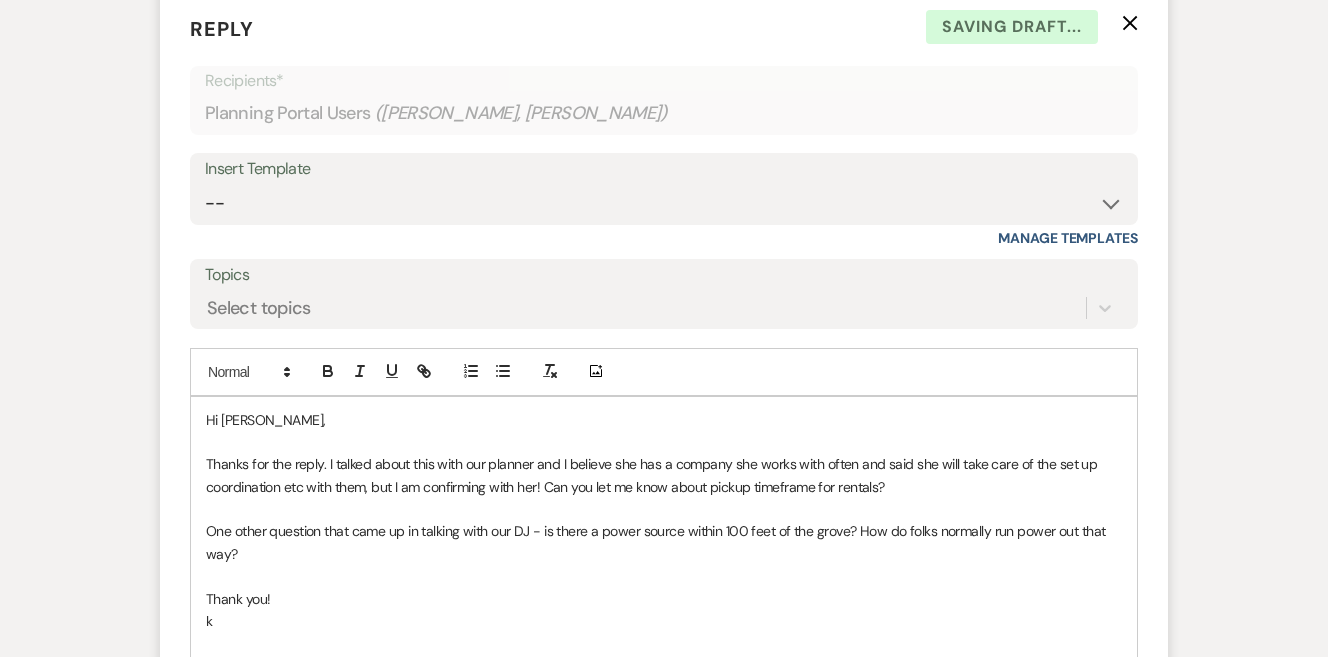 scroll, scrollTop: 4228, scrollLeft: 0, axis: vertical 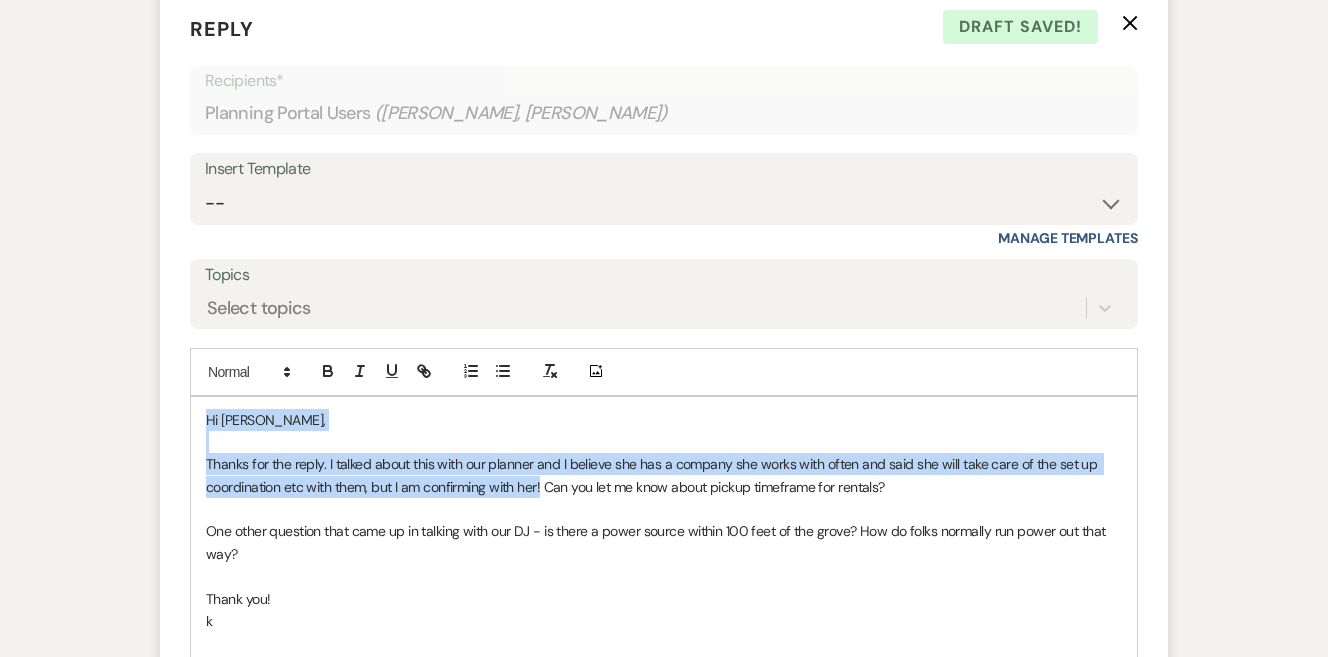 drag, startPoint x: 541, startPoint y: 413, endPoint x: 159, endPoint y: 329, distance: 391.1266 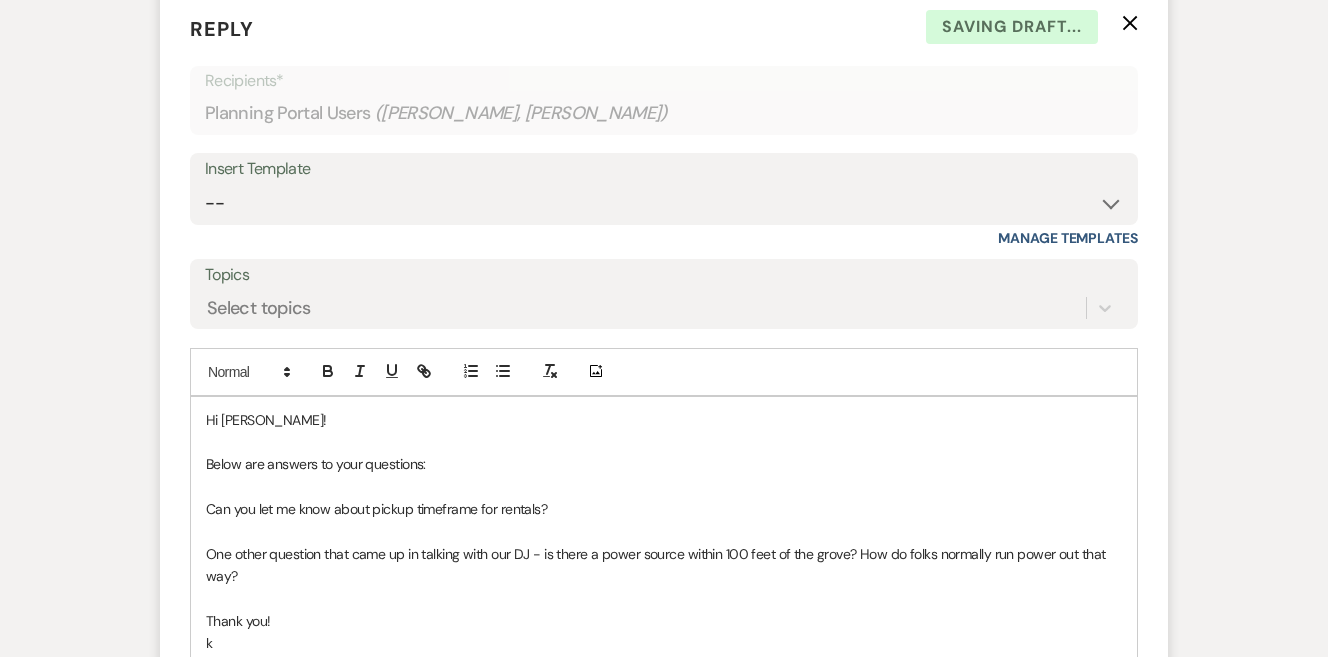 click on "Can you let me know about pickup timeframe for rentals?" at bounding box center [664, 509] 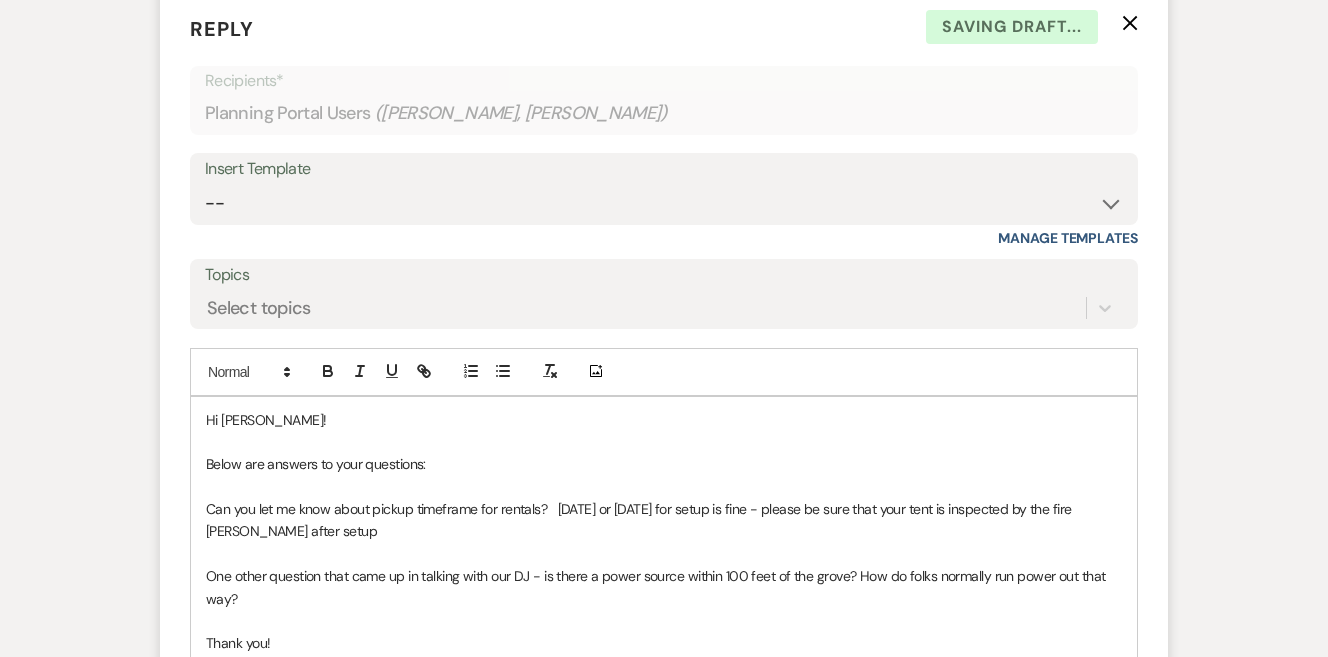 click on "Can you let me know about pickup timeframe for rentals?   [DATE] or [DATE] for setup is fine - please be sure that your tent is inspected by the fire [PERSON_NAME] after setup" at bounding box center (664, 520) 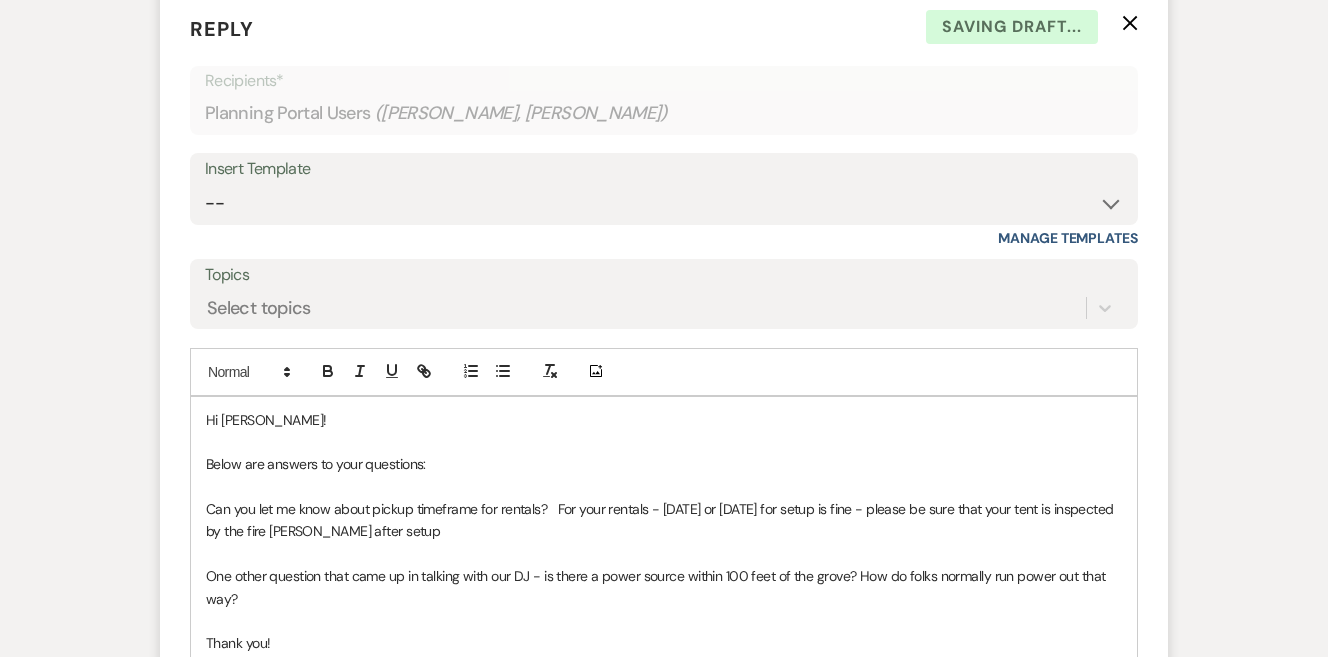 click on "Can you let me know about pickup timeframe for rentals?   For your rentals - [DATE] or [DATE] for setup is fine - please be sure that your tent is inspected by the fire [PERSON_NAME] after setup" at bounding box center [664, 520] 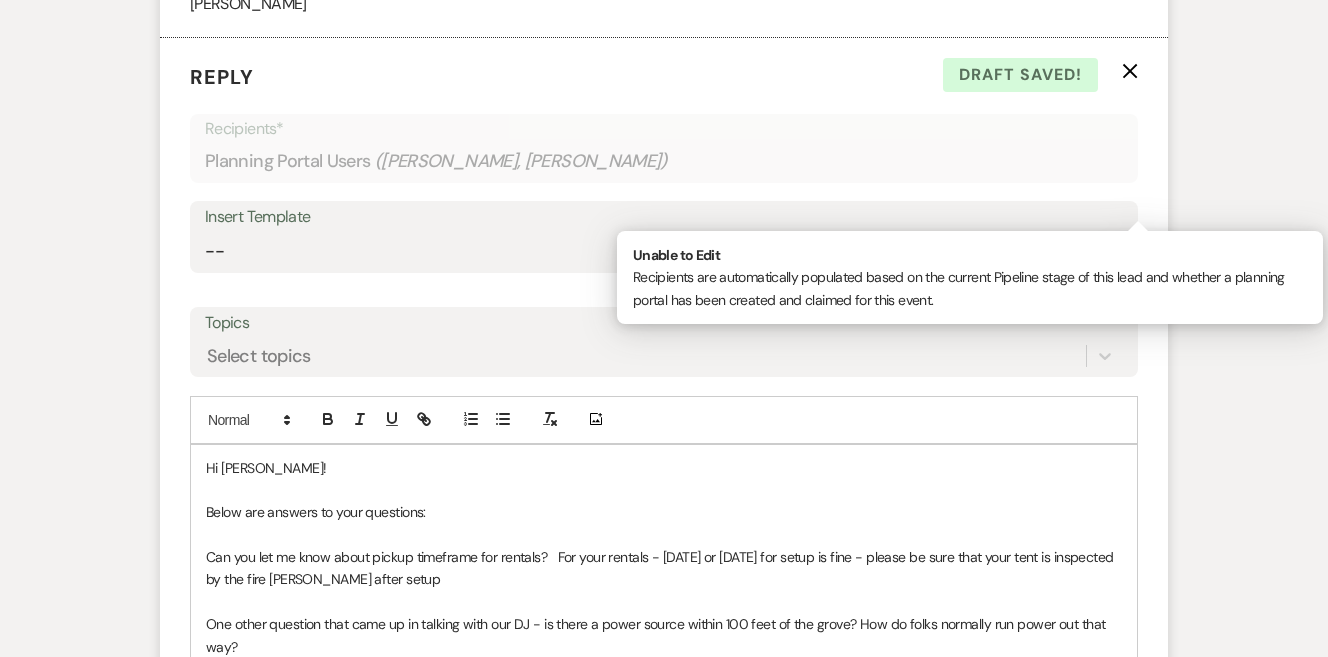 scroll, scrollTop: 4205, scrollLeft: 0, axis: vertical 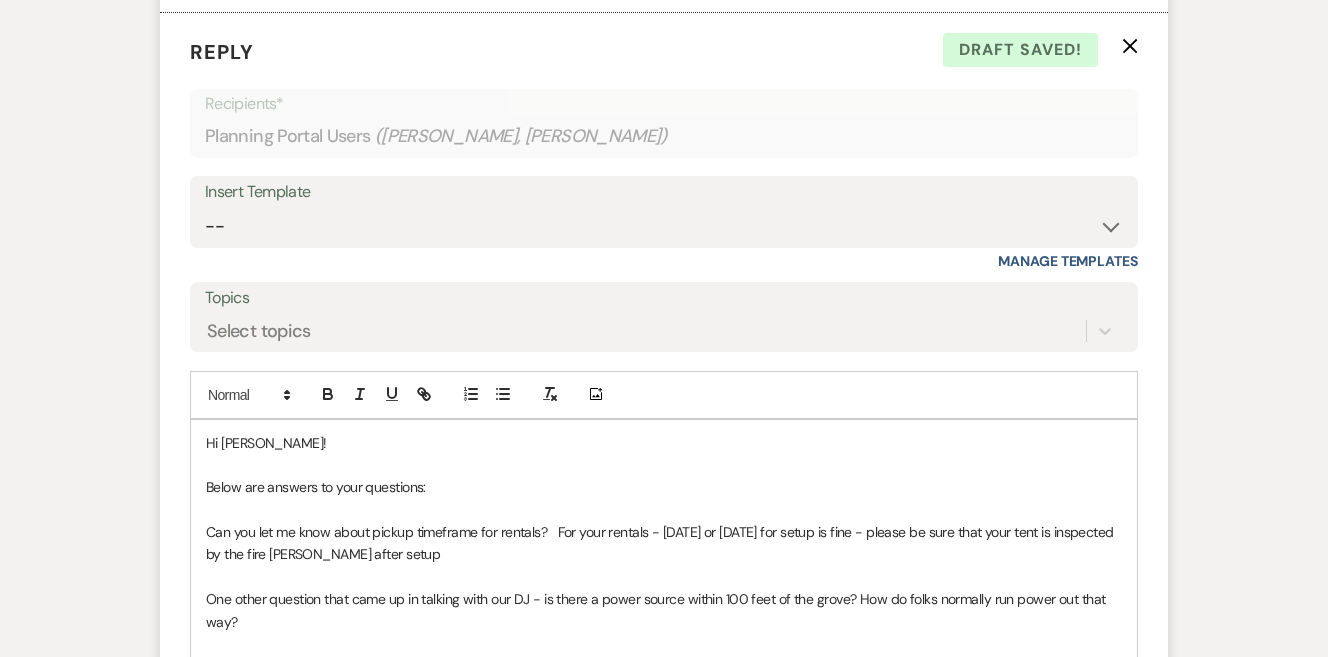 click on "Can you let me know about pickup timeframe for rentals?   For your rentals - [DATE] or [DATE] for setup is fine - please be sure that your tent is inspected by the fire [PERSON_NAME] after setup" at bounding box center (664, 543) 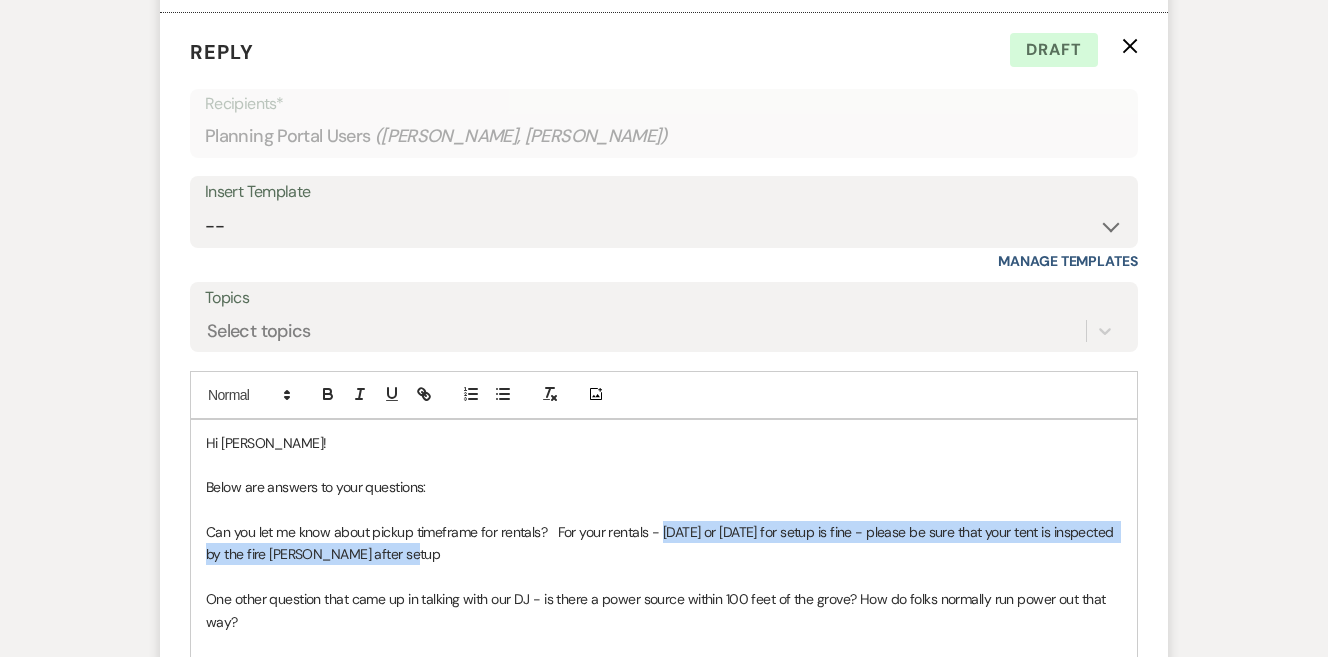 drag, startPoint x: 665, startPoint y: 454, endPoint x: 666, endPoint y: 477, distance: 23.021729 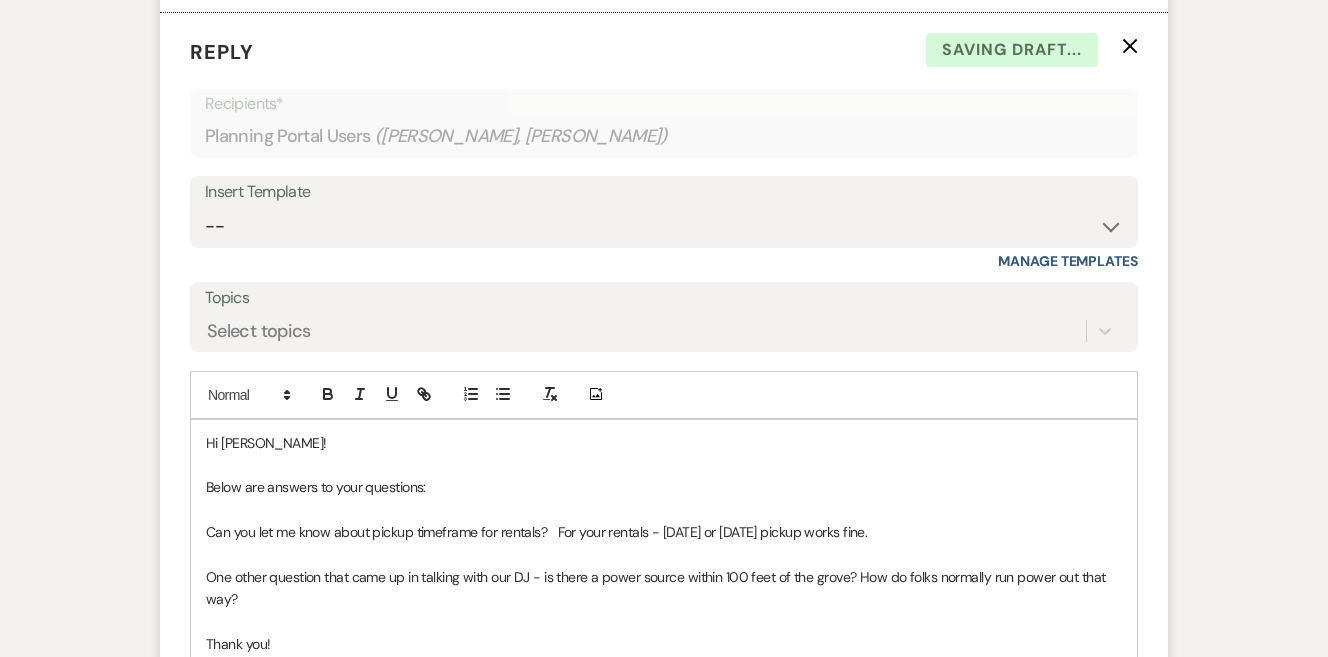 click on "Can you let me know about pickup timeframe for rentals?   For your rentals - [DATE] or [DATE] pickup works fine." at bounding box center [664, 532] 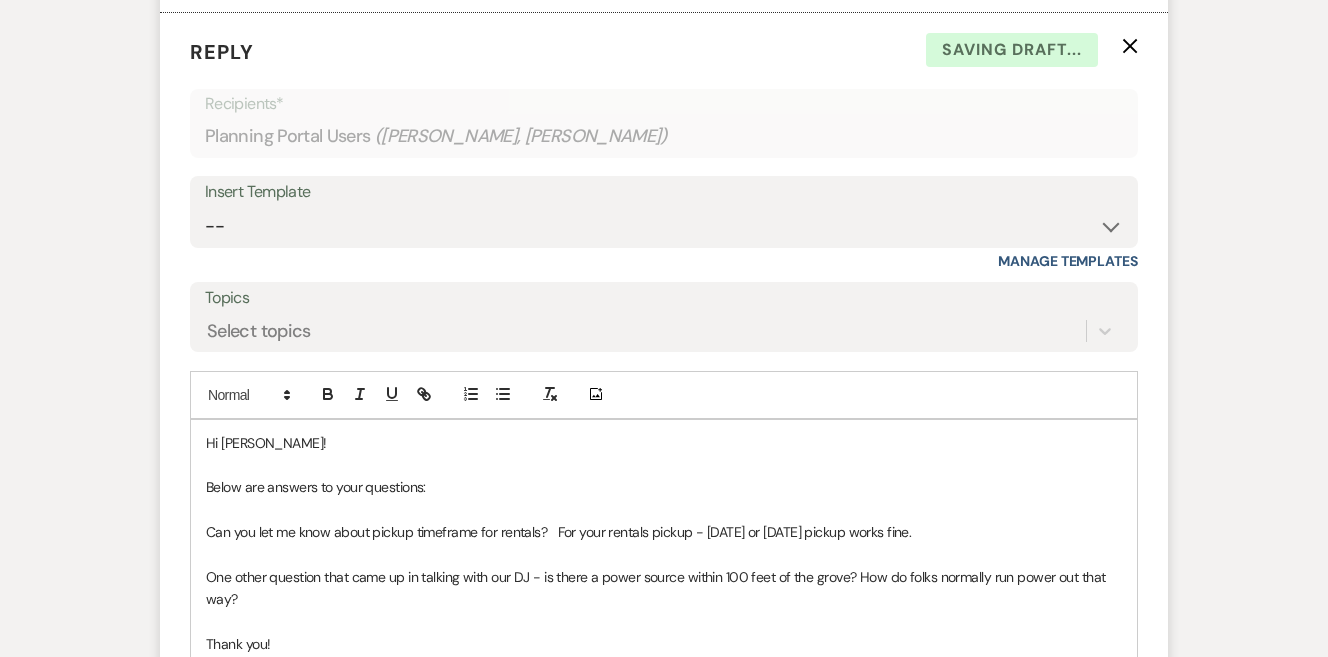 click on "Can you let me know about pickup timeframe for rentals?   For your rentals pickup - [DATE] or [DATE] pickup works fine." at bounding box center (664, 532) 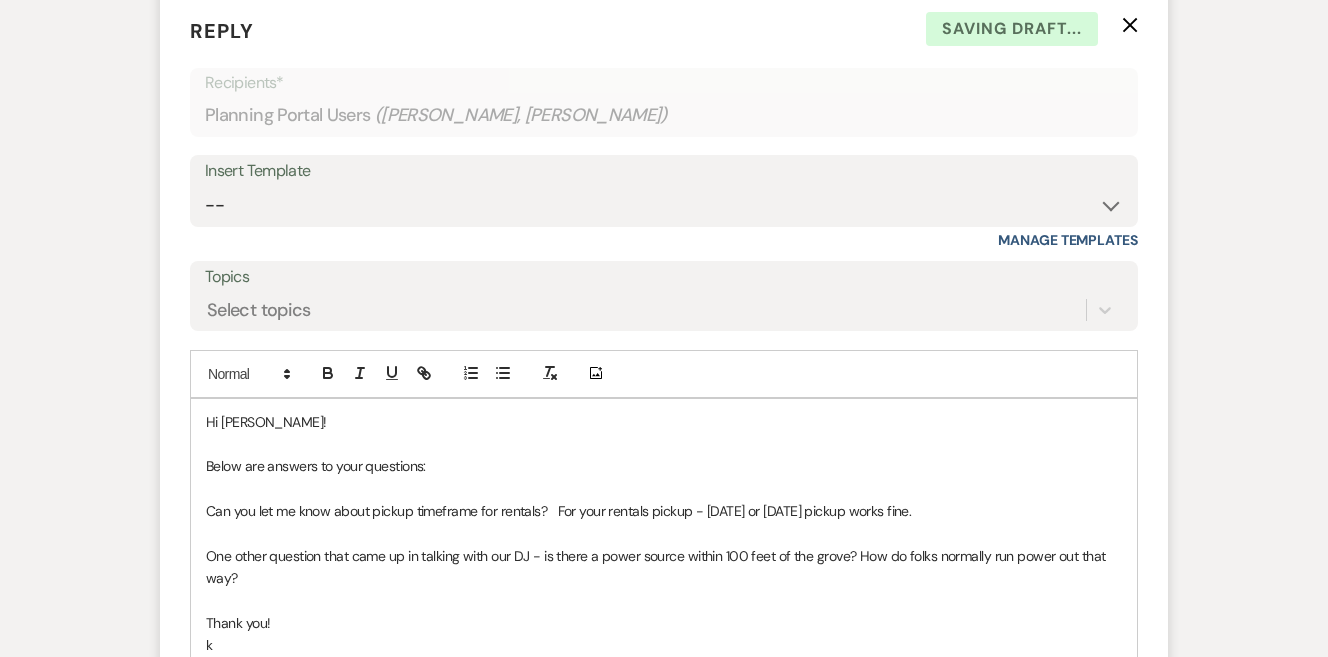 scroll, scrollTop: 4229, scrollLeft: 0, axis: vertical 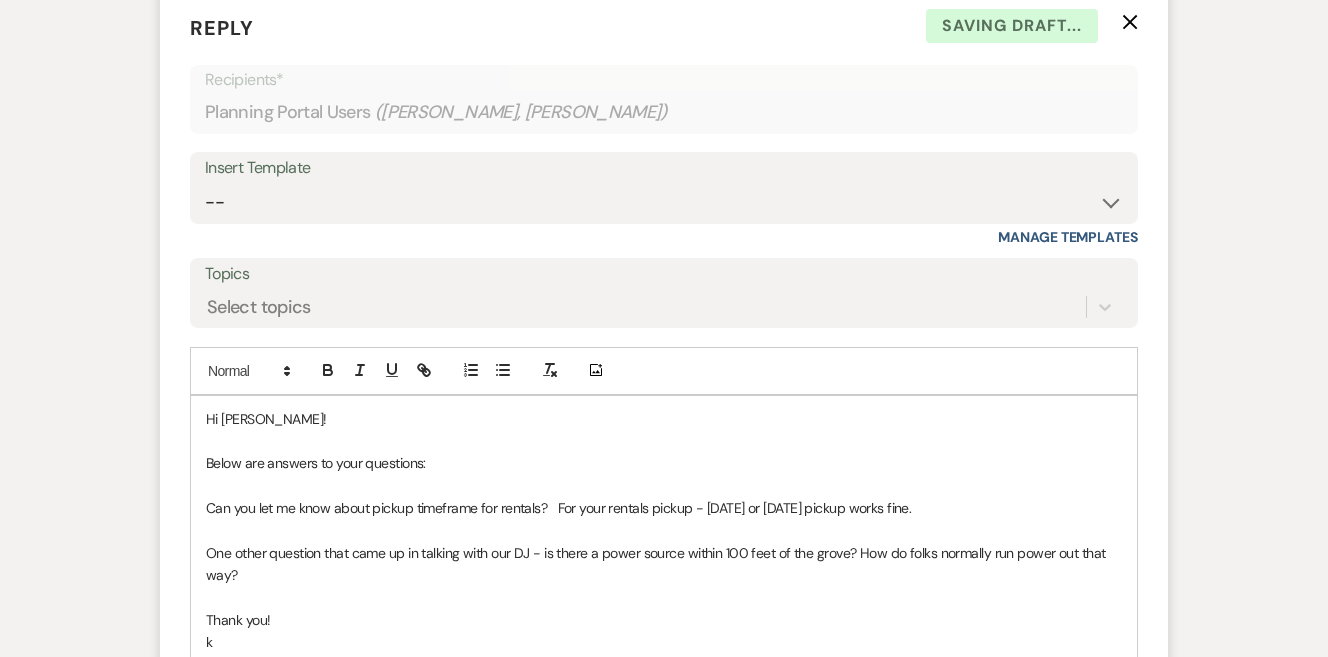 click on "One other question that came up in talking with our DJ - is there a power source within 100 feet of the grove? How do folks normally run power out that way?" at bounding box center [664, 564] 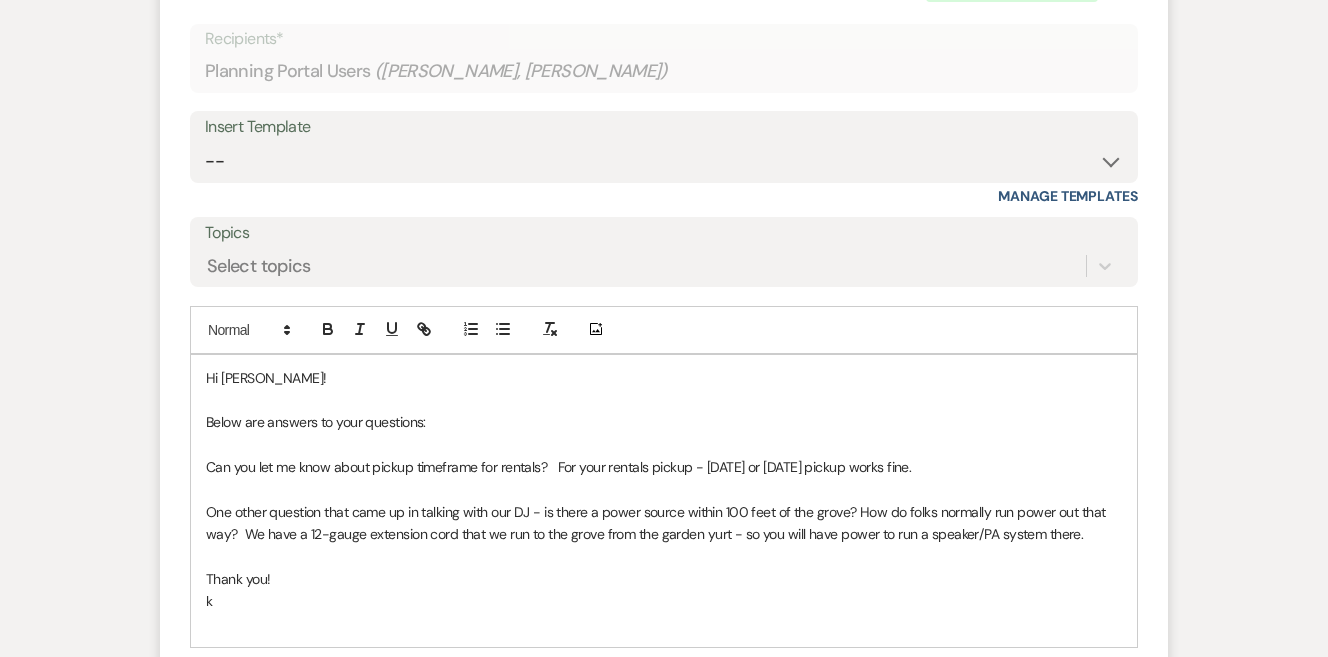scroll, scrollTop: 4273, scrollLeft: 0, axis: vertical 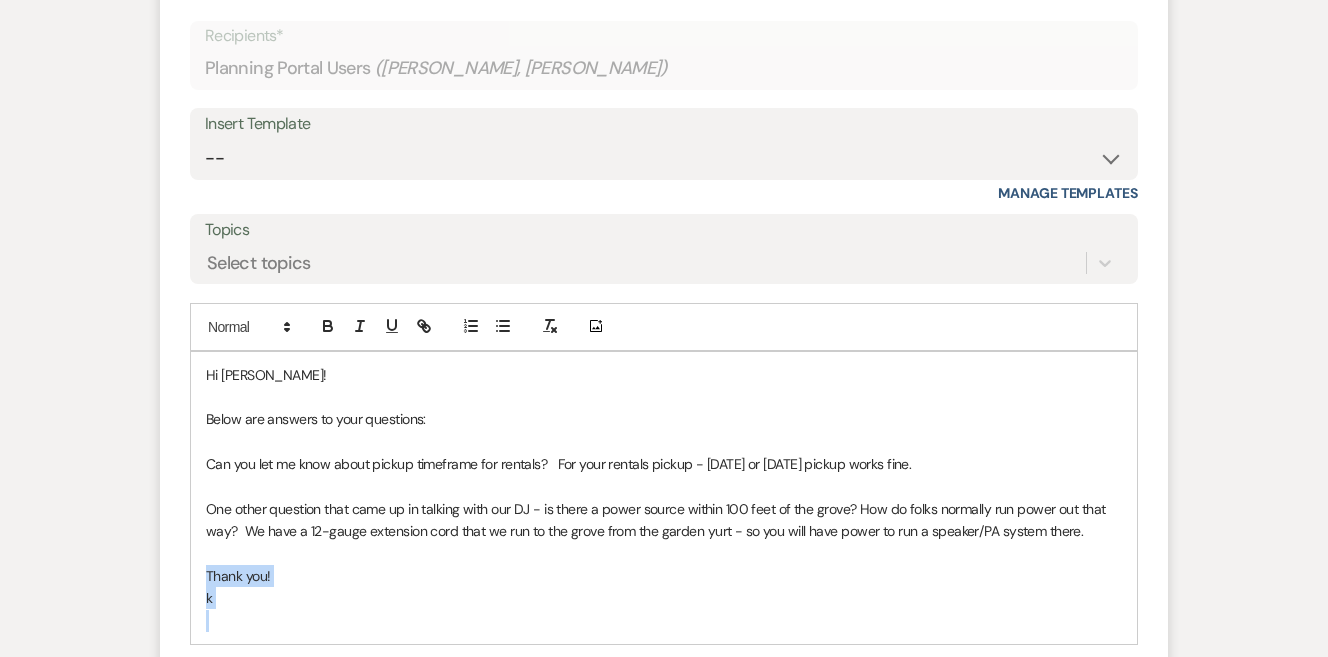 drag, startPoint x: 283, startPoint y: 534, endPoint x: 194, endPoint y: 502, distance: 94.57801 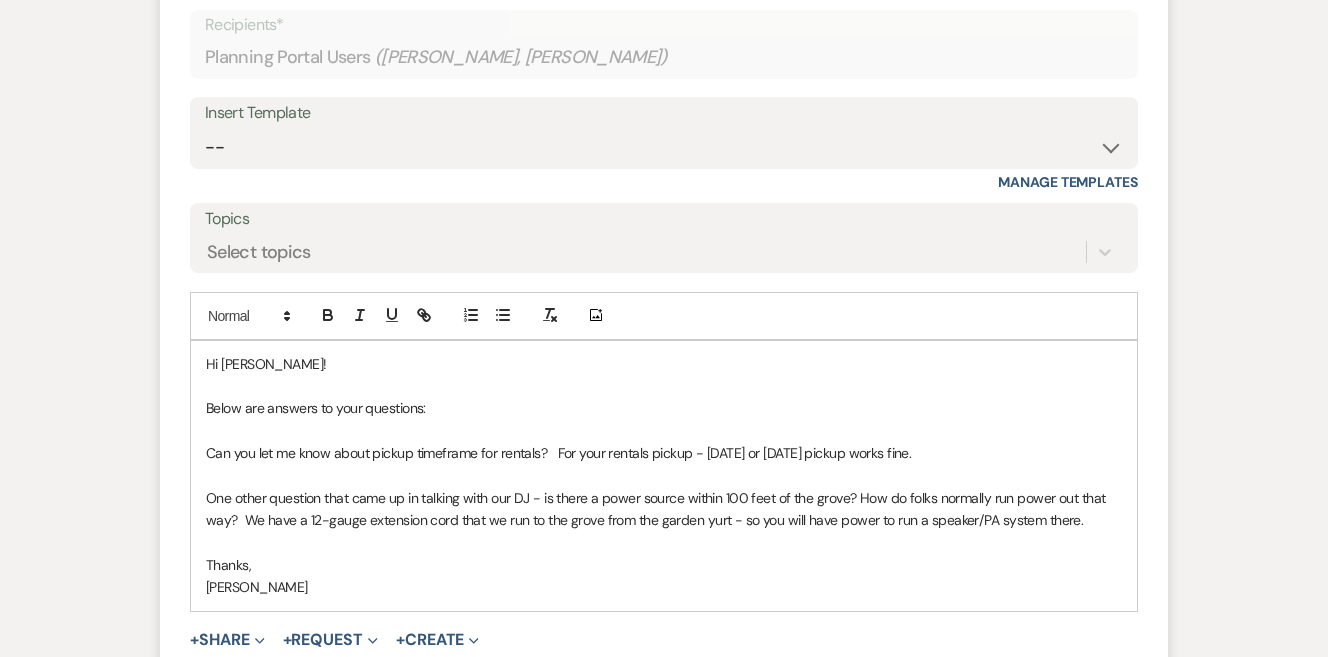 scroll, scrollTop: 4288, scrollLeft: 0, axis: vertical 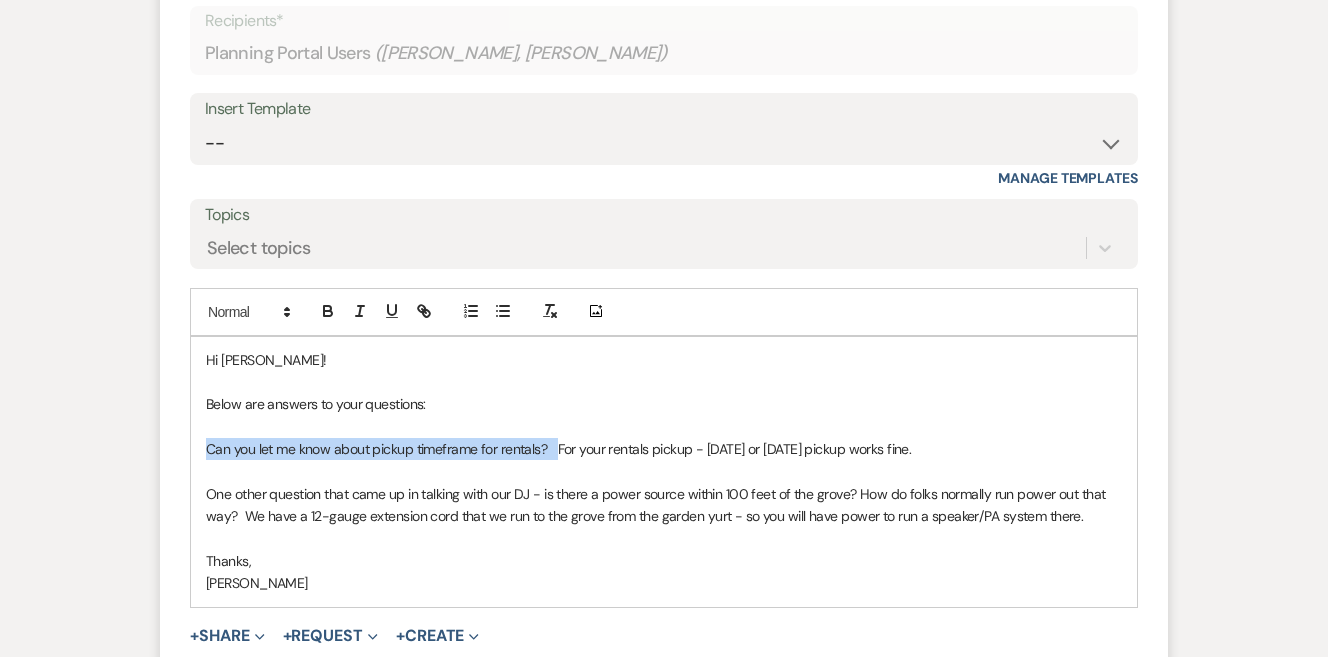 drag, startPoint x: 555, startPoint y: 374, endPoint x: 169, endPoint y: 379, distance: 386.03238 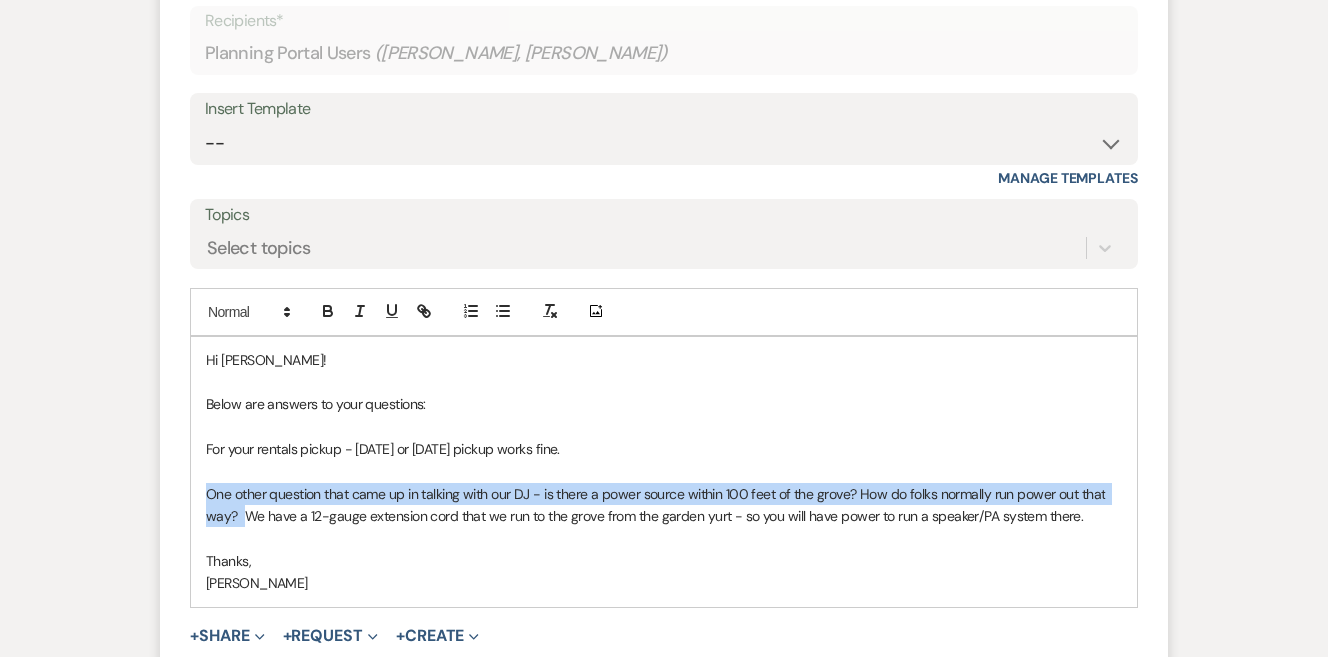 drag, startPoint x: 243, startPoint y: 440, endPoint x: 167, endPoint y: 413, distance: 80.65358 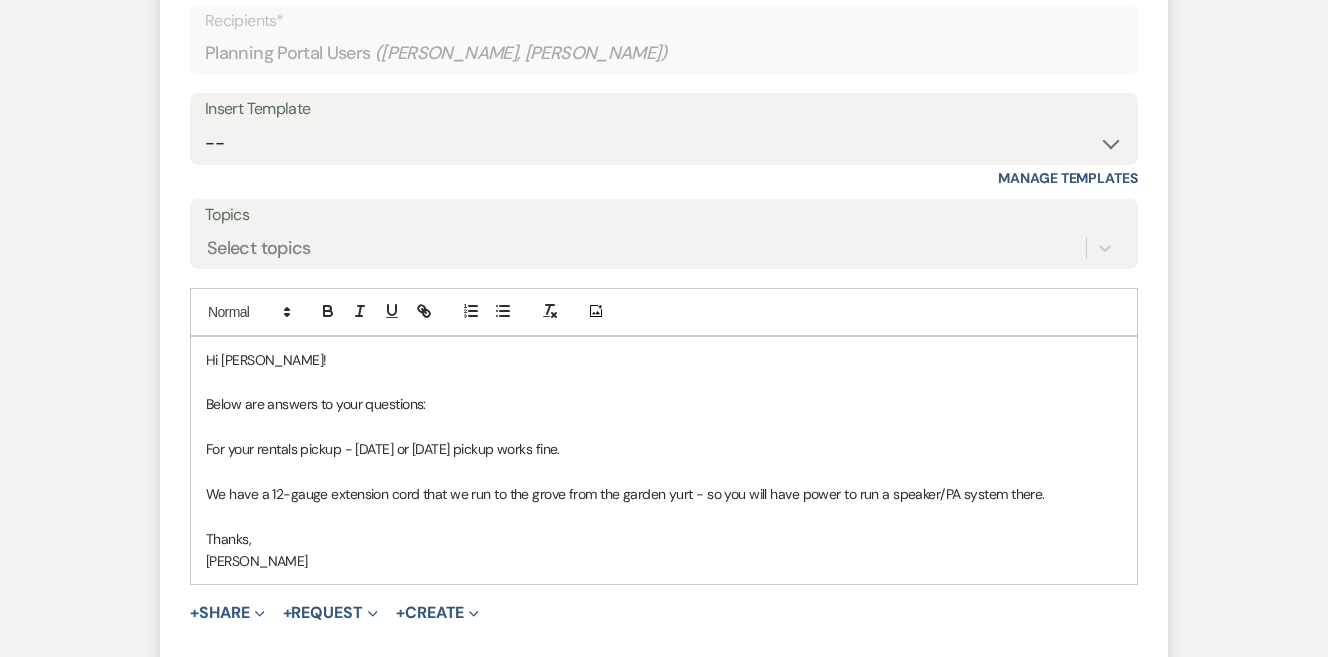 drag, startPoint x: 1049, startPoint y: 427, endPoint x: 106, endPoint y: 368, distance: 944.8439 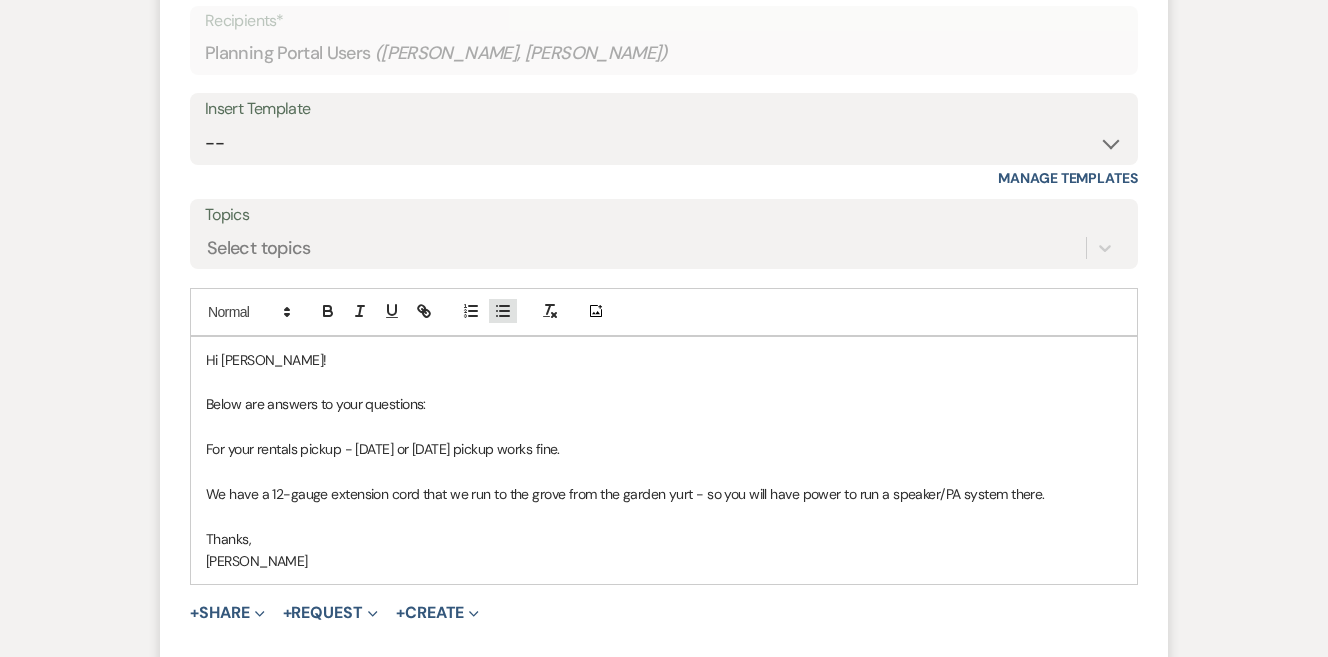 click 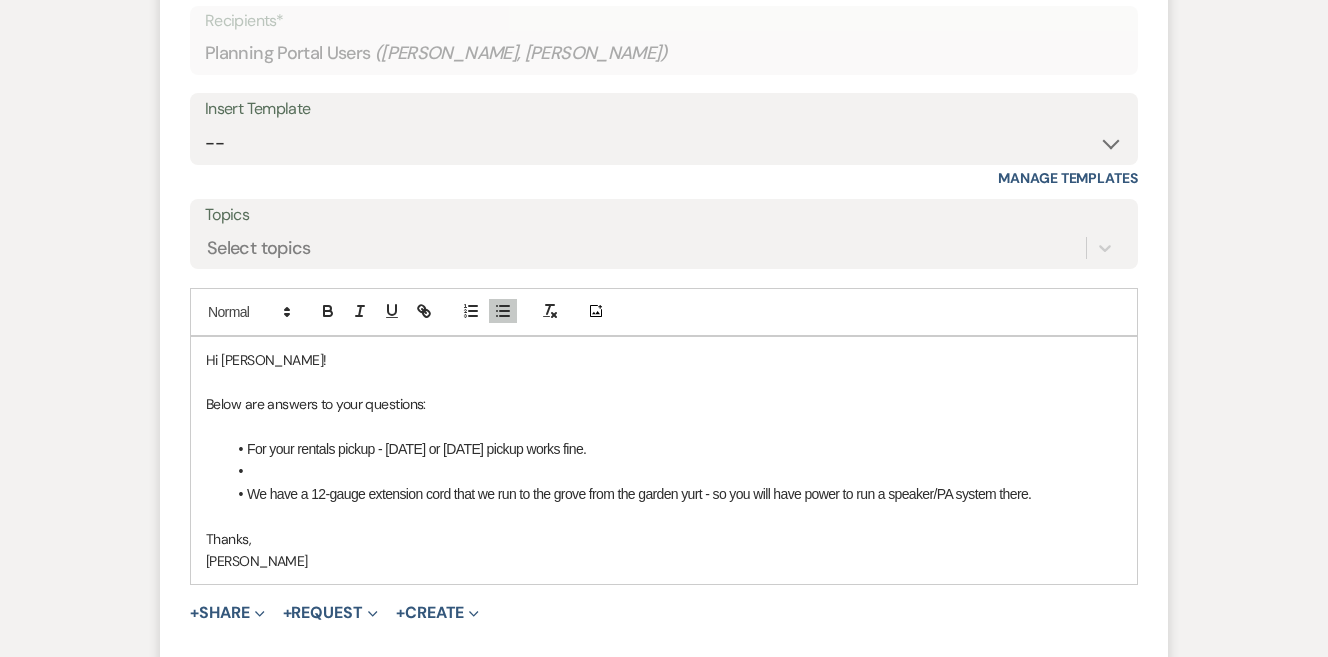 click at bounding box center (674, 471) 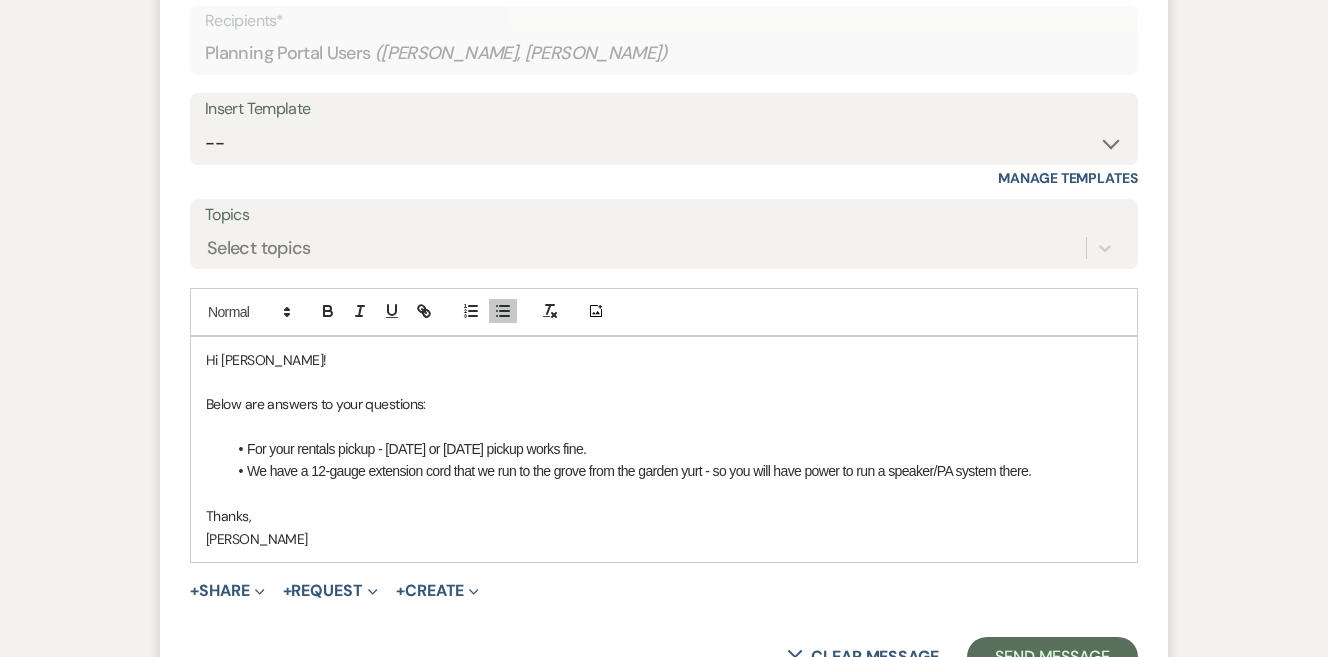 click on "Thanks," at bounding box center [664, 516] 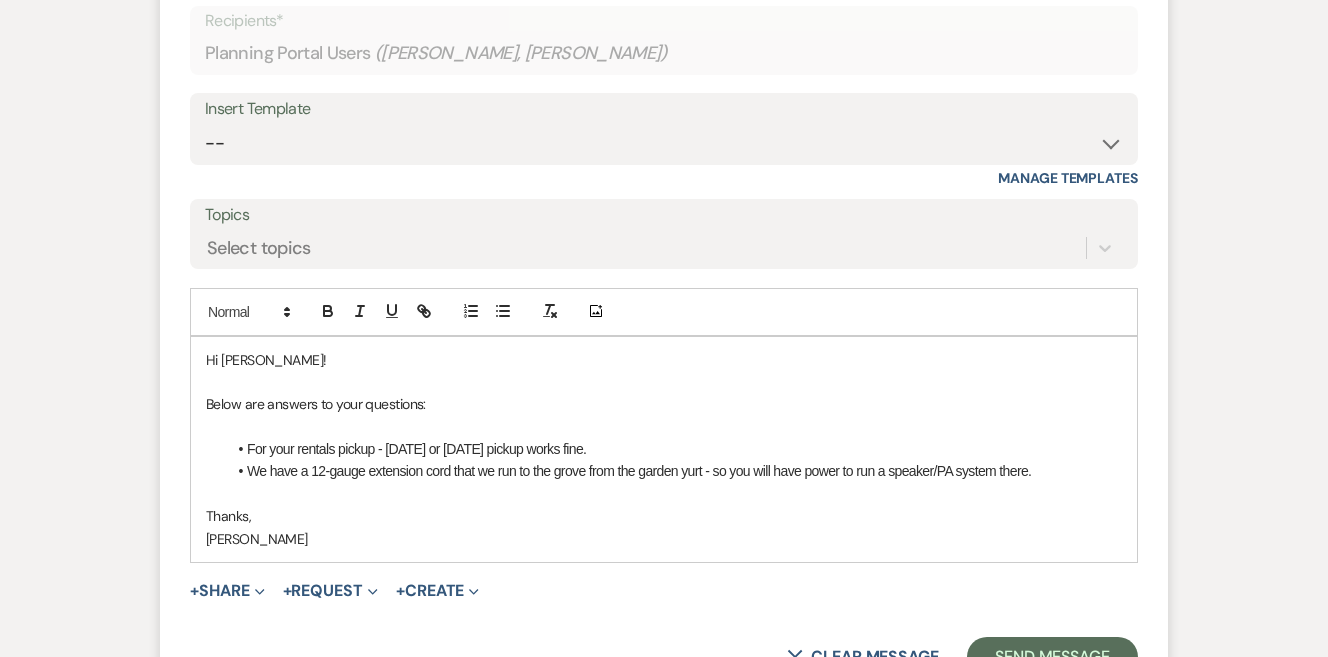 scroll, scrollTop: 4301, scrollLeft: 0, axis: vertical 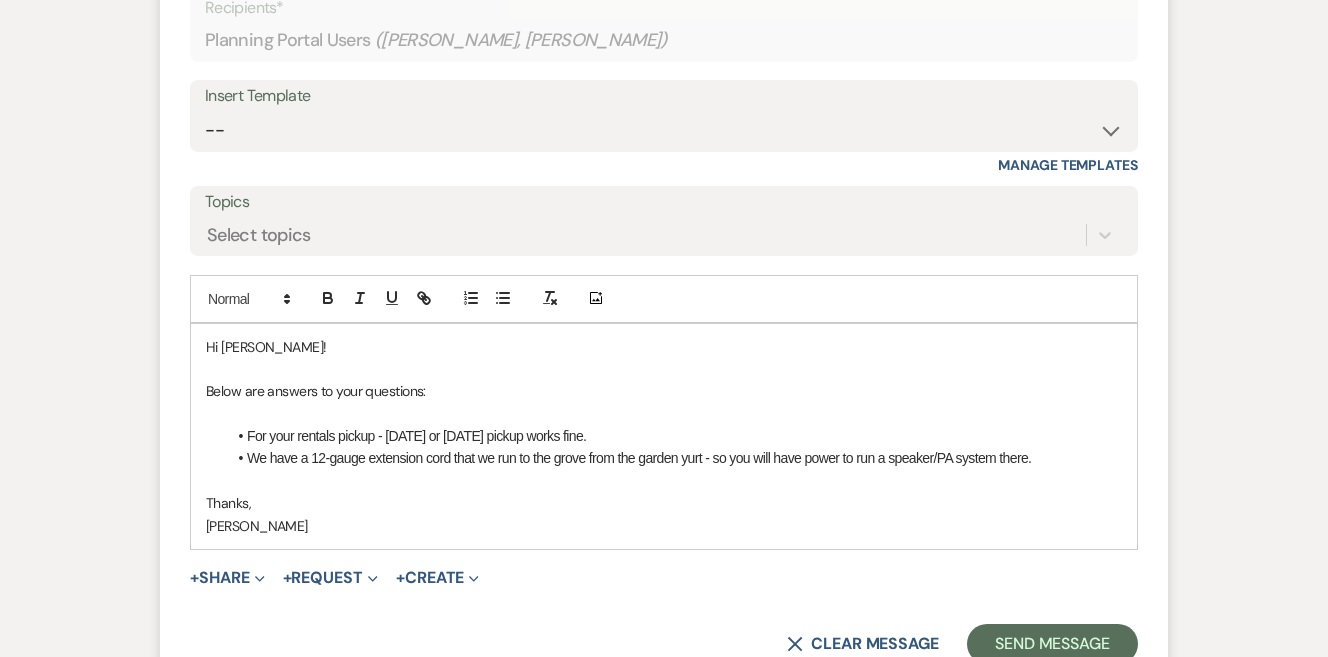 click on "We have a 12-gauge extension cord that we run to the grove from the garden yurt - so you will have power to run a speaker/PA system there." at bounding box center [639, 458] 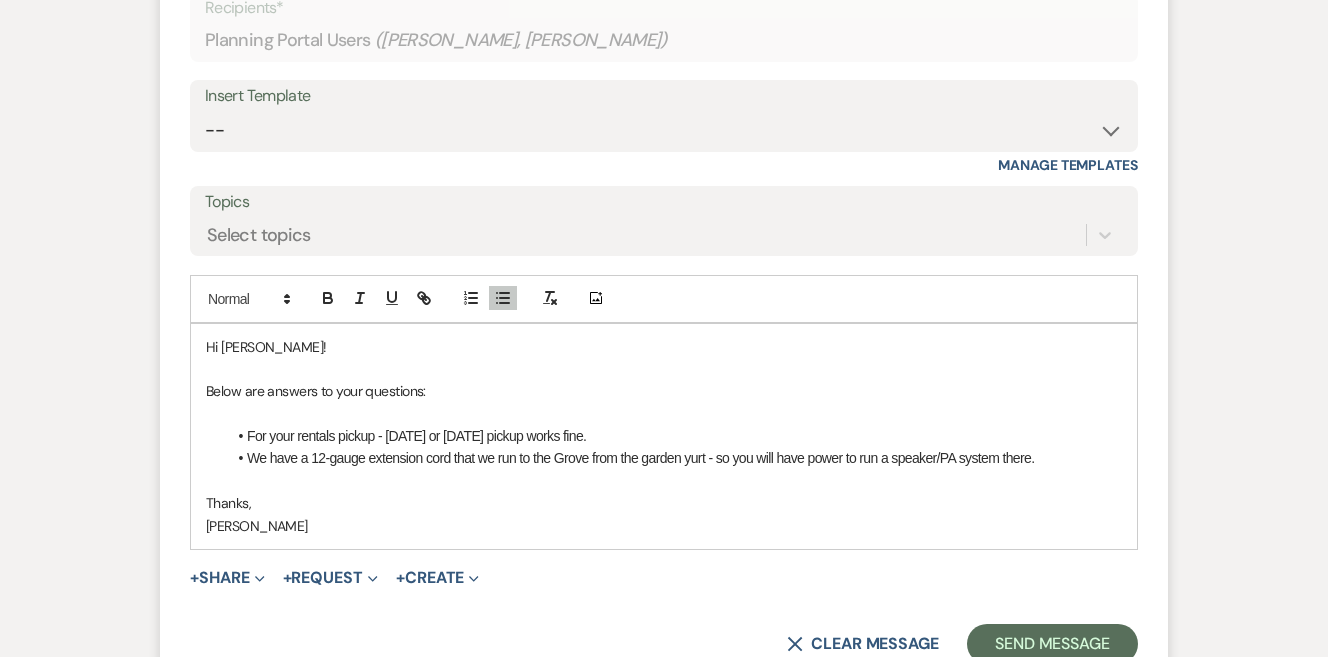 click at bounding box center (664, 481) 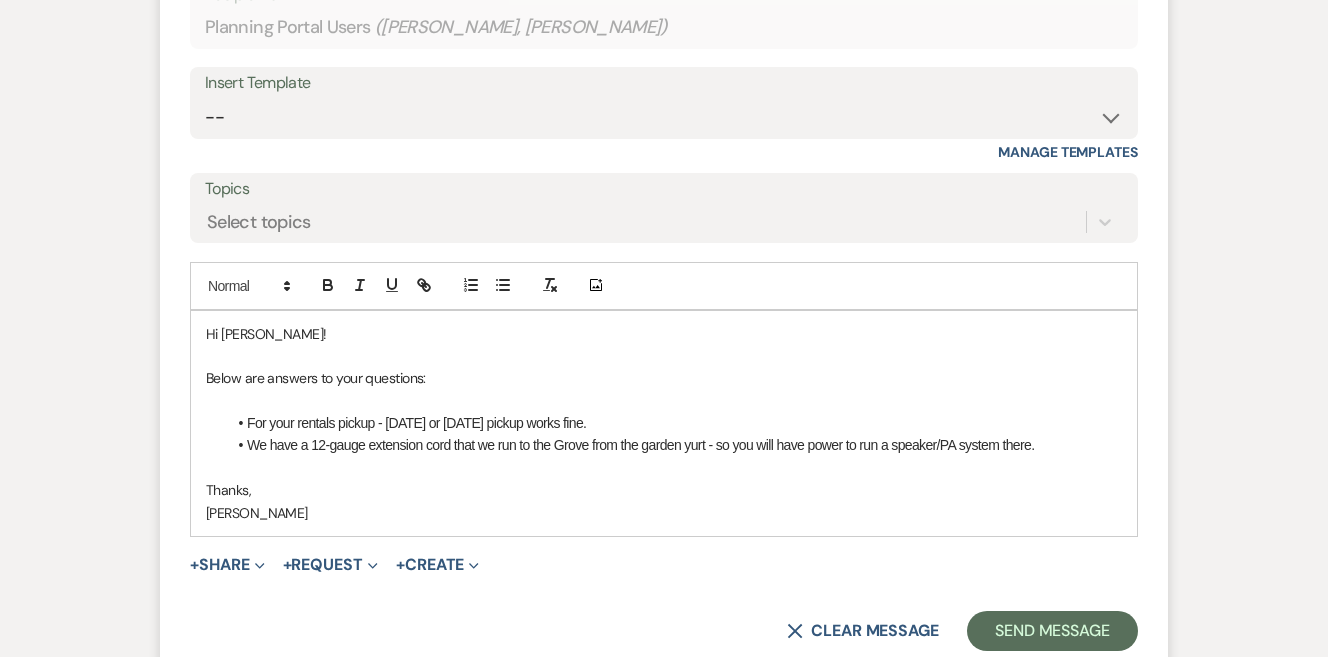 scroll, scrollTop: 4315, scrollLeft: 0, axis: vertical 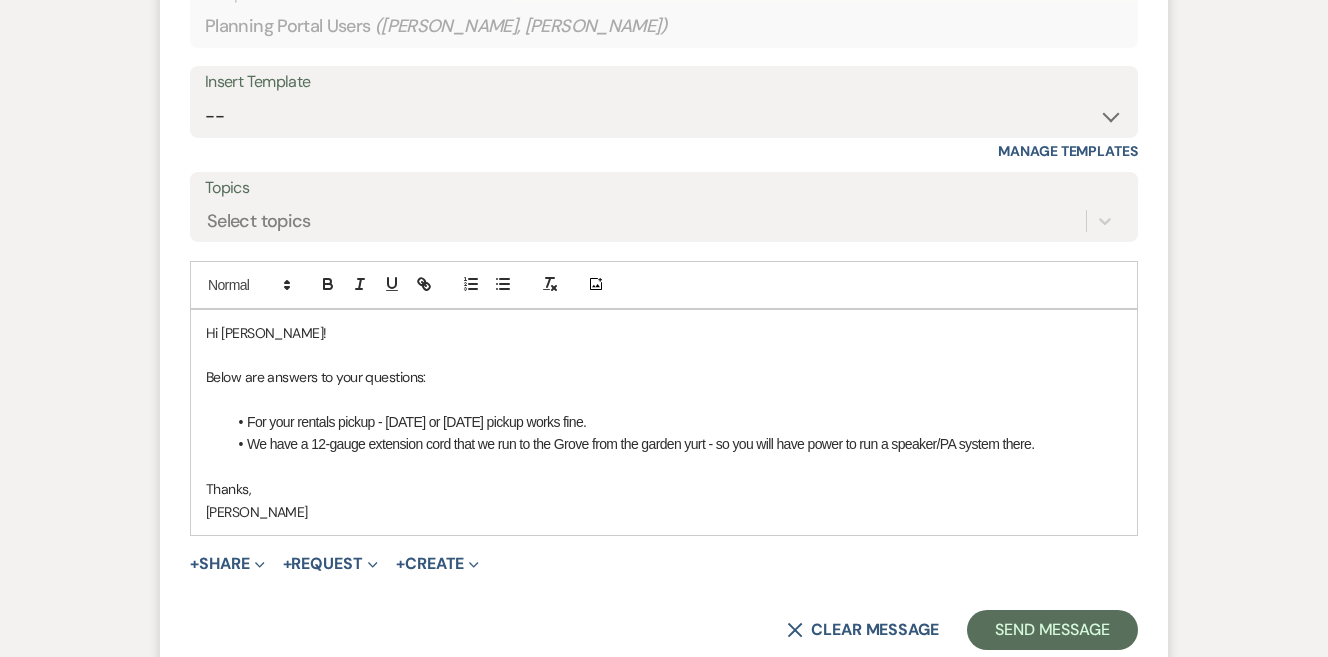 click on "Thanks," at bounding box center [664, 489] 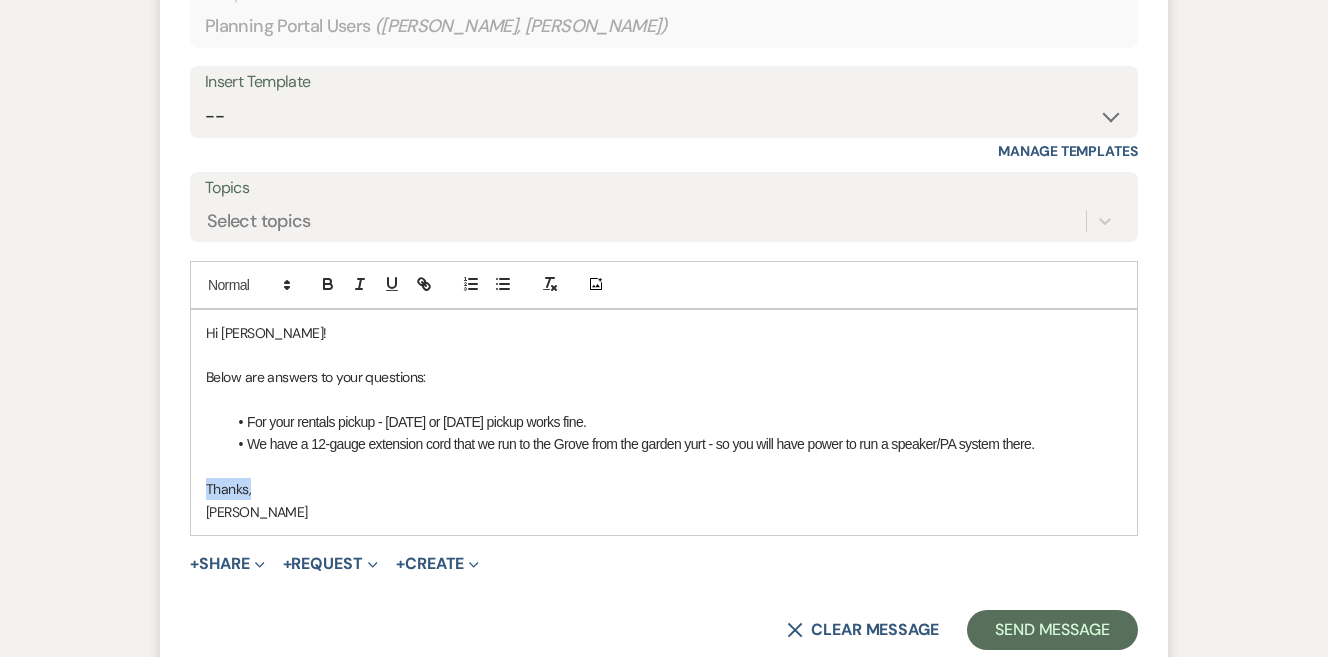 drag, startPoint x: 263, startPoint y: 416, endPoint x: 151, endPoint y: 412, distance: 112.0714 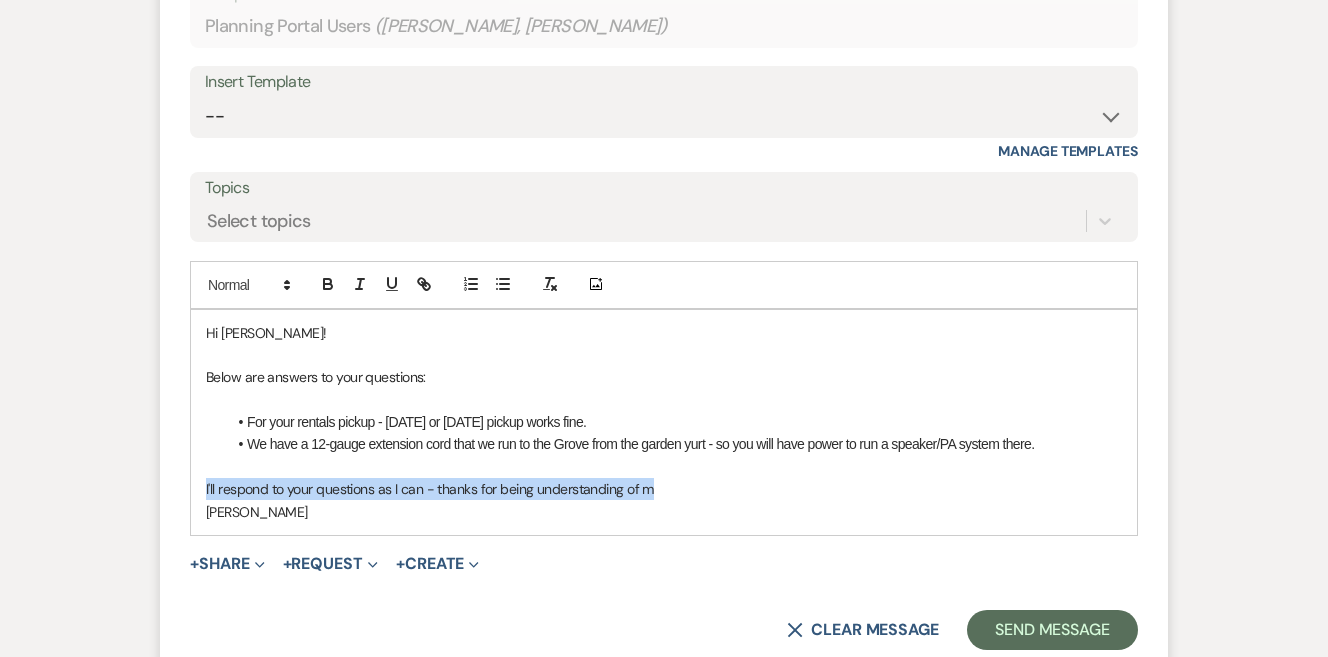 drag, startPoint x: 679, startPoint y: 406, endPoint x: 176, endPoint y: 411, distance: 503.02484 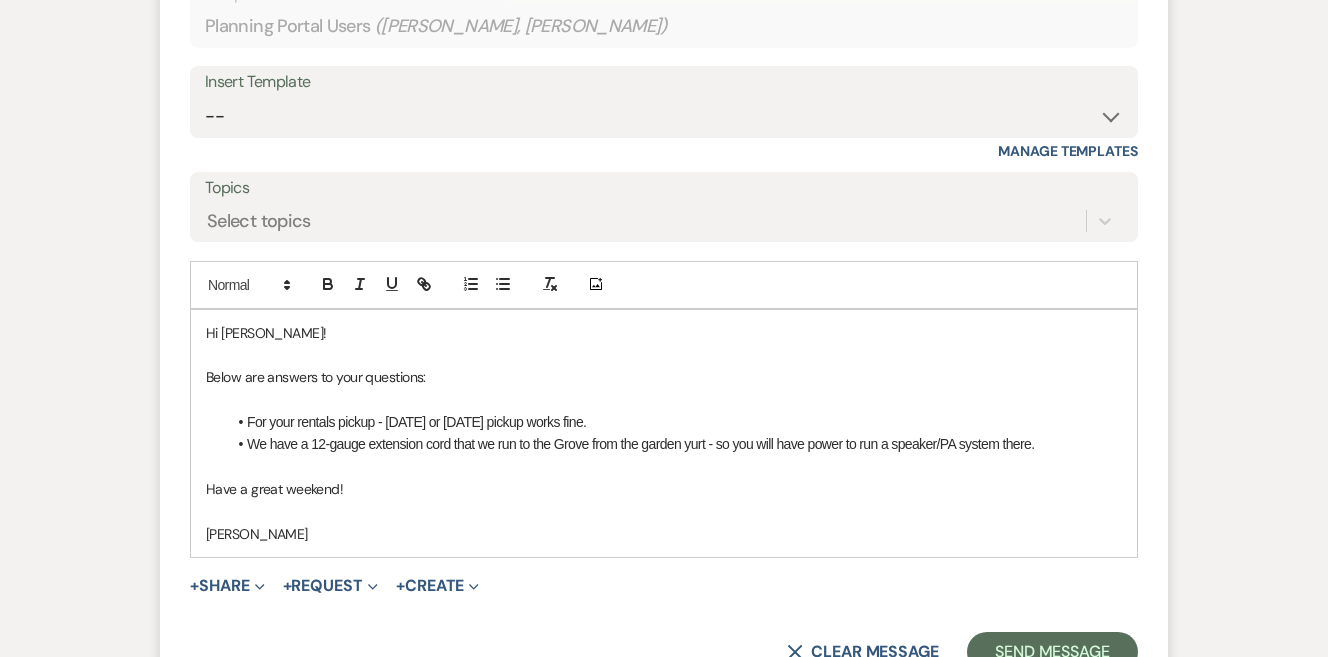 click at bounding box center [664, 512] 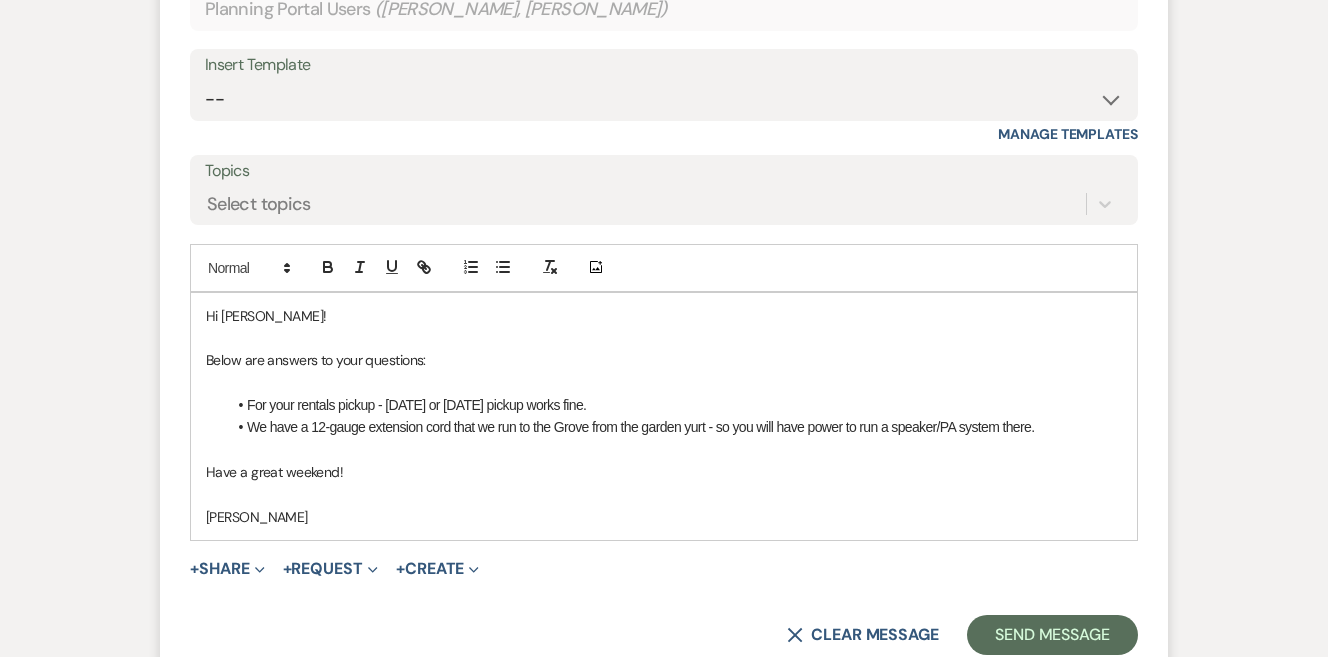 scroll, scrollTop: 4344, scrollLeft: 0, axis: vertical 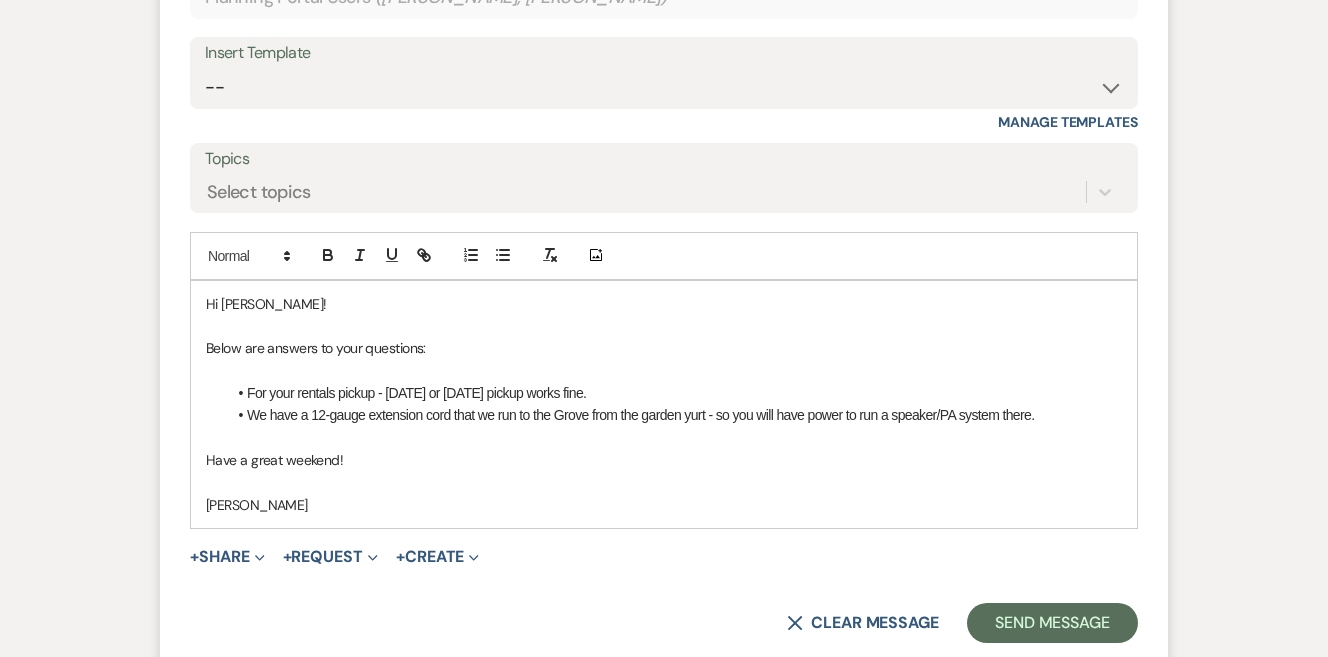click on "For your rentals pickup - [DATE] or [DATE] pickup works fine." at bounding box center [674, 393] 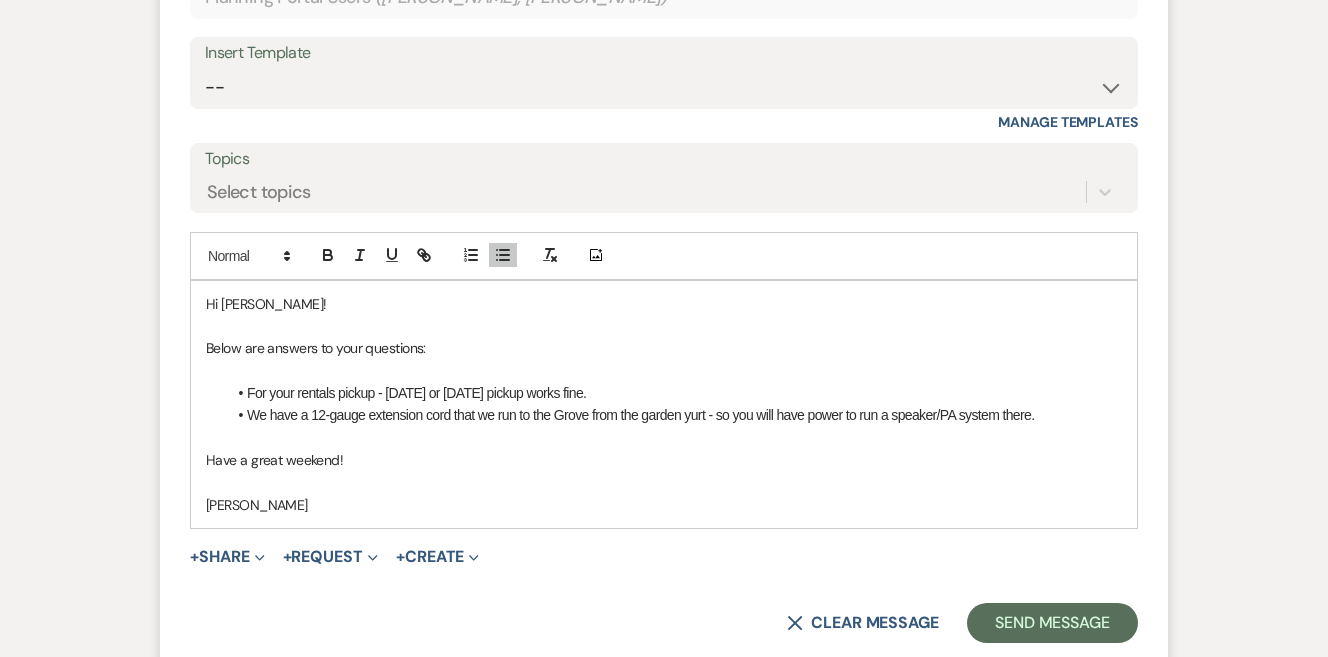 scroll, scrollTop: 4364, scrollLeft: 0, axis: vertical 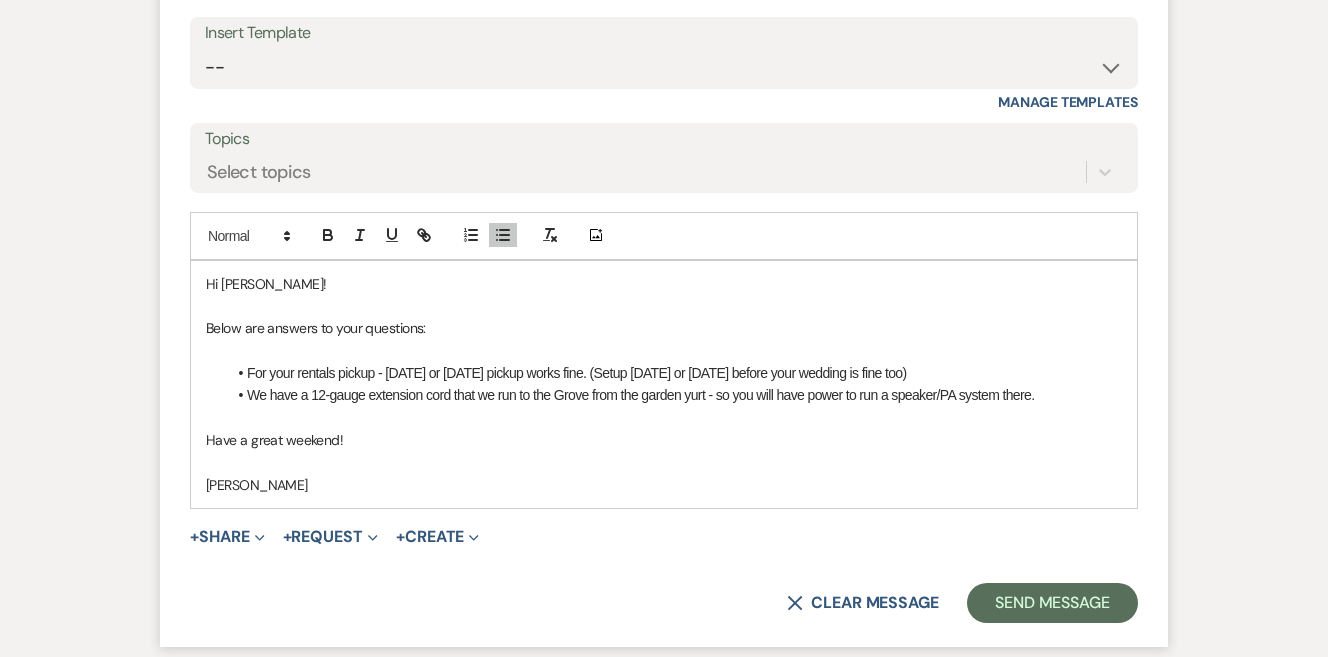 click on "For your rentals pickup - [DATE] or [DATE] pickup works fine. (Setup [DATE] or [DATE] before your wedding is fine too)" at bounding box center (674, 373) 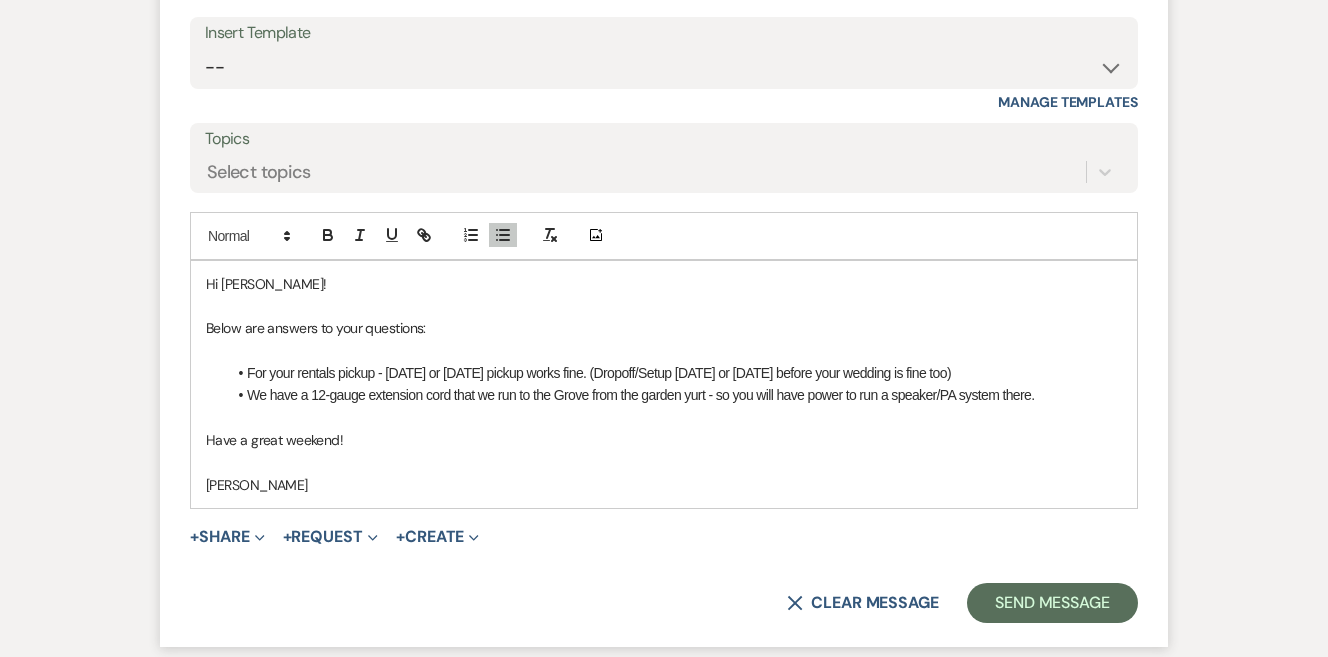 click on "We have a 12-gauge extension cord that we run to the Grove from the garden yurt - so you will have power to run a speaker/PA system there." at bounding box center (640, 395) 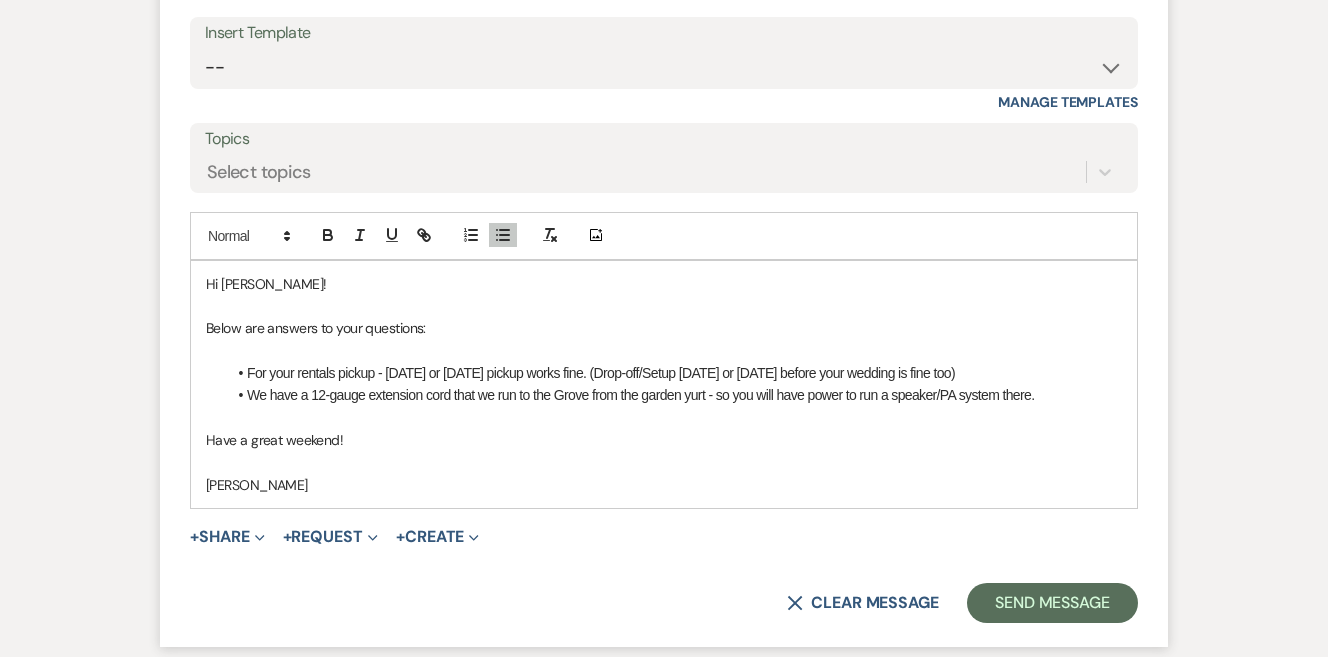 click on "We have a 12-gauge extension cord that we run to the Grove from the garden yurt - so you will have power to run a speaker/PA system there." at bounding box center (640, 395) 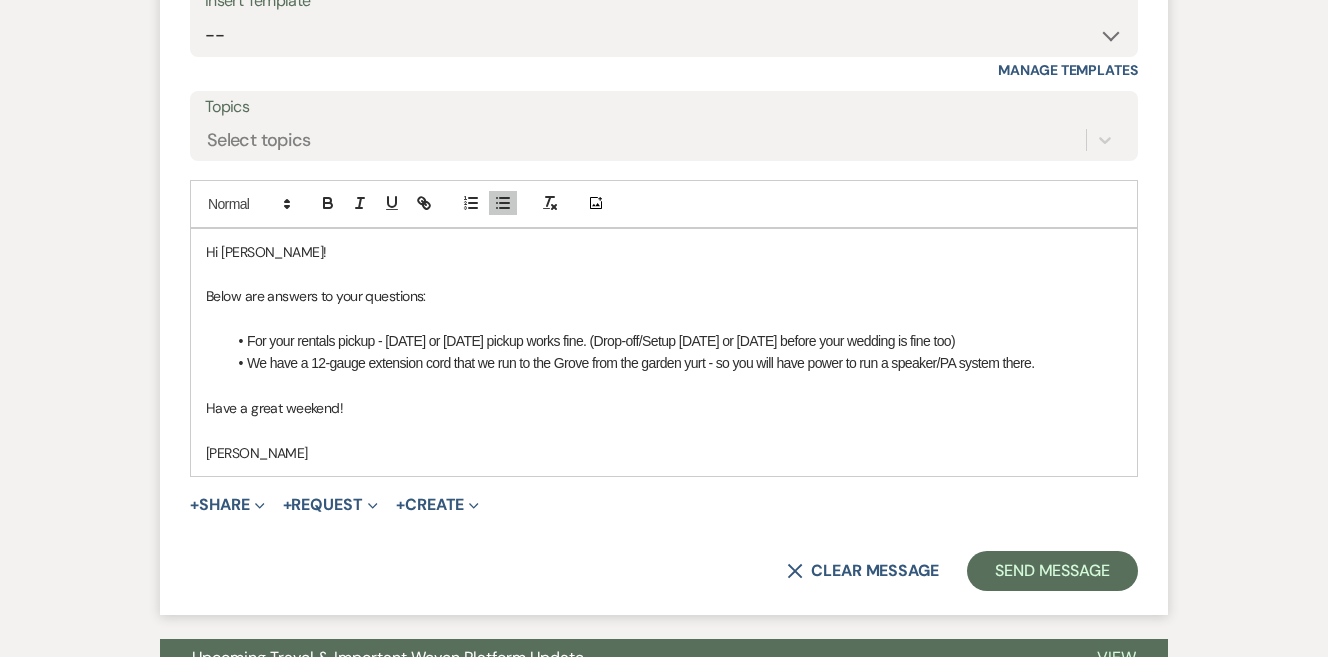 scroll, scrollTop: 4397, scrollLeft: 0, axis: vertical 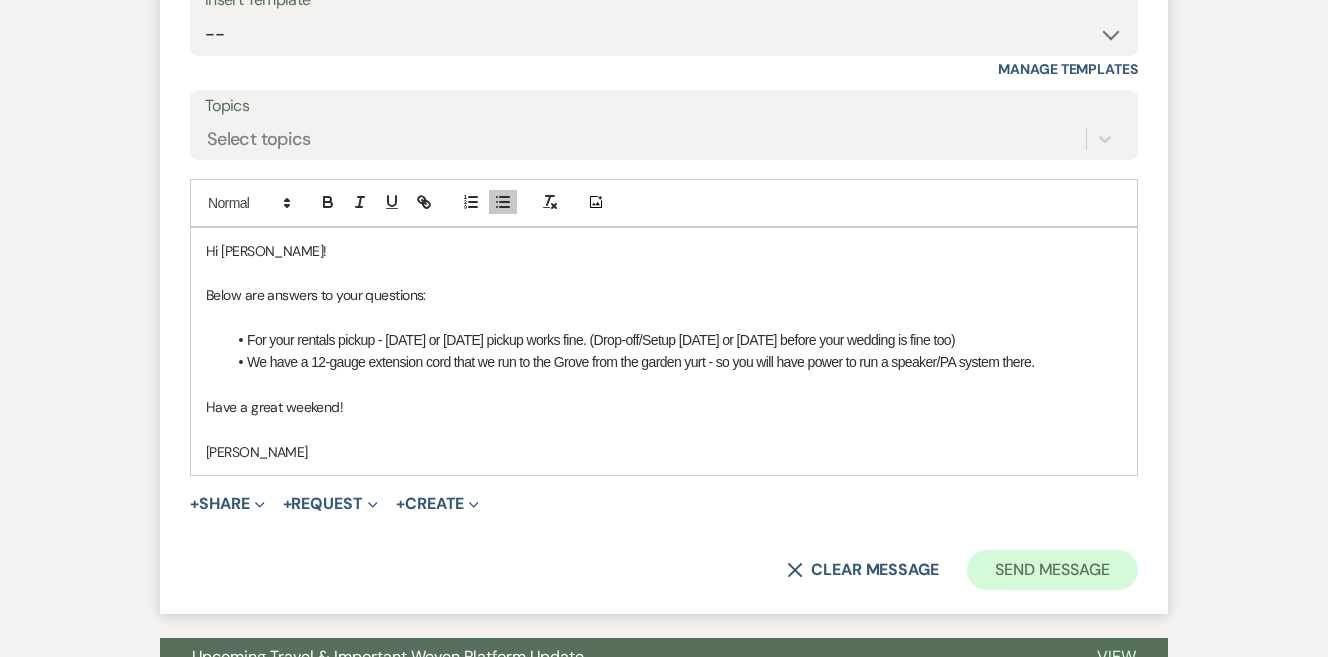 click on "Send Message" at bounding box center [1052, 570] 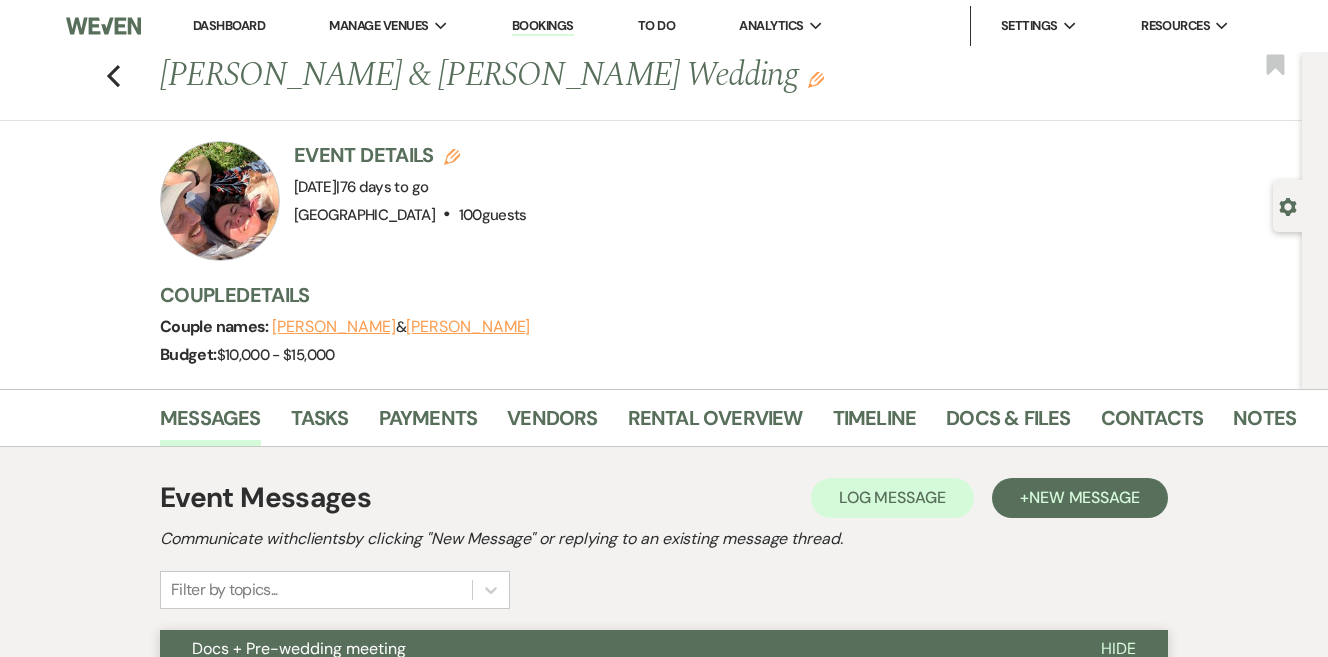 scroll, scrollTop: 0, scrollLeft: 0, axis: both 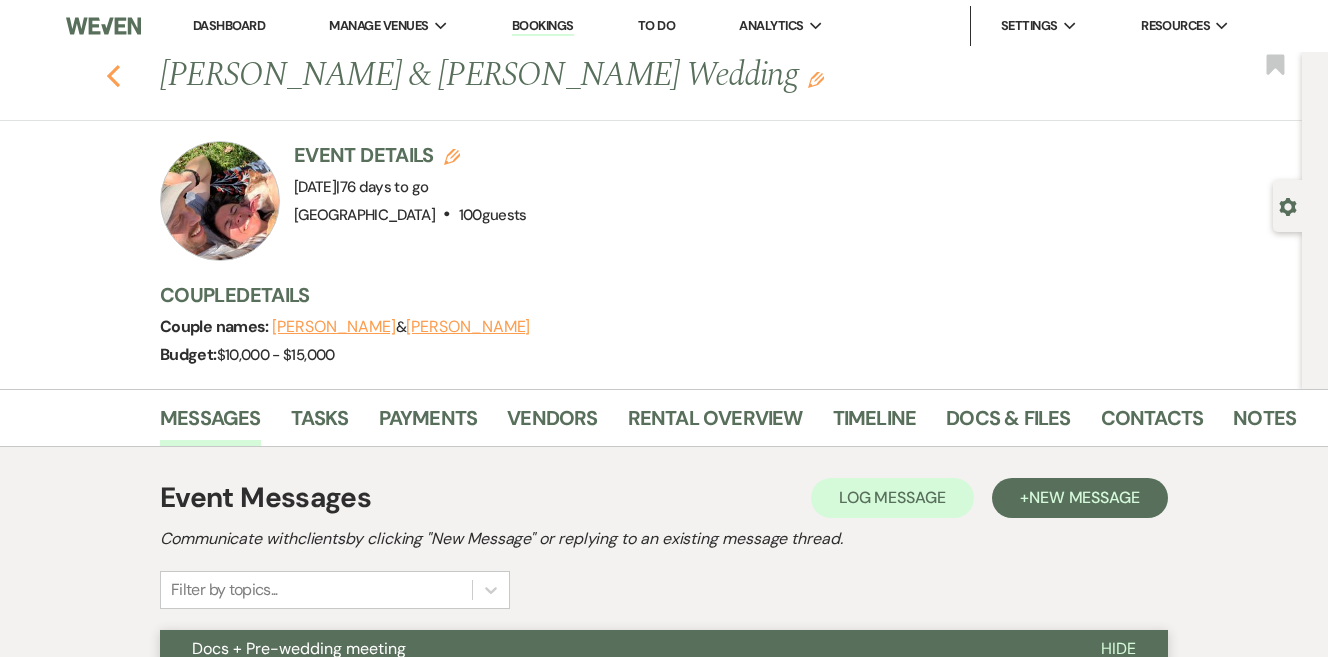 click on "Previous" 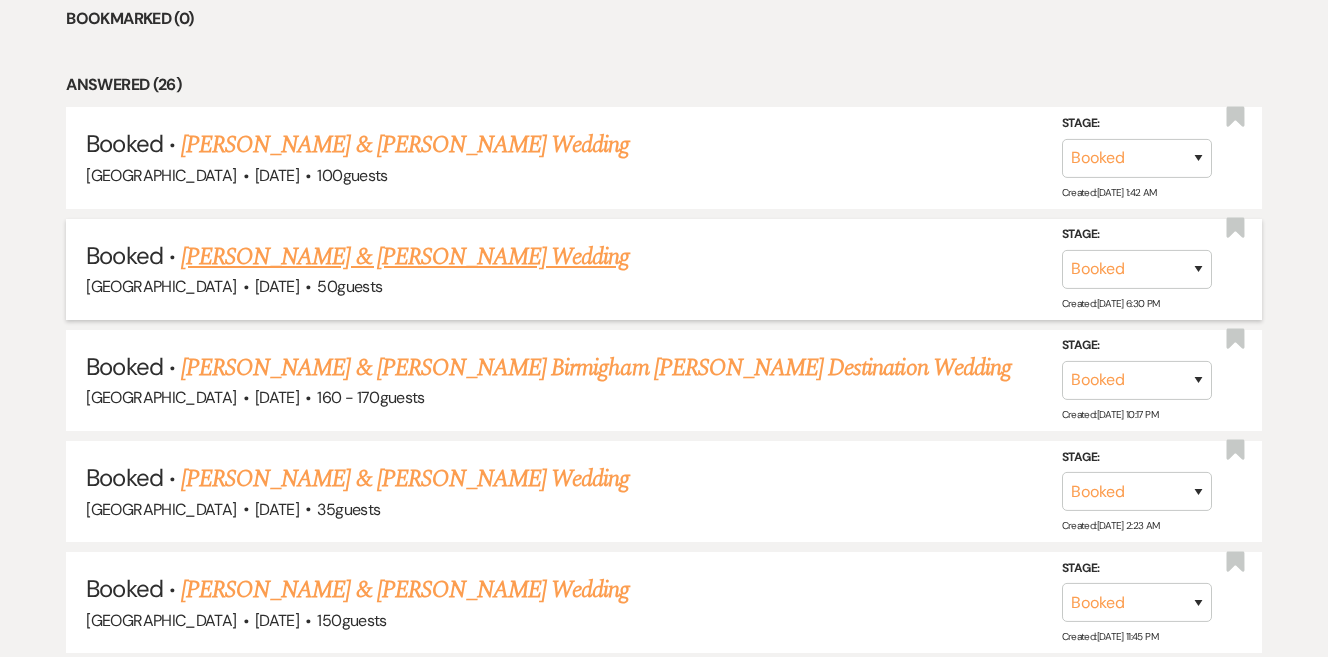 scroll, scrollTop: 955, scrollLeft: 0, axis: vertical 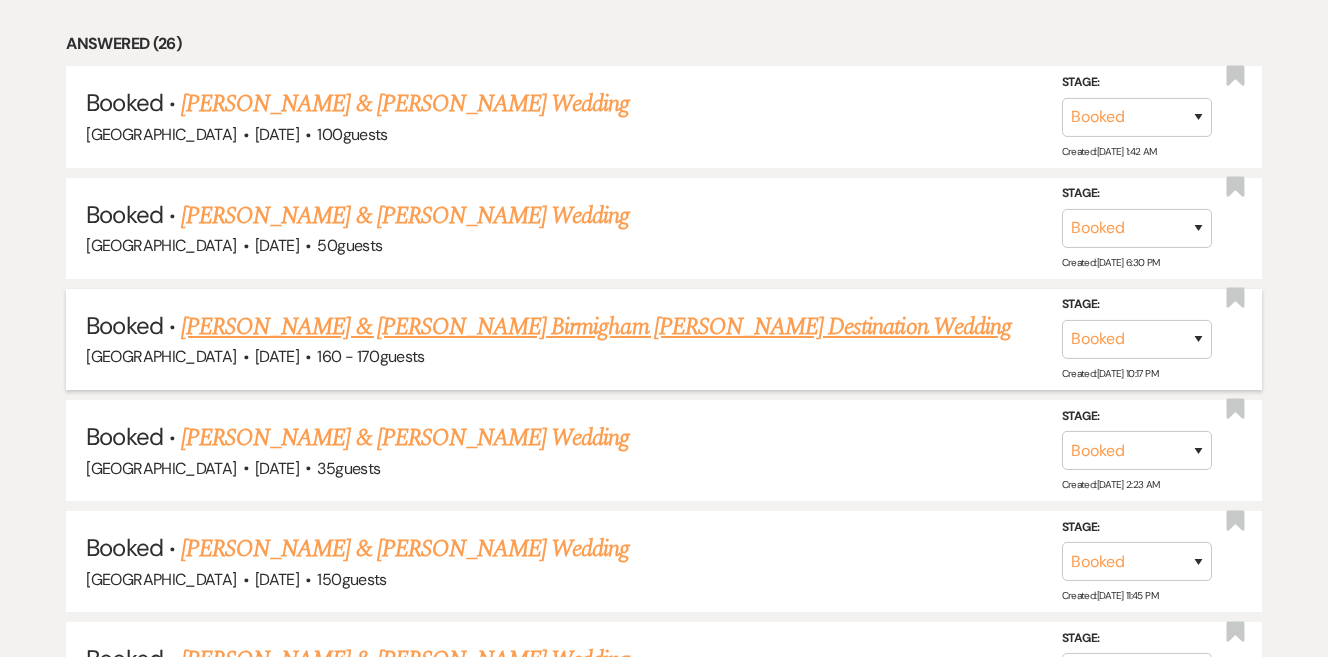 click on "[PERSON_NAME] & [PERSON_NAME] Birmigham [PERSON_NAME] Destination Wedding" at bounding box center [596, 327] 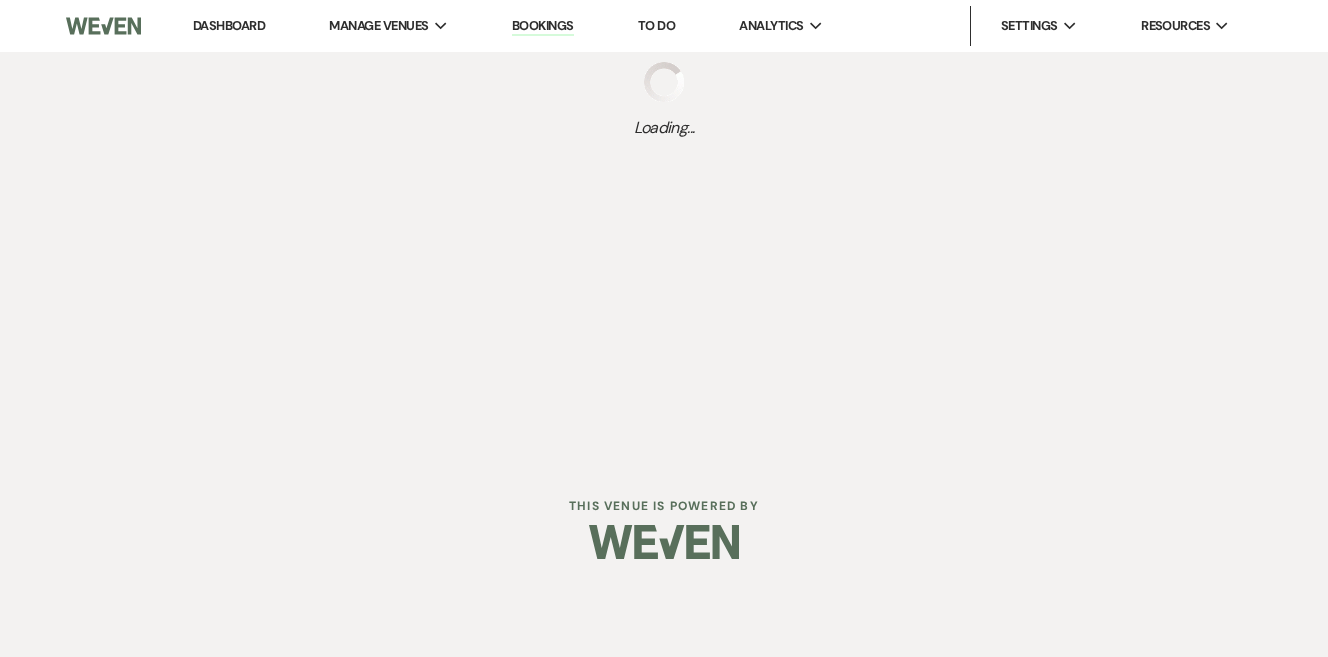 scroll, scrollTop: 0, scrollLeft: 0, axis: both 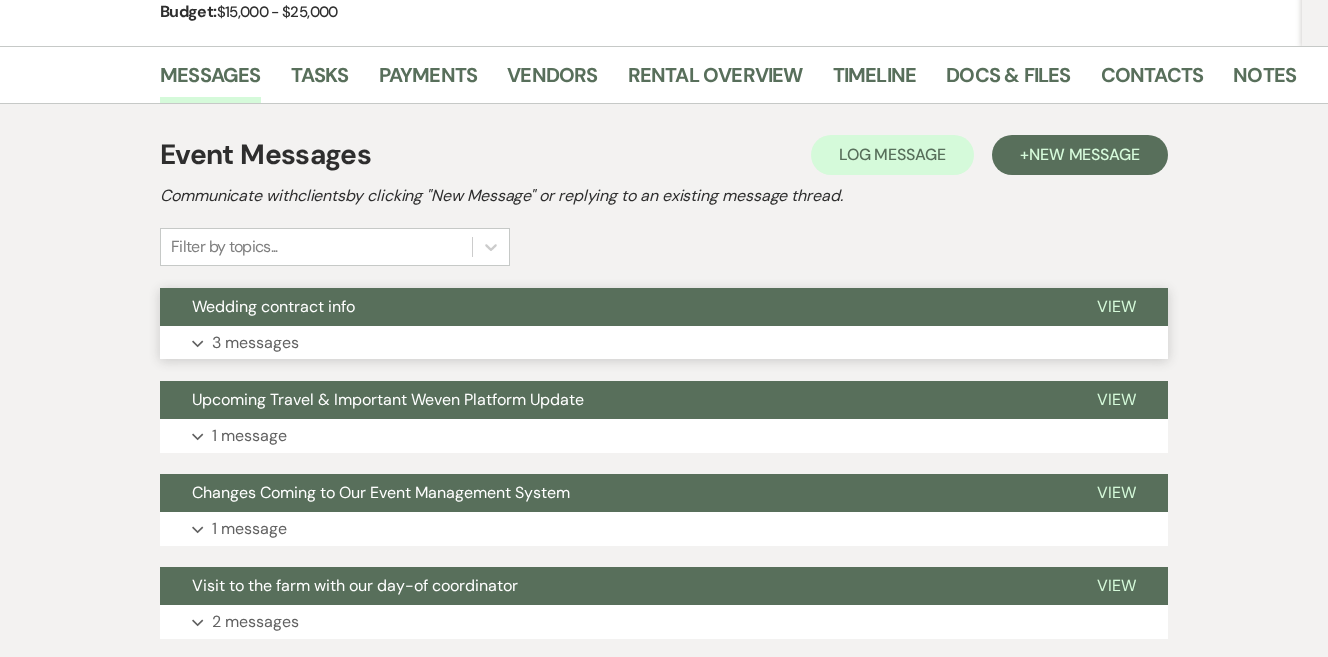click on "Expand 3 messages" at bounding box center [664, 343] 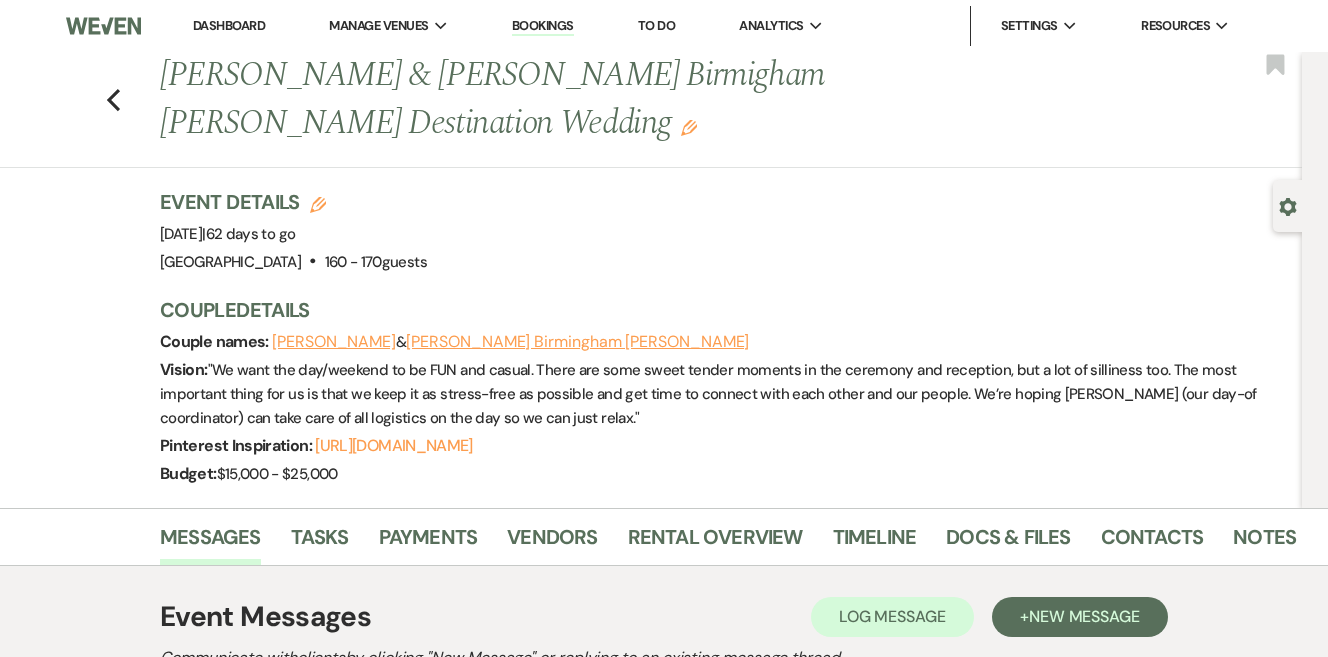 scroll, scrollTop: 0, scrollLeft: 0, axis: both 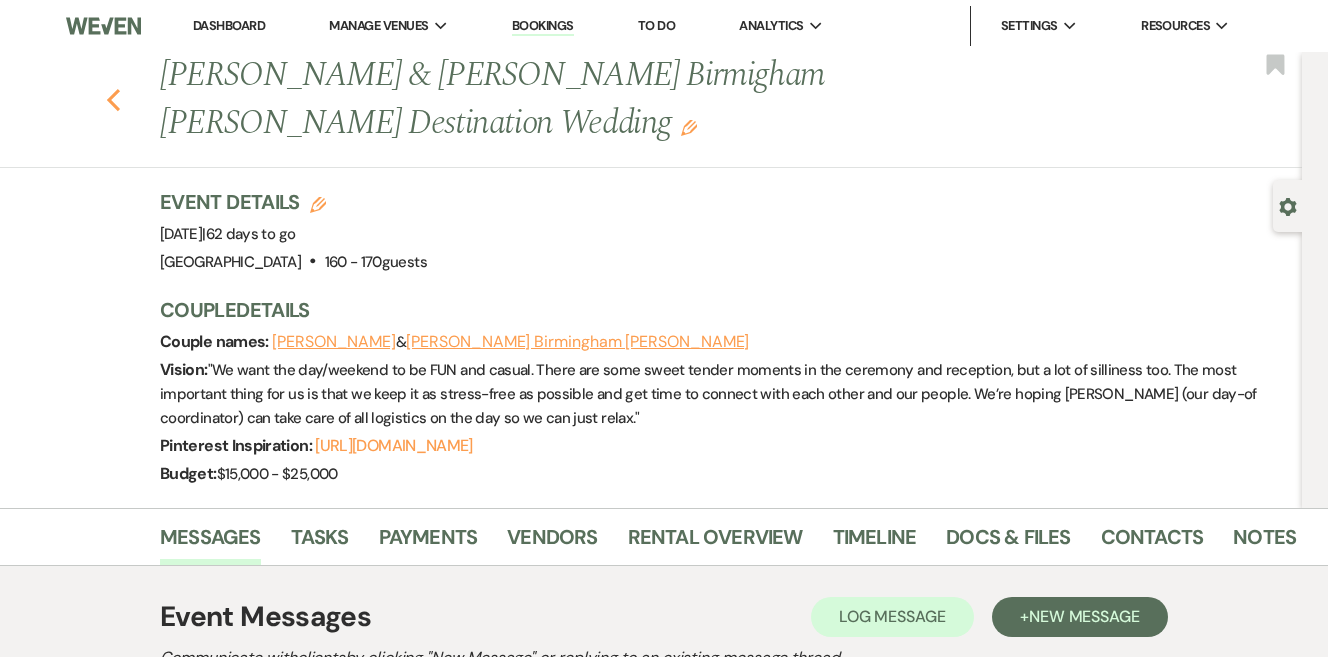 click 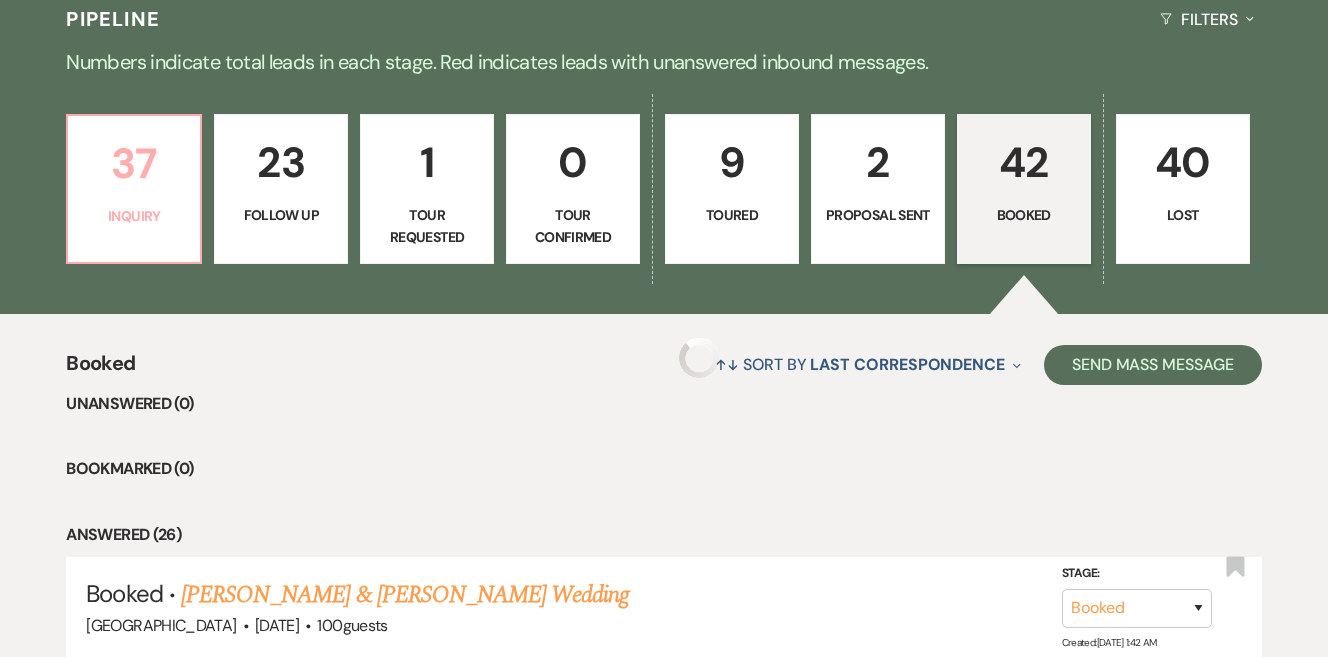 scroll, scrollTop: 455, scrollLeft: 0, axis: vertical 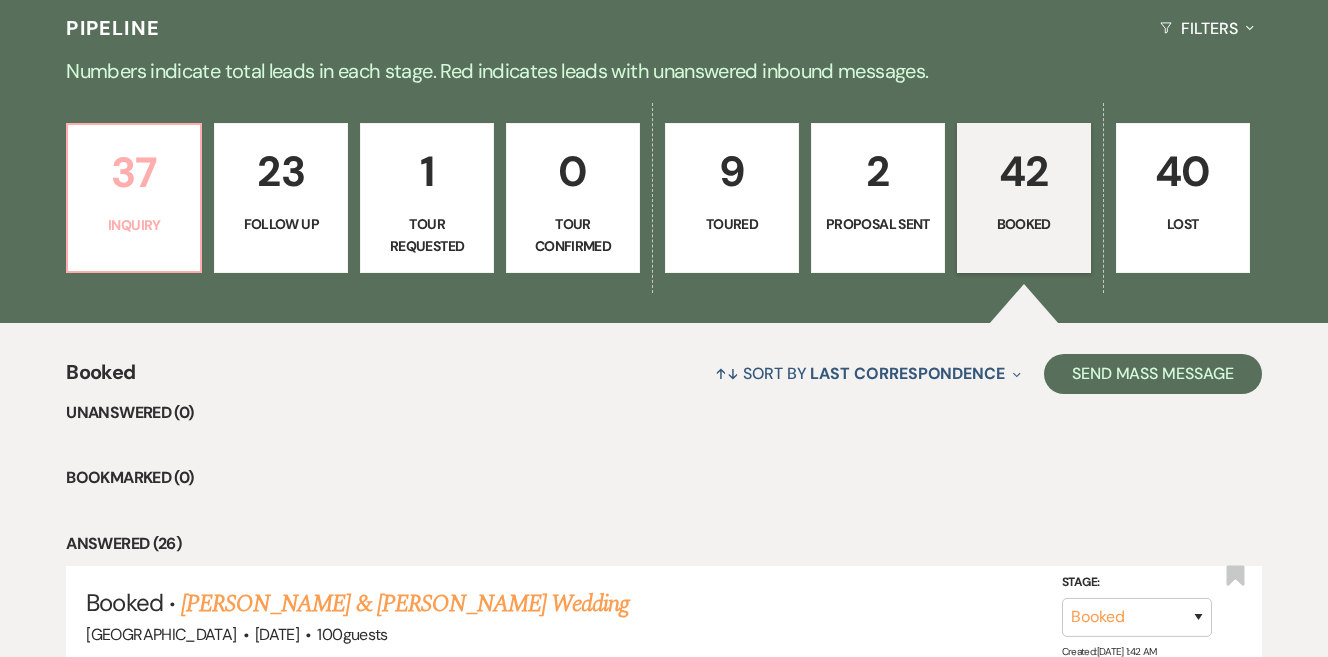 click on "Inquiry" at bounding box center [134, 225] 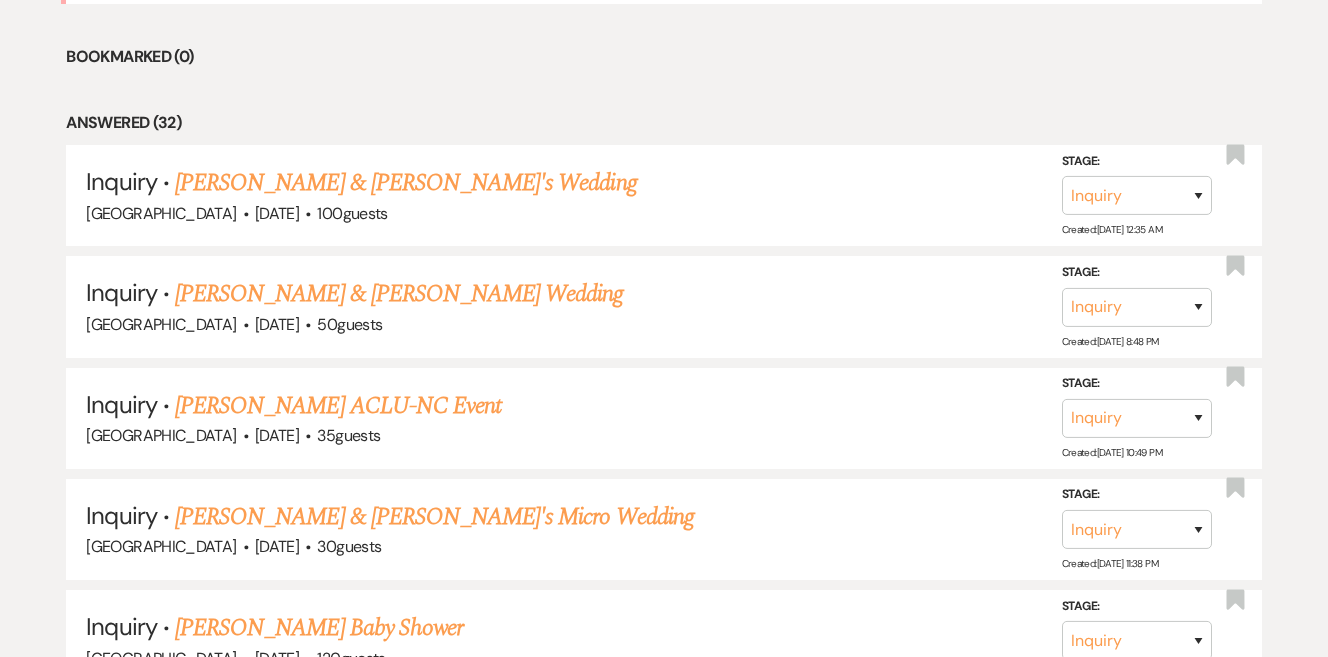 scroll, scrollTop: 1459, scrollLeft: 0, axis: vertical 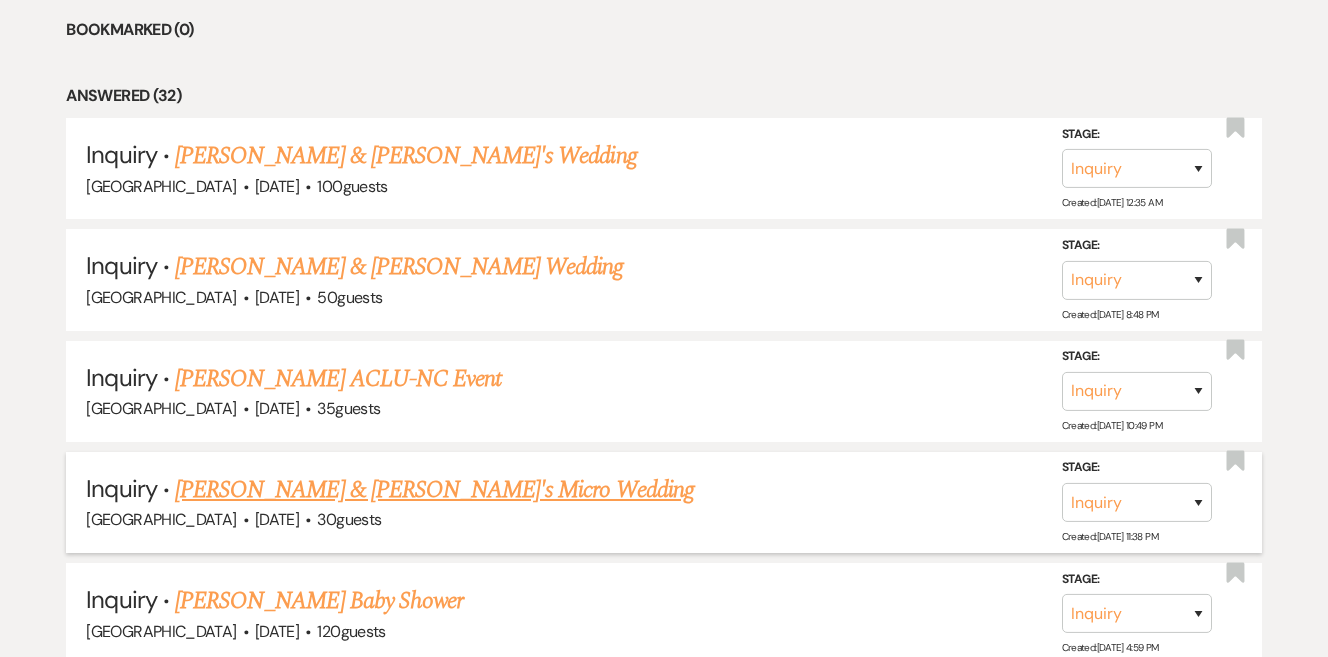 click on "[PERSON_NAME] & [PERSON_NAME]'s Micro Wedding" at bounding box center (434, 490) 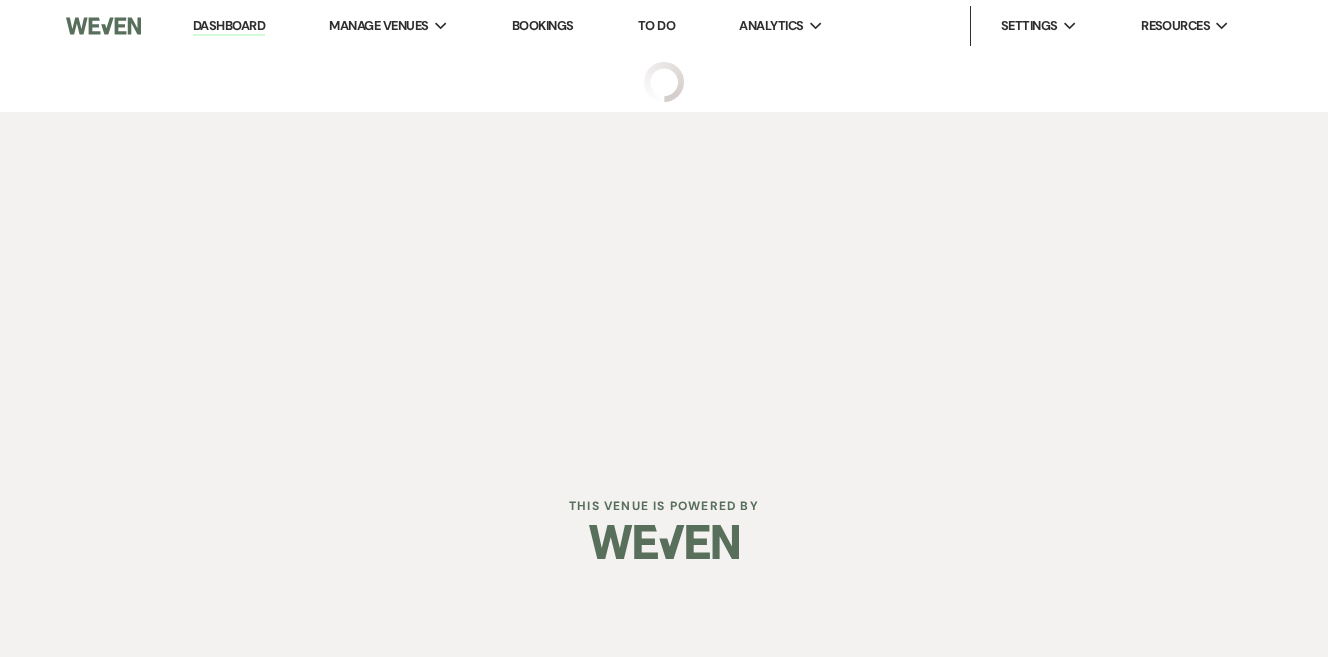 scroll, scrollTop: 0, scrollLeft: 0, axis: both 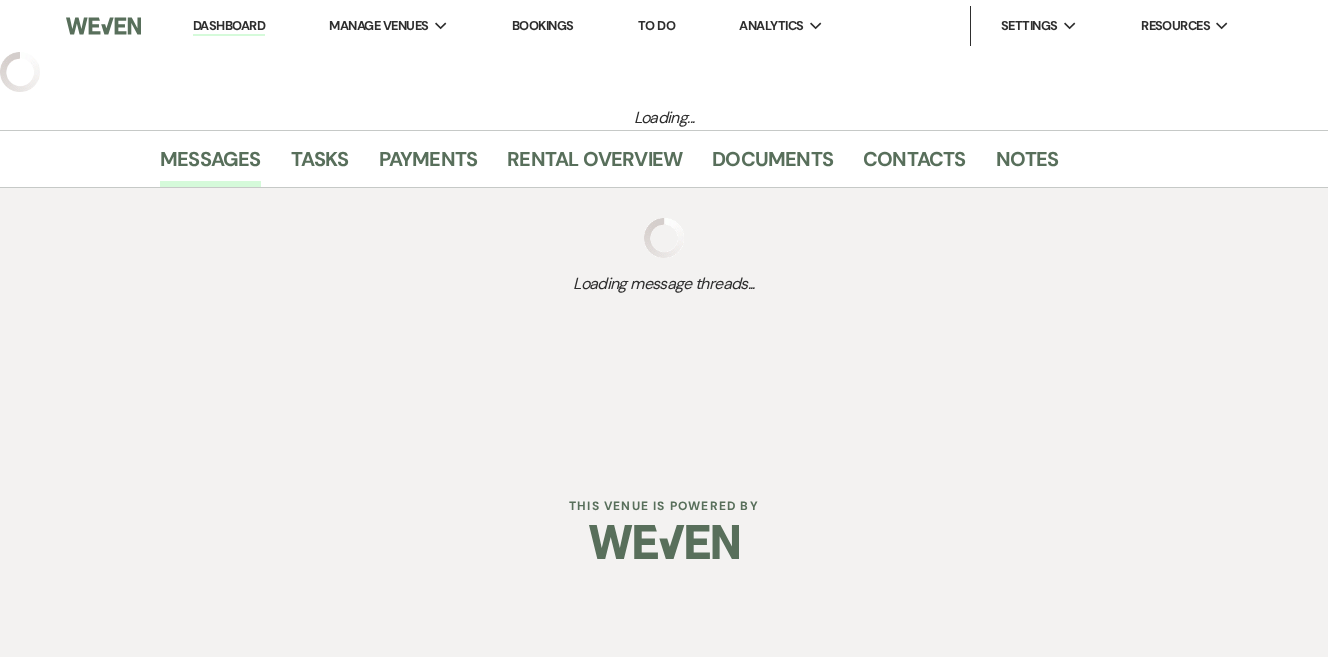 select on "5" 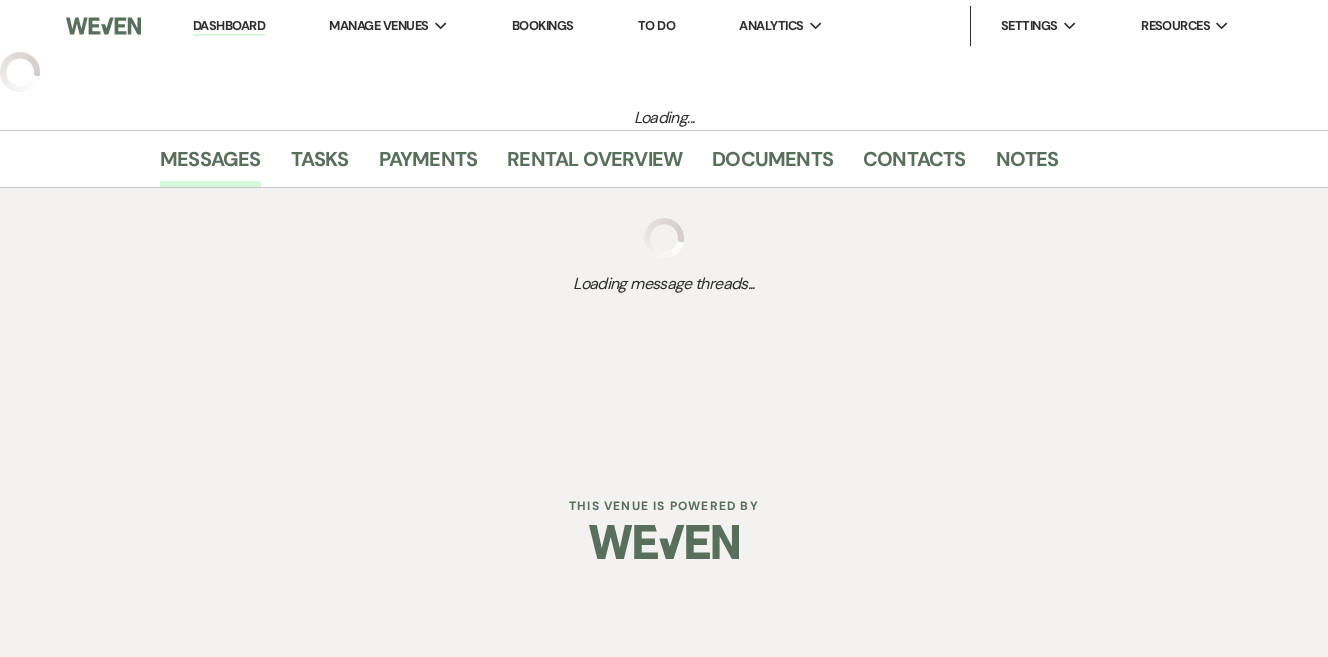 select on "16" 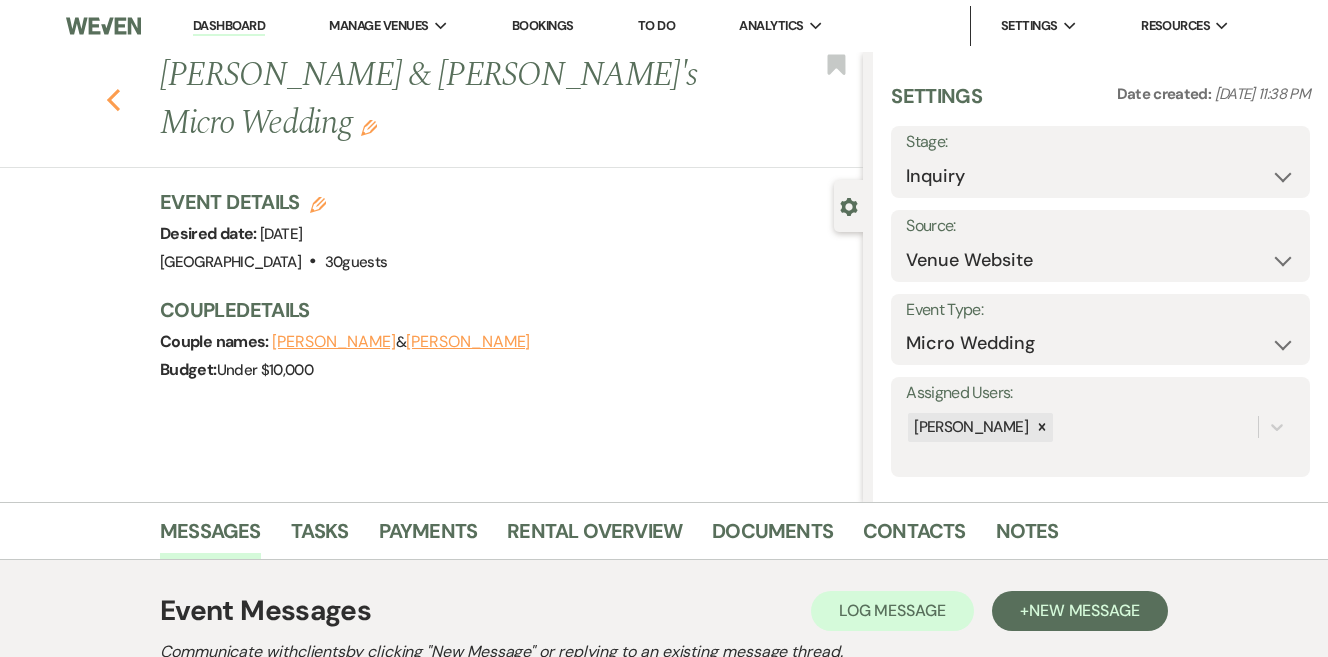 scroll, scrollTop: 0, scrollLeft: 0, axis: both 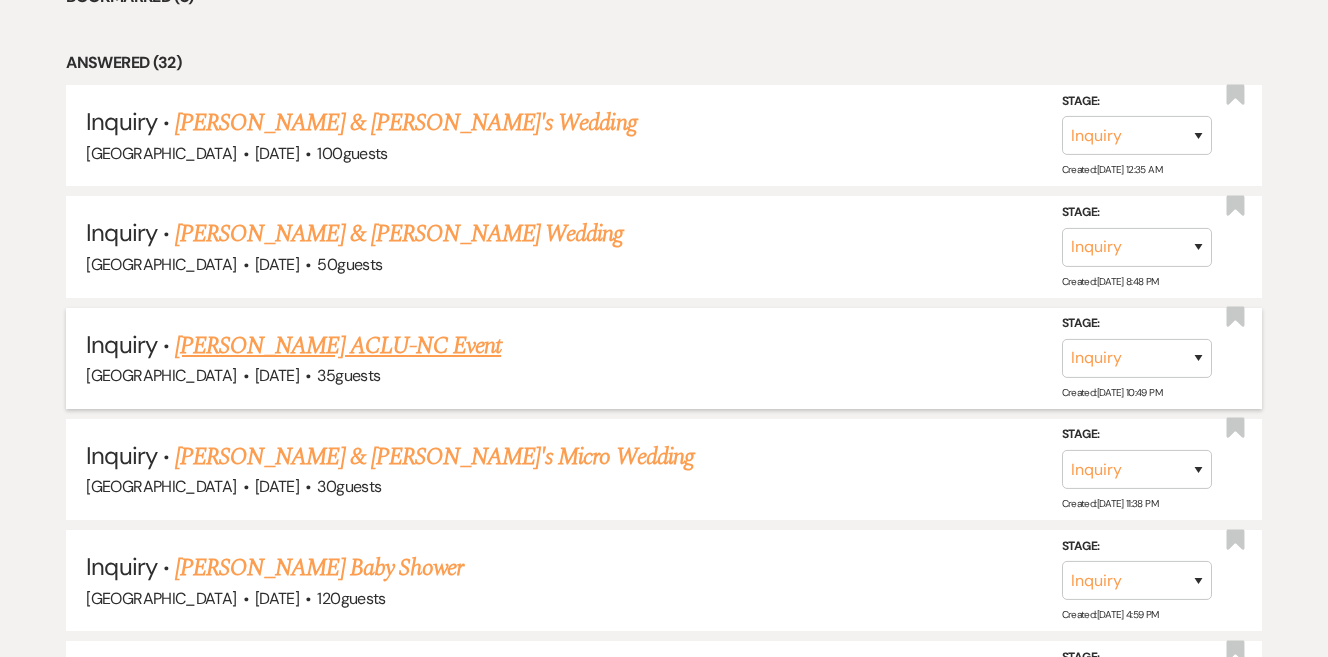 click on "[PERSON_NAME] ACLU-NC Event" at bounding box center (338, 346) 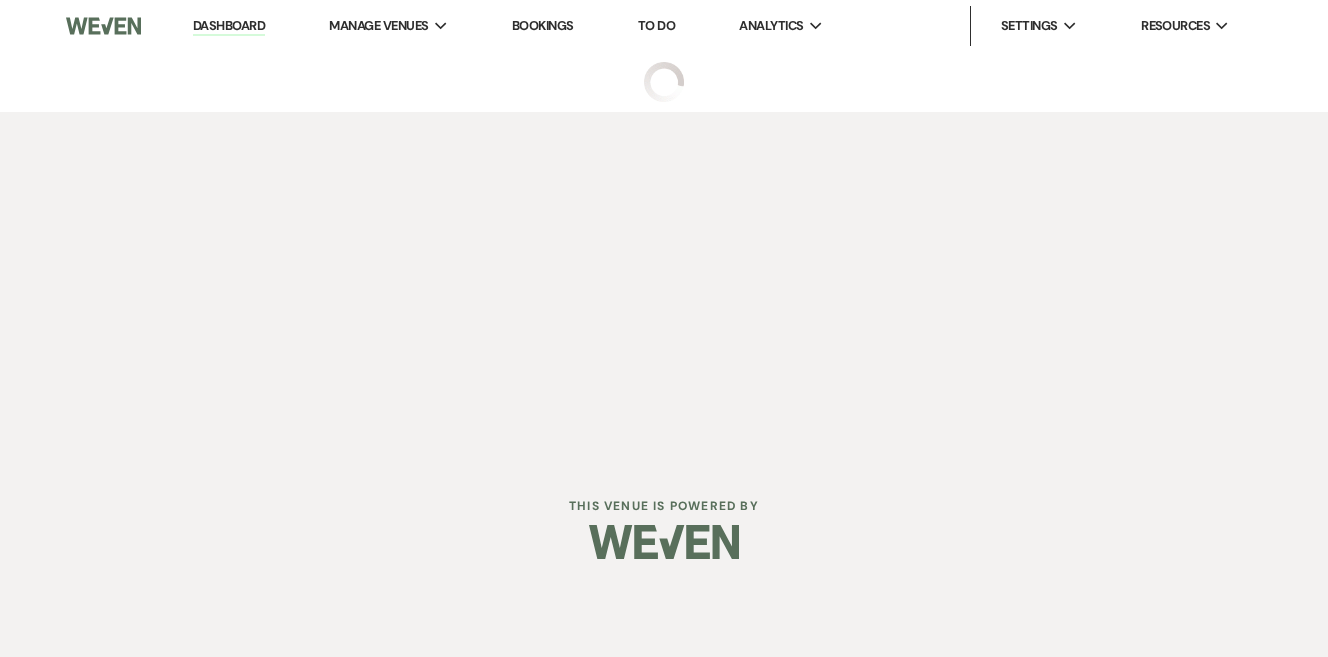 select on "5" 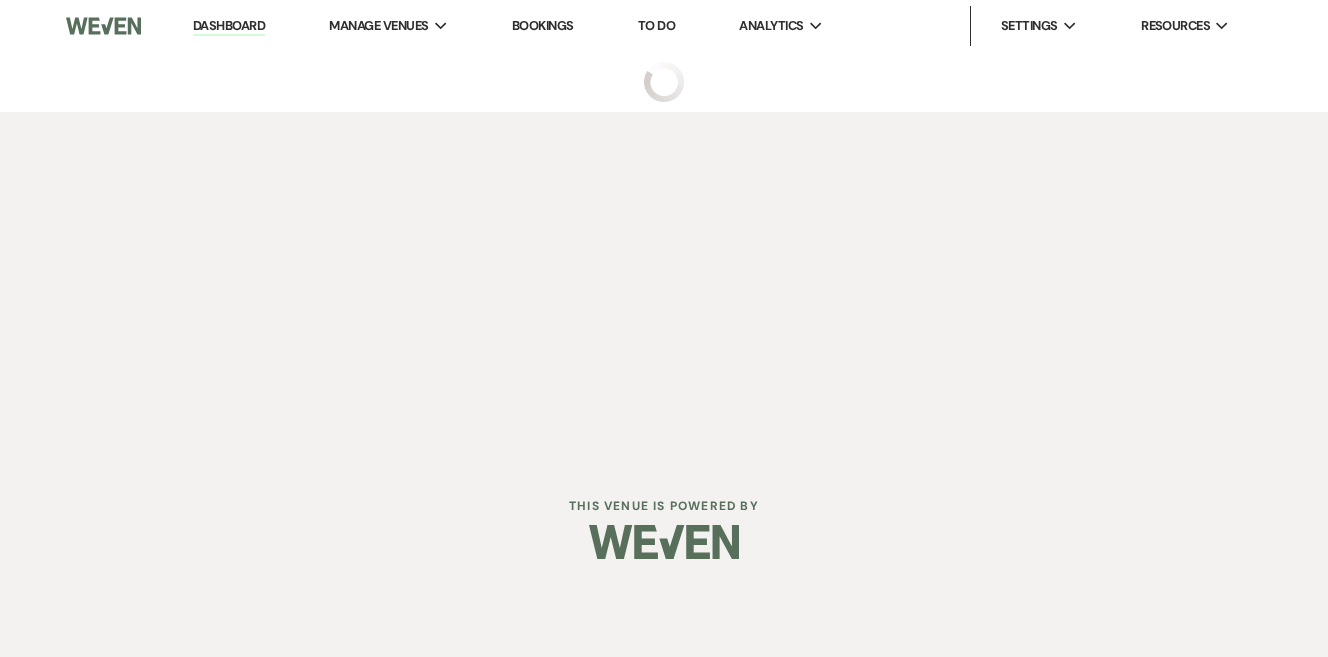 select on "9" 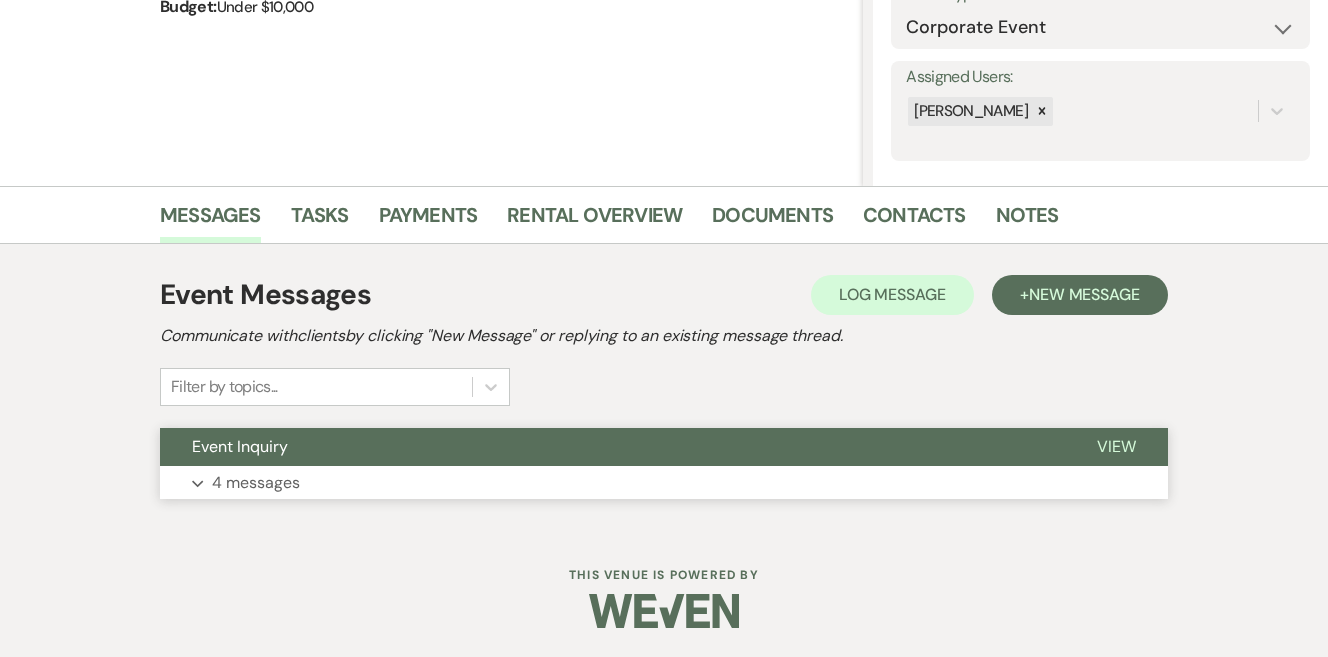 click on "4 messages" at bounding box center (256, 483) 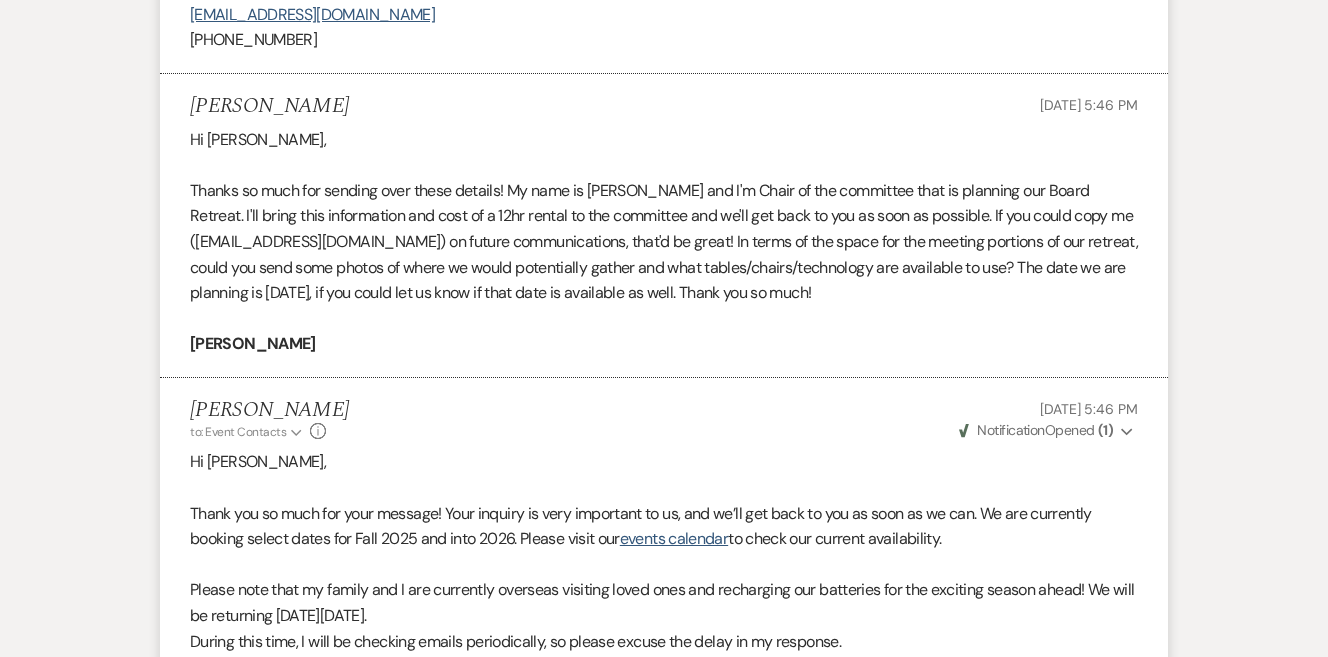 scroll, scrollTop: 2564, scrollLeft: 0, axis: vertical 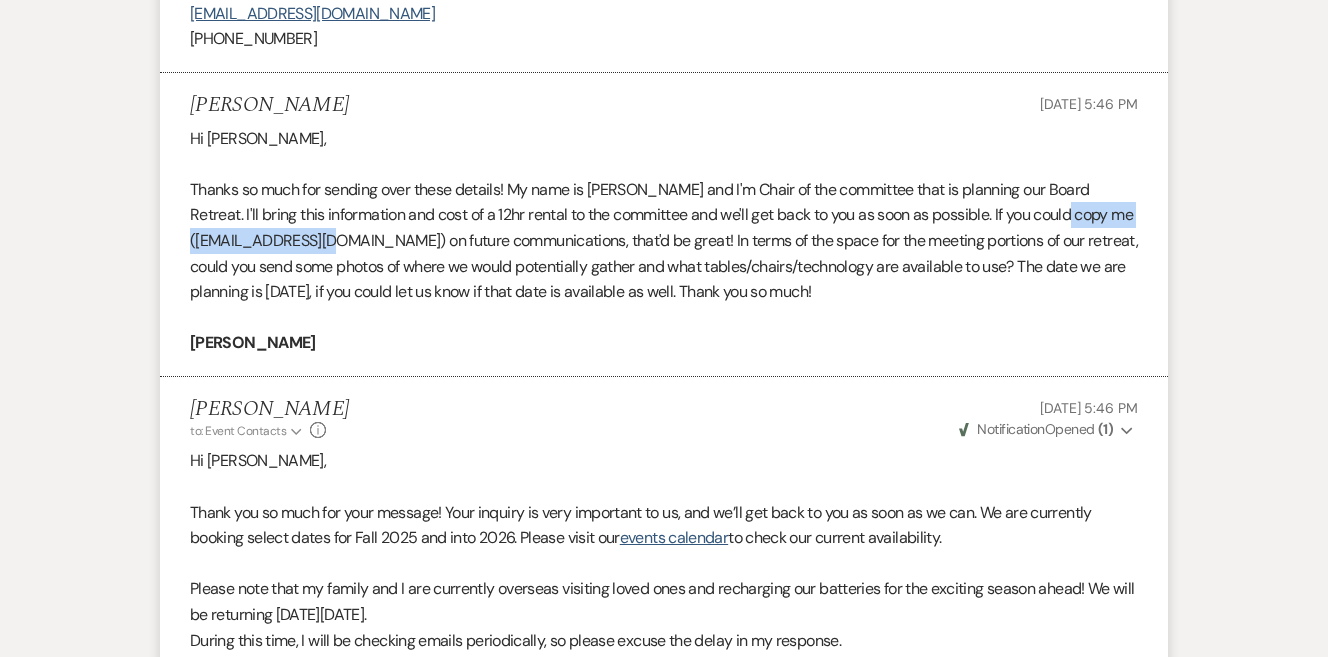 drag, startPoint x: 397, startPoint y: 248, endPoint x: 196, endPoint y: 248, distance: 201 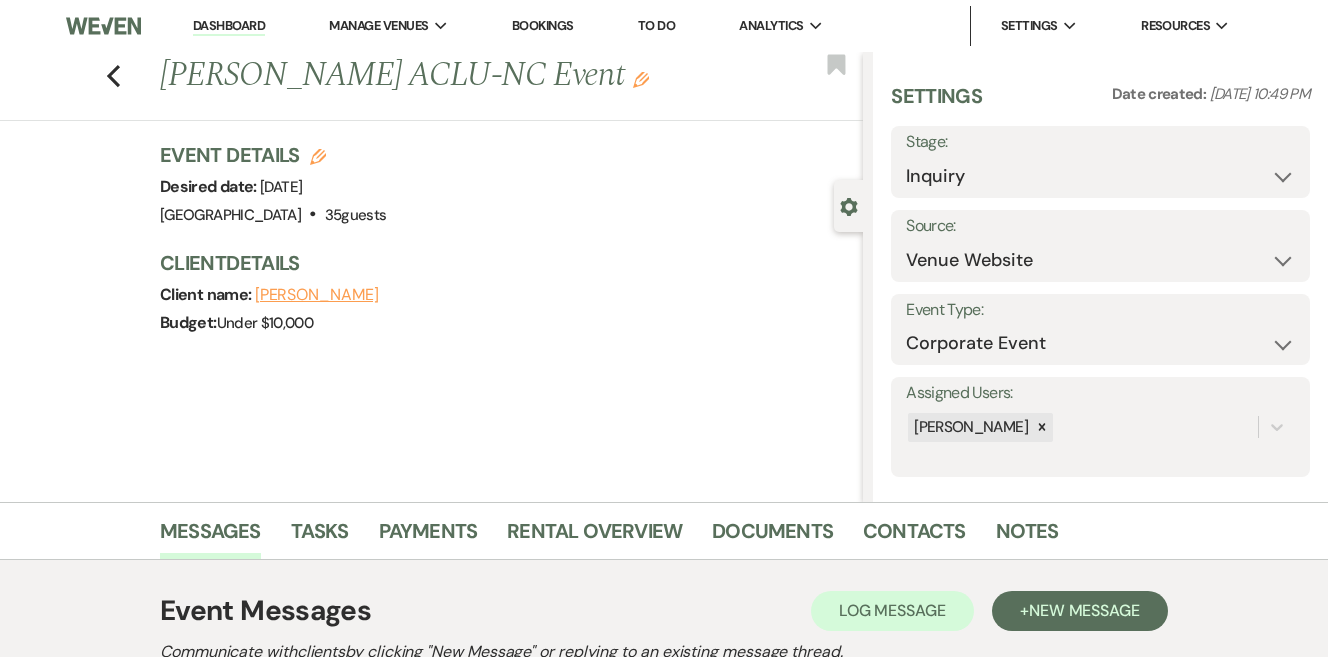 scroll, scrollTop: -1, scrollLeft: 0, axis: vertical 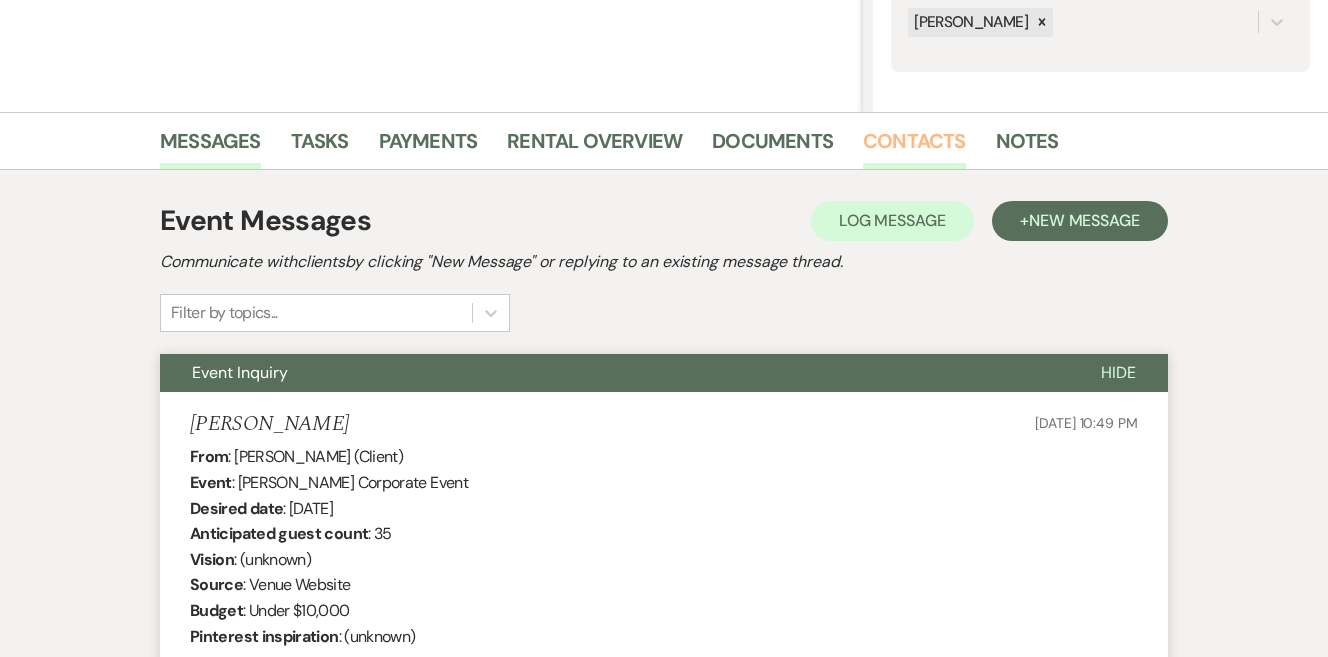 click on "Contacts" at bounding box center [914, 147] 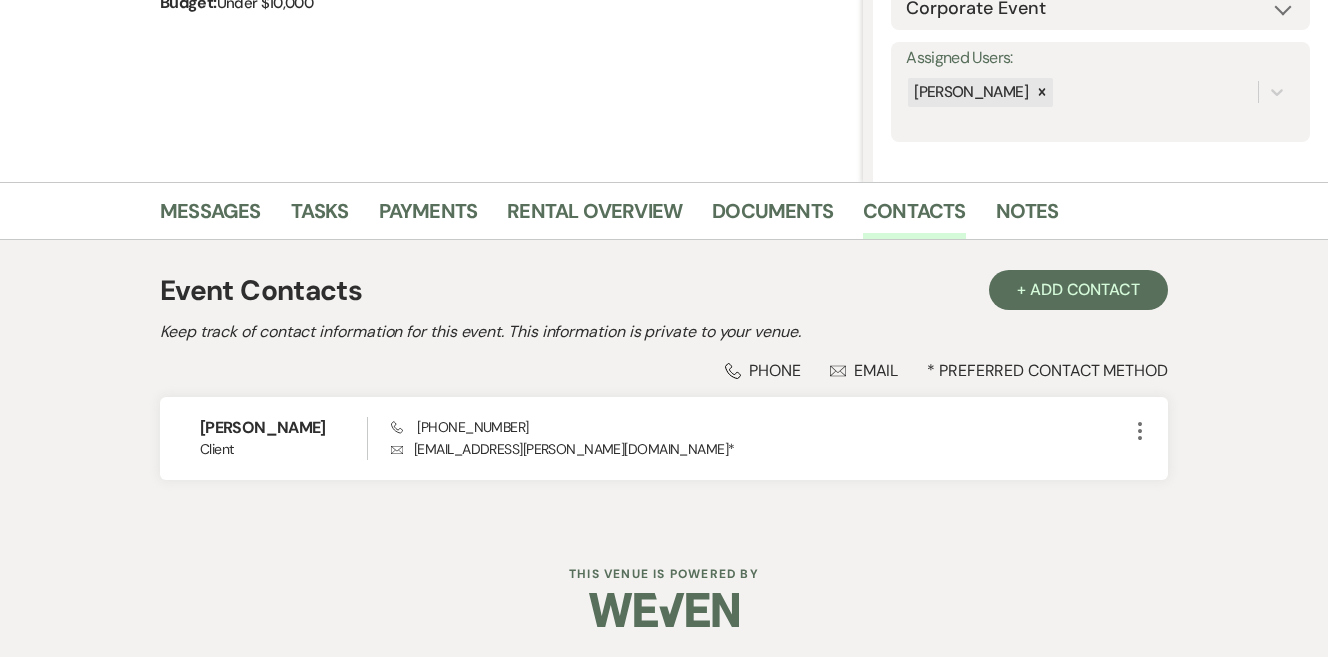 scroll, scrollTop: 319, scrollLeft: 0, axis: vertical 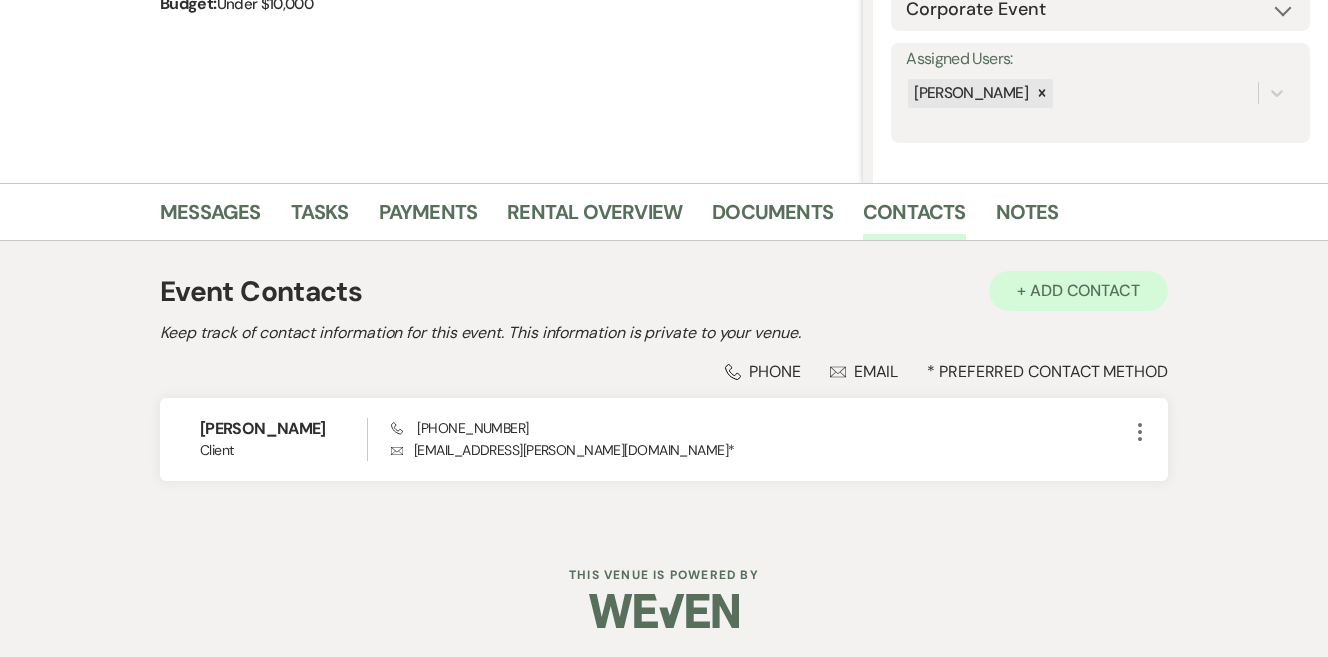 click on "+ Add Contact" at bounding box center [1078, 291] 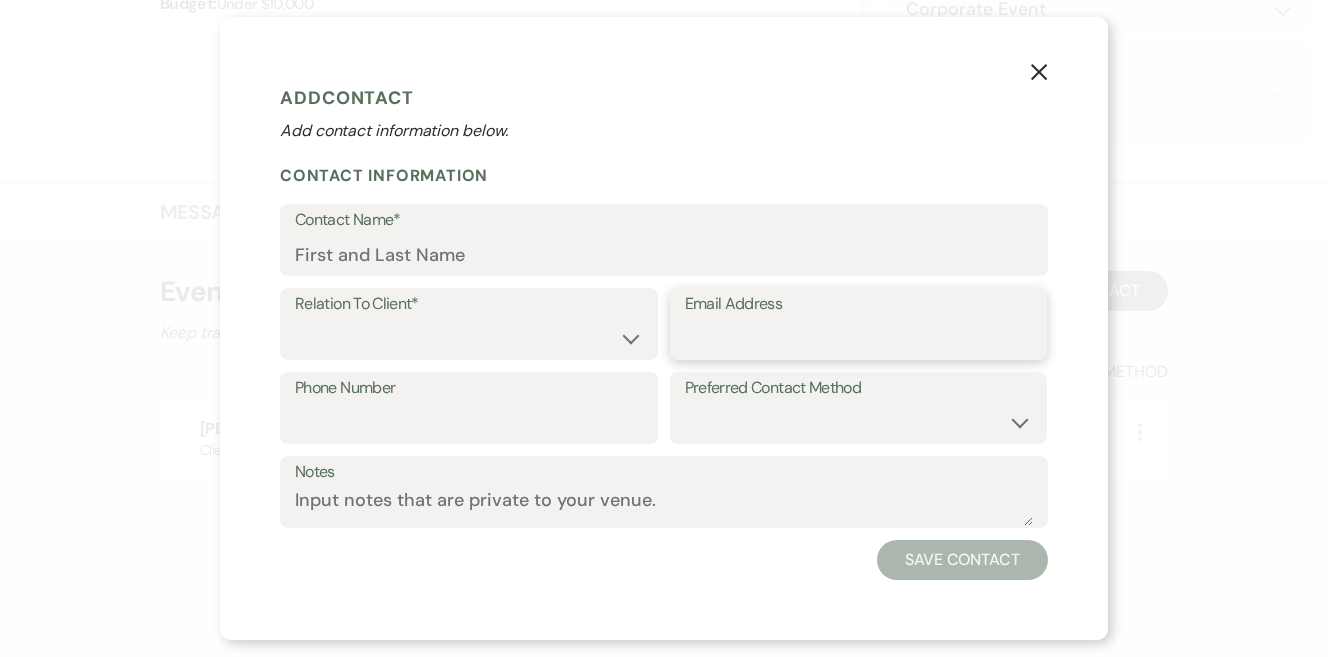 paste on "[EMAIL_ADDRESS][DOMAIN_NAME]" 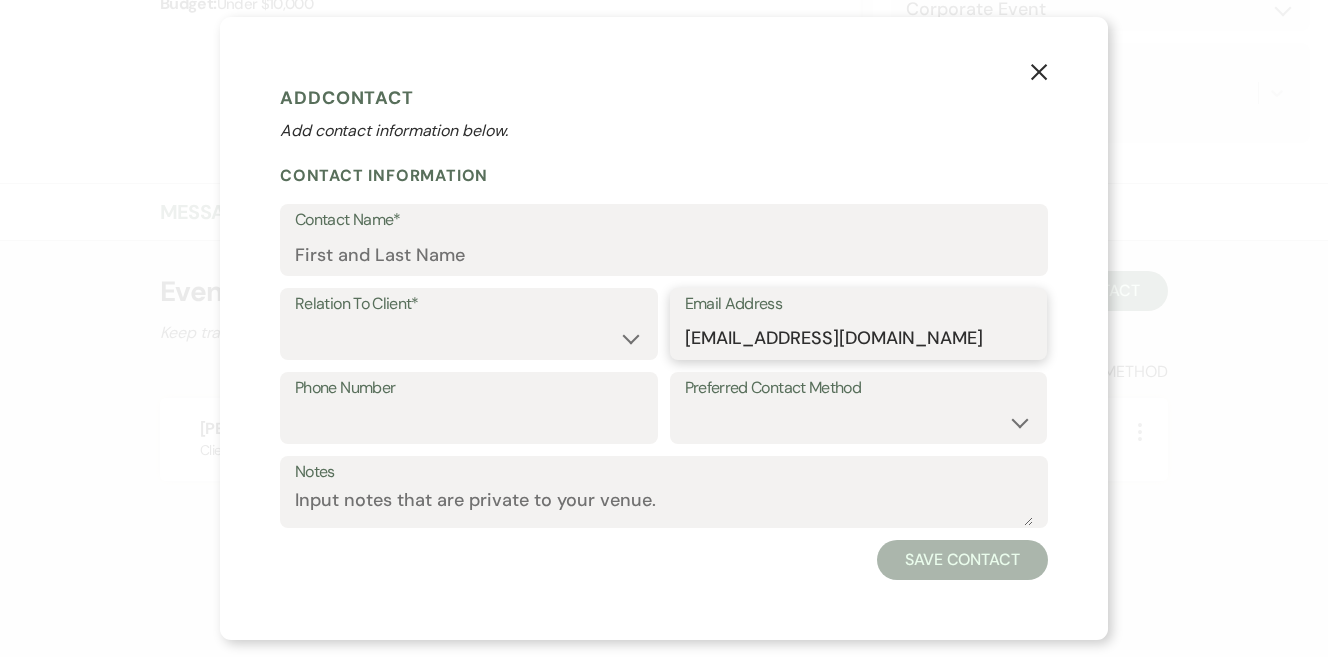 type on "[EMAIL_ADDRESS][DOMAIN_NAME]" 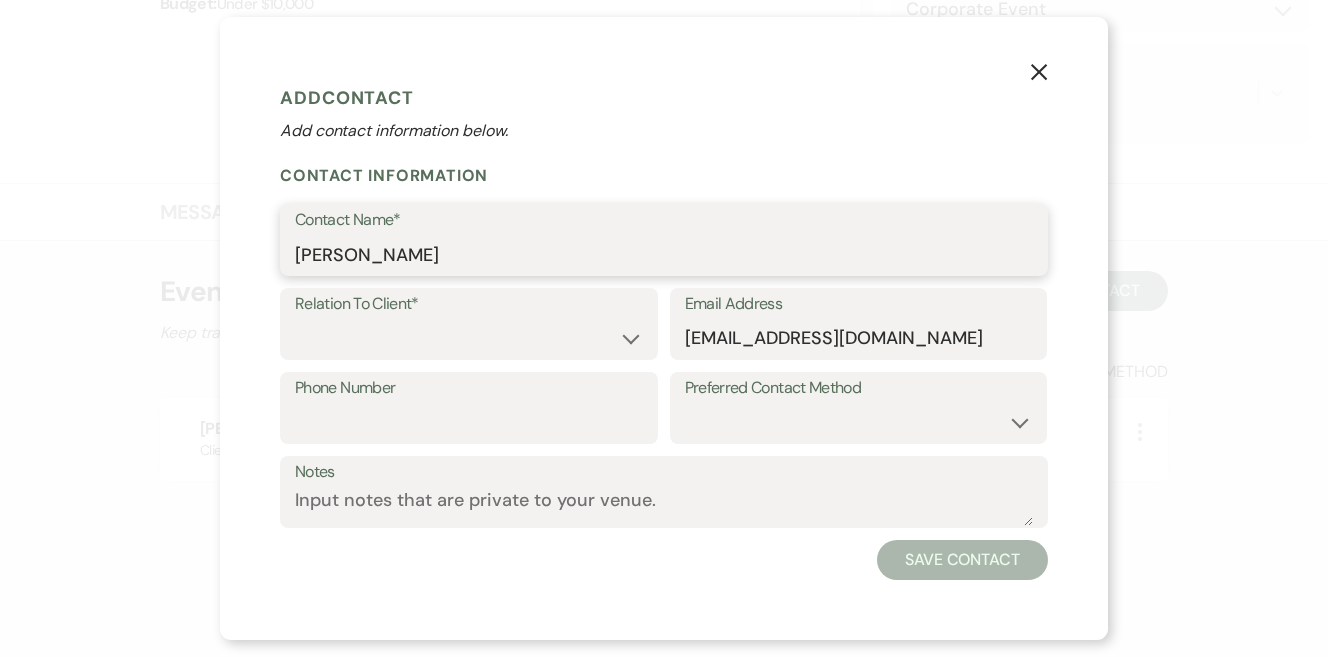 type on "[PERSON_NAME]" 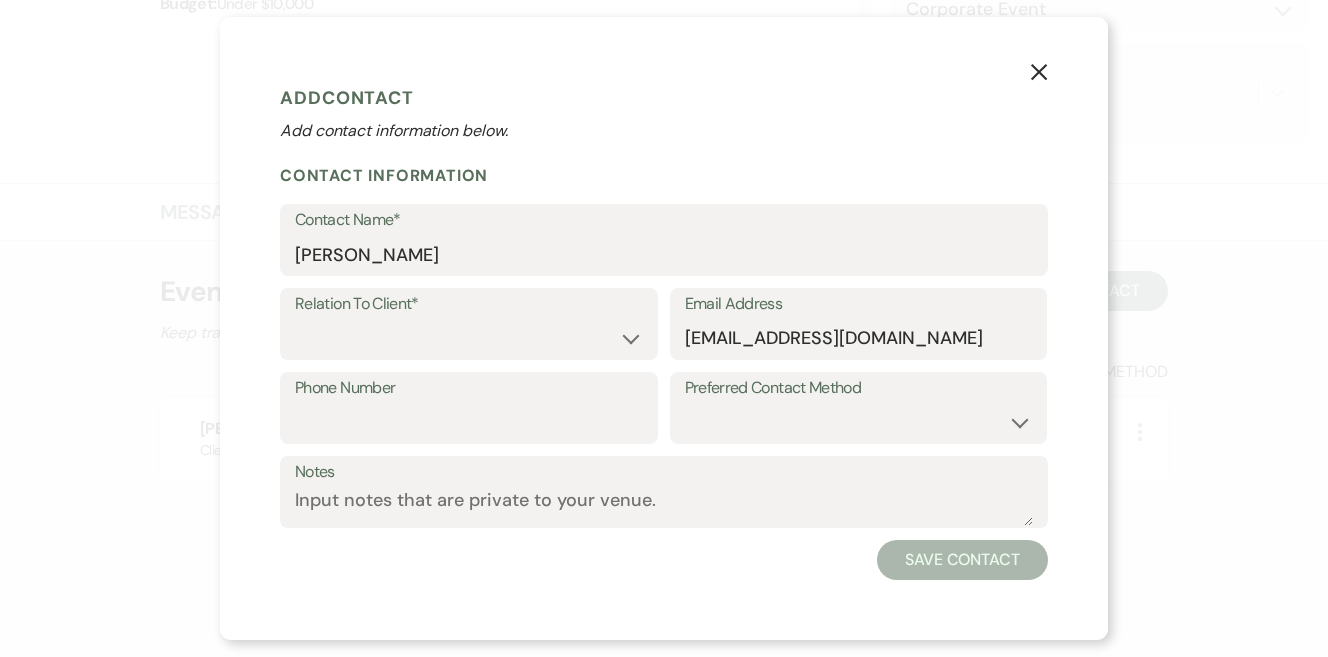 click on "X Add  Contact Add contact information below. Contact Information Contact Name* [PERSON_NAME] Relation To Client* Client Event Planner Parent of Client Family Member Friend Other Email Address [EMAIL_ADDRESS][DOMAIN_NAME] Phone Number Preferred Contact Method Email Phone Text Notes Save Contact" at bounding box center (664, 328) 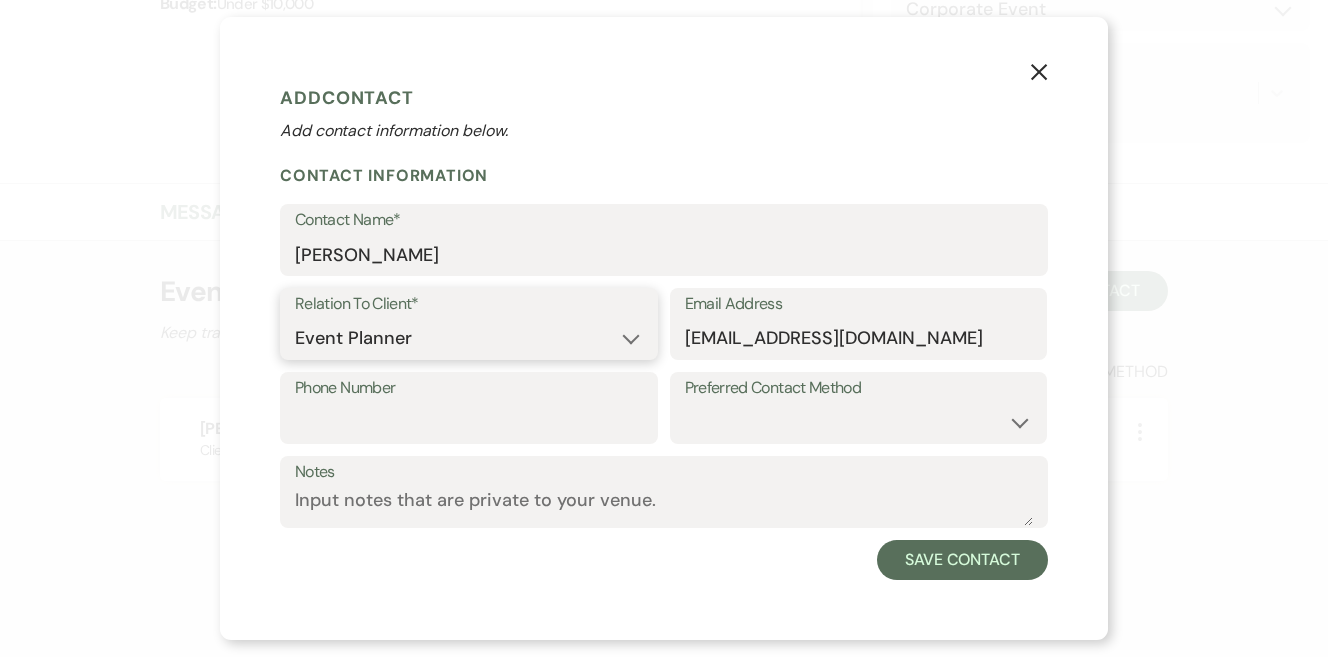 select on "1" 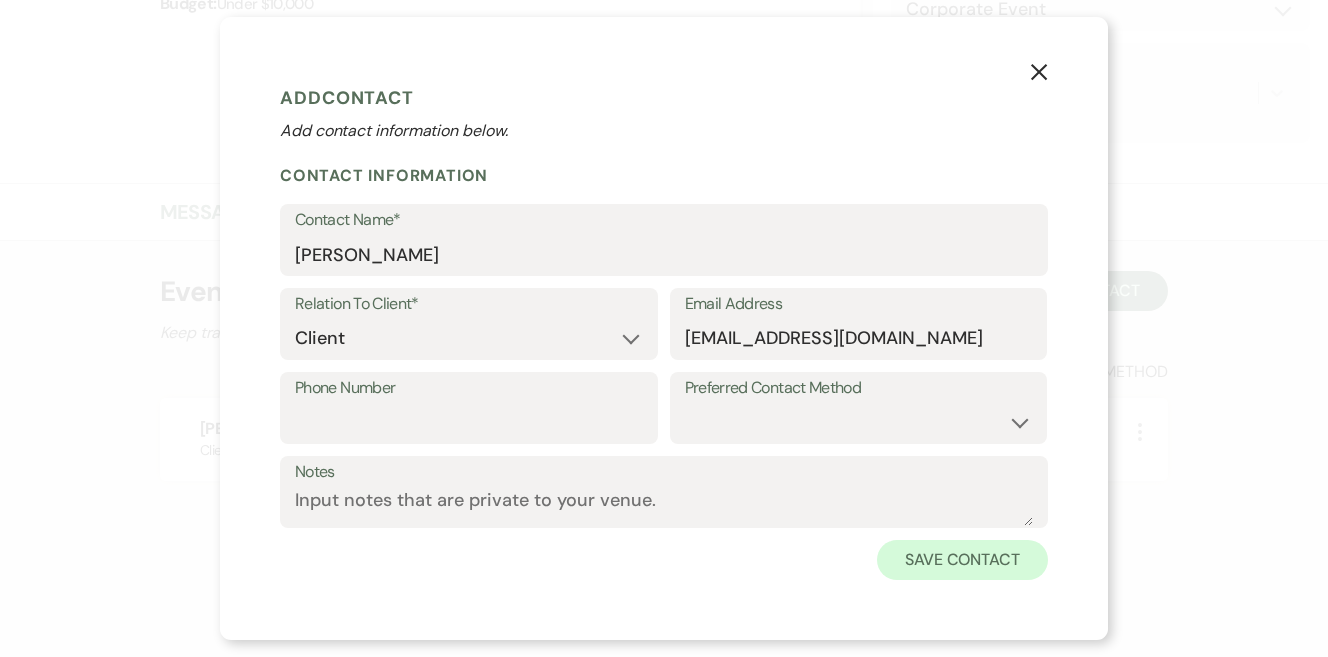 click on "Save Contact" at bounding box center (962, 560) 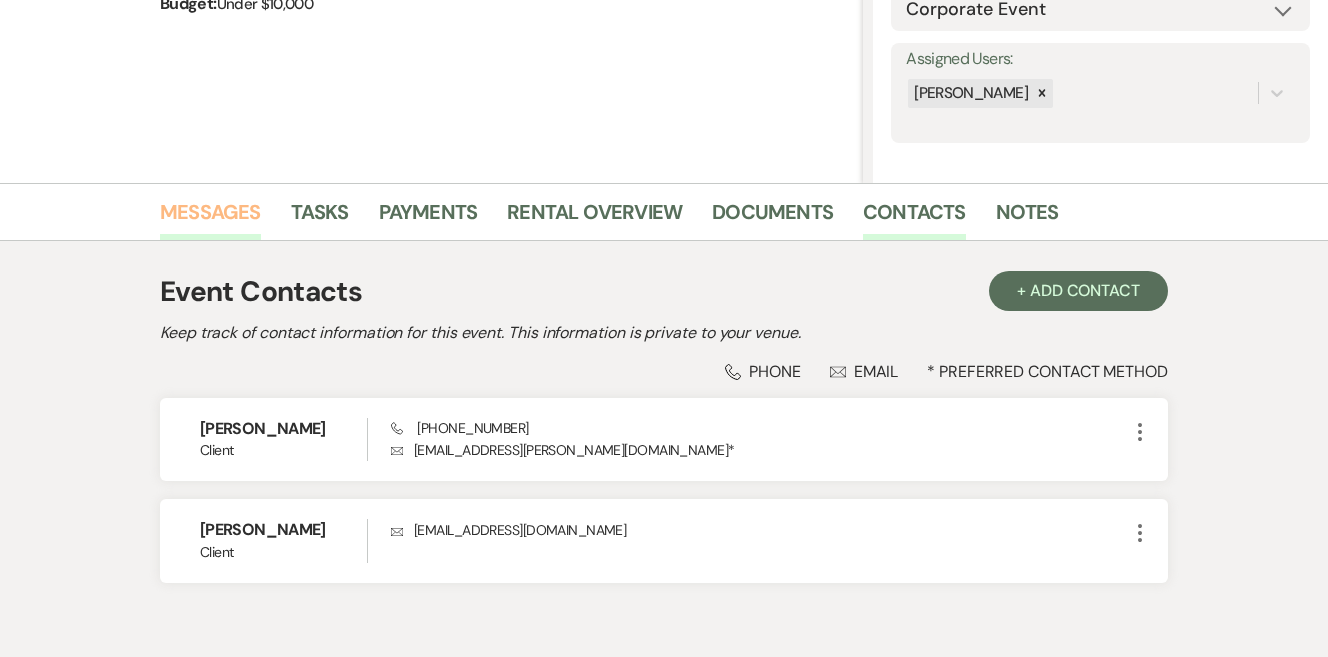 click on "Messages" at bounding box center (210, 218) 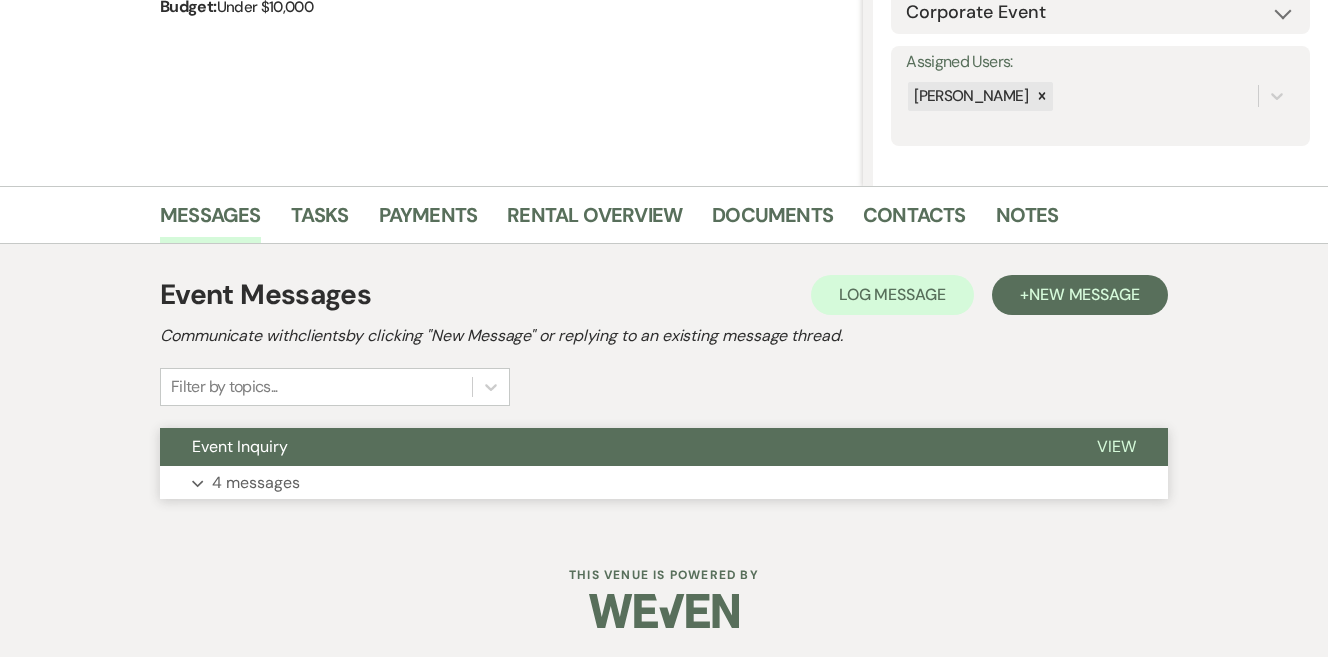 click on "4 messages" at bounding box center [256, 483] 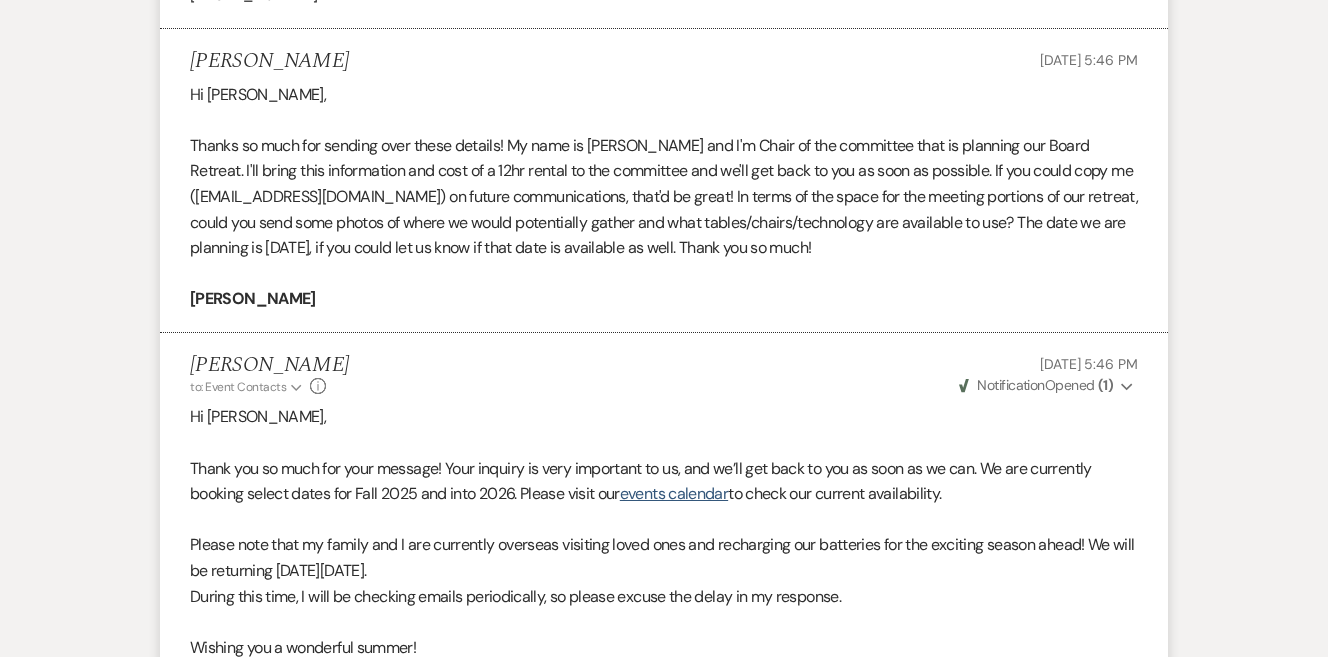 scroll, scrollTop: 2631, scrollLeft: 0, axis: vertical 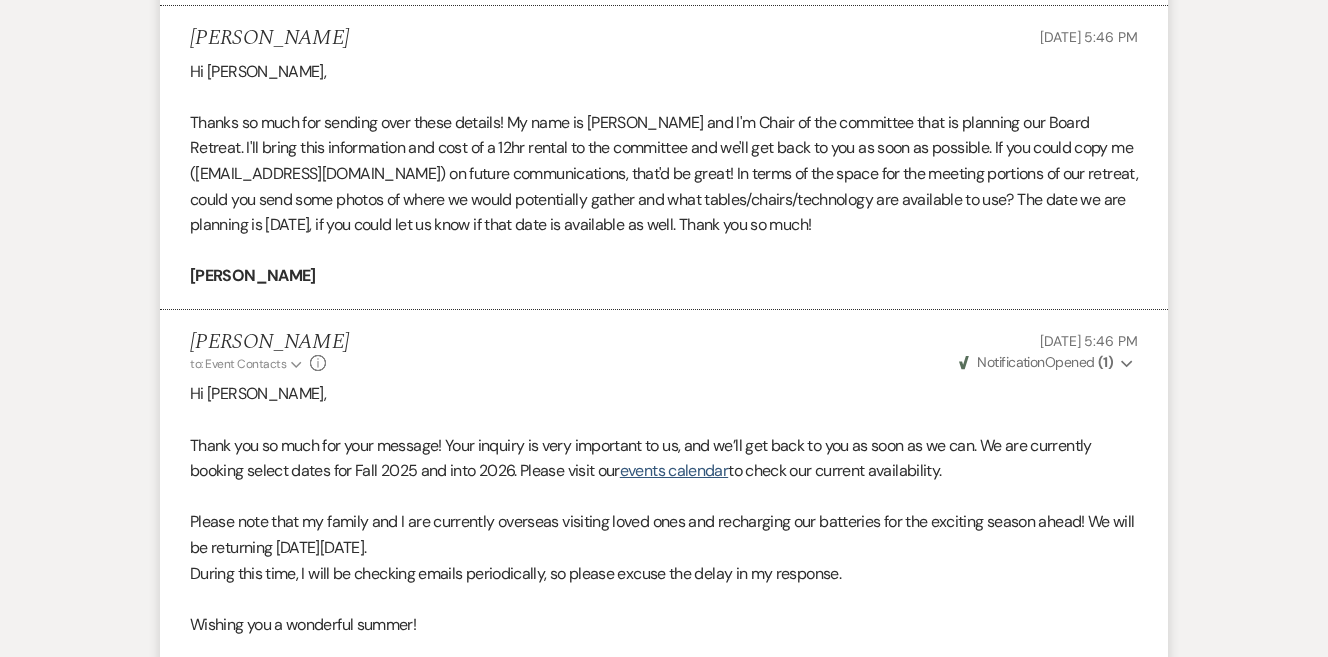 drag, startPoint x: 986, startPoint y: 239, endPoint x: 696, endPoint y: 182, distance: 295.54865 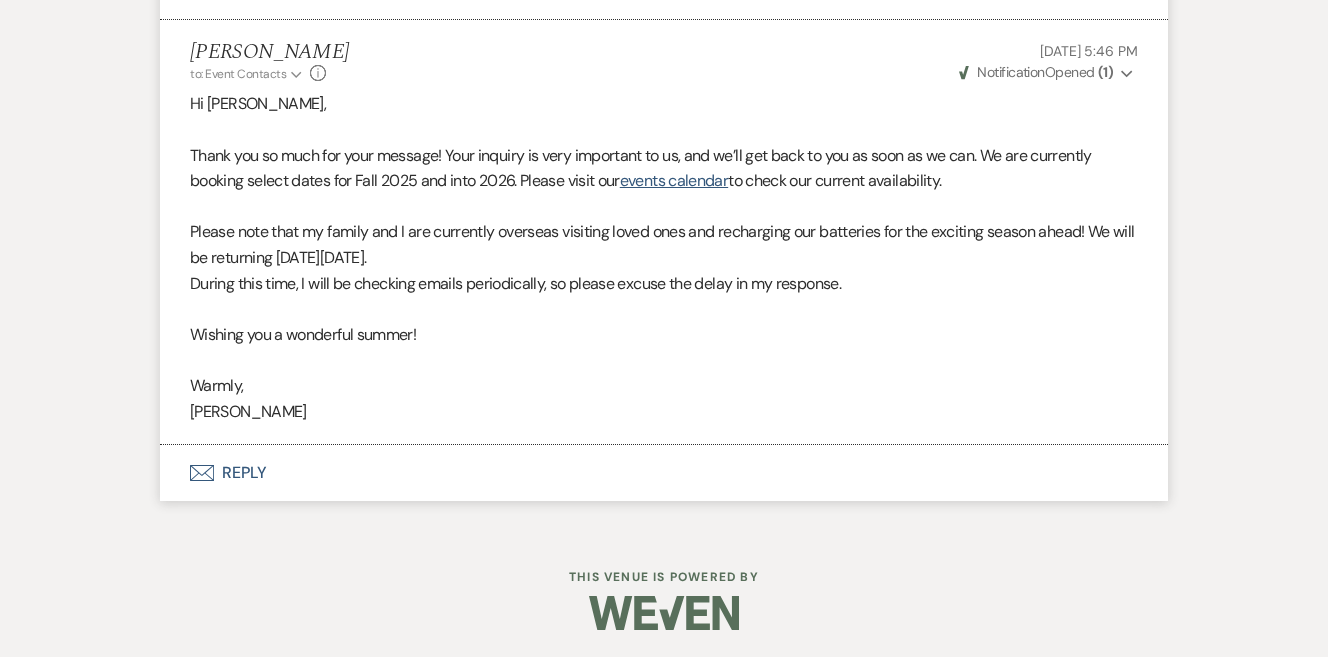 scroll, scrollTop: 2919, scrollLeft: 0, axis: vertical 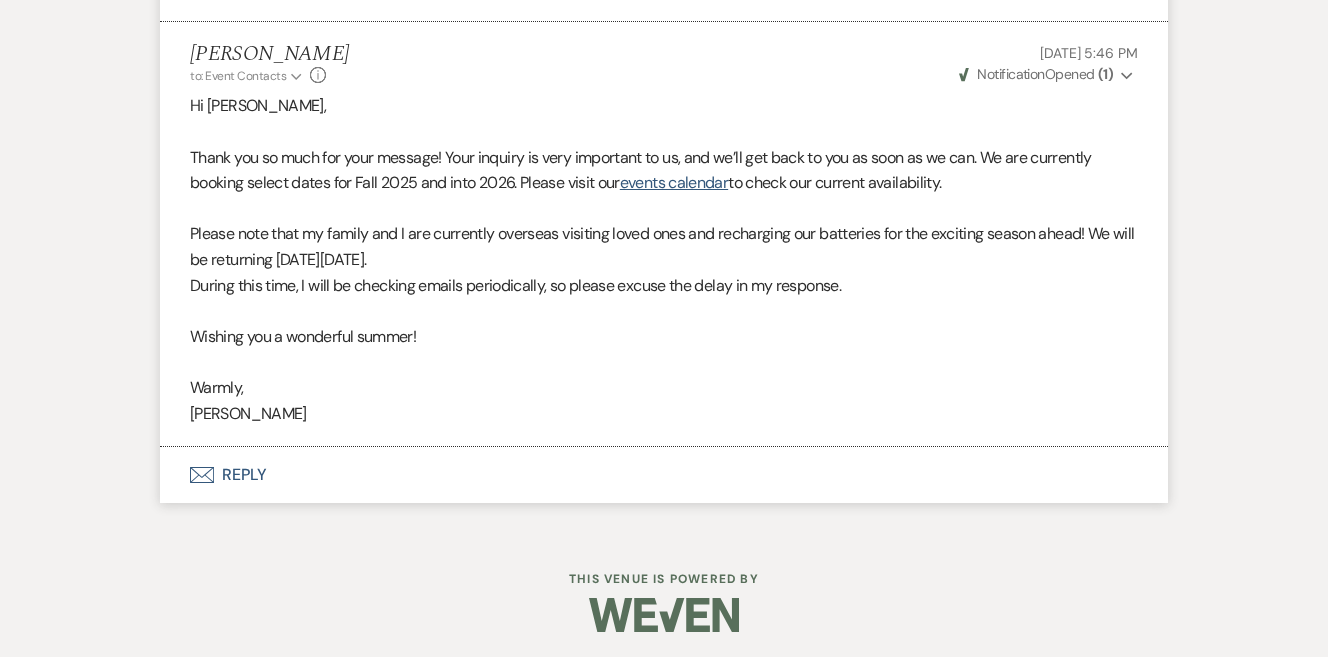 click on "Envelope Reply" at bounding box center (664, 475) 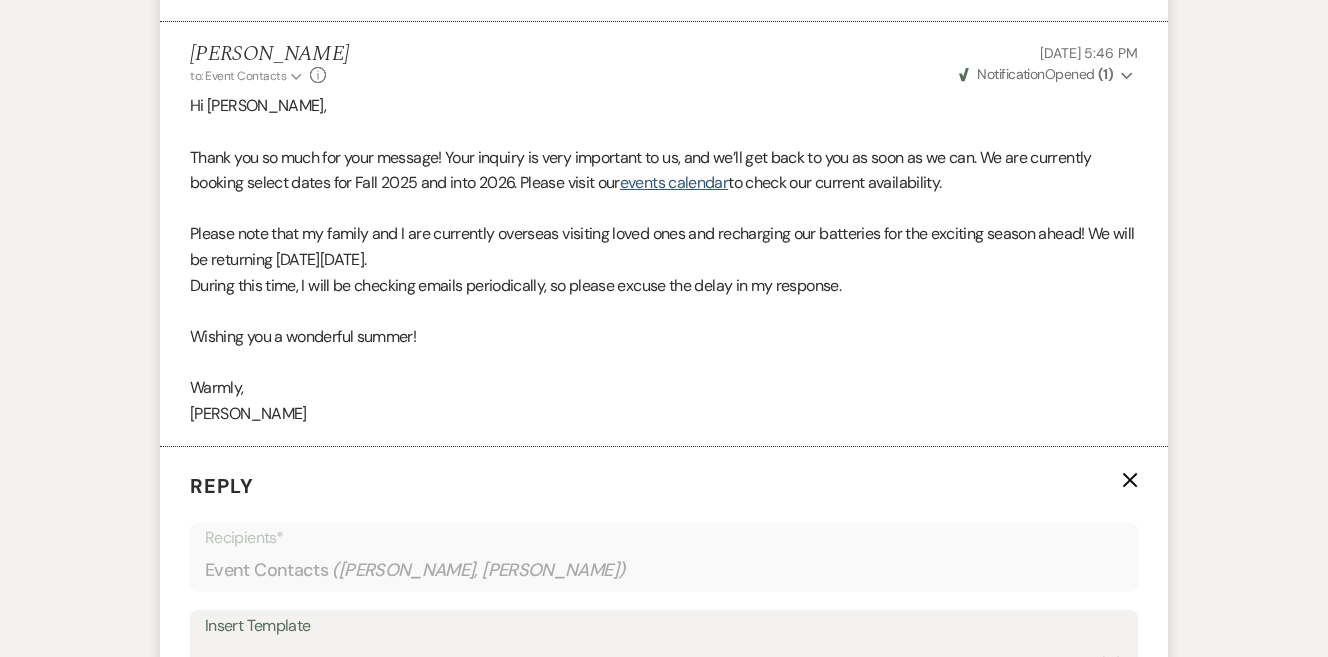 scroll, scrollTop: 3328, scrollLeft: 0, axis: vertical 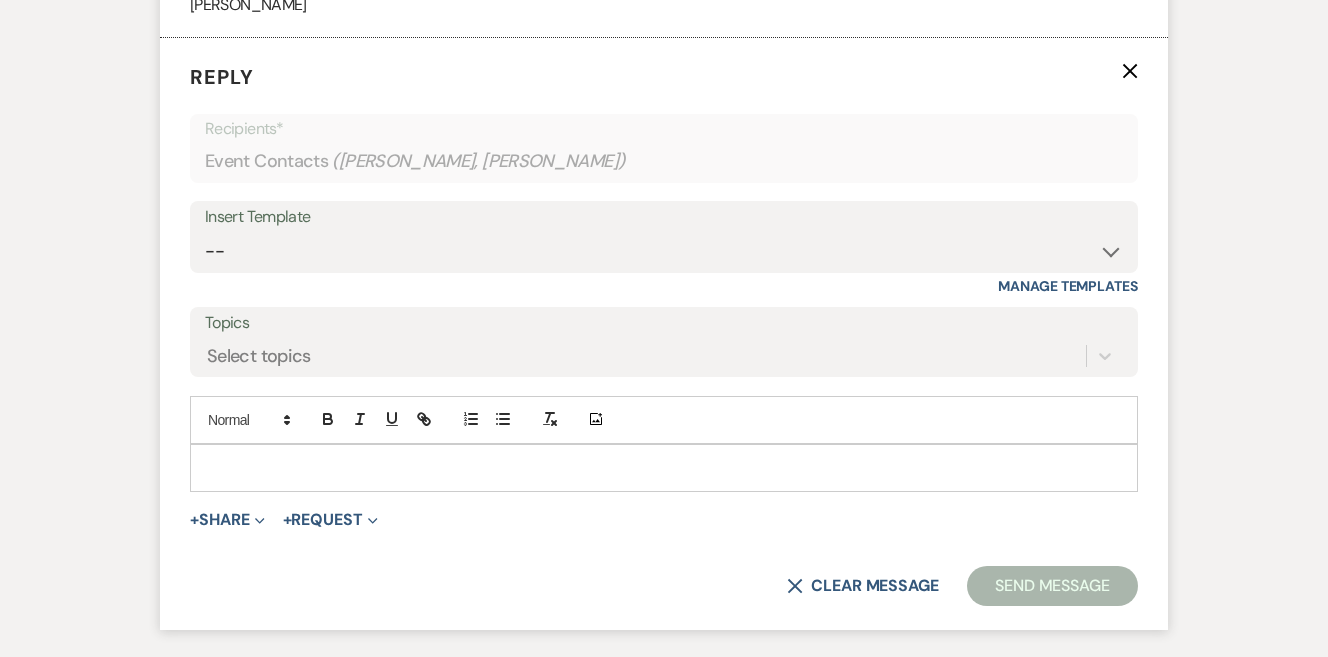 click at bounding box center (664, 468) 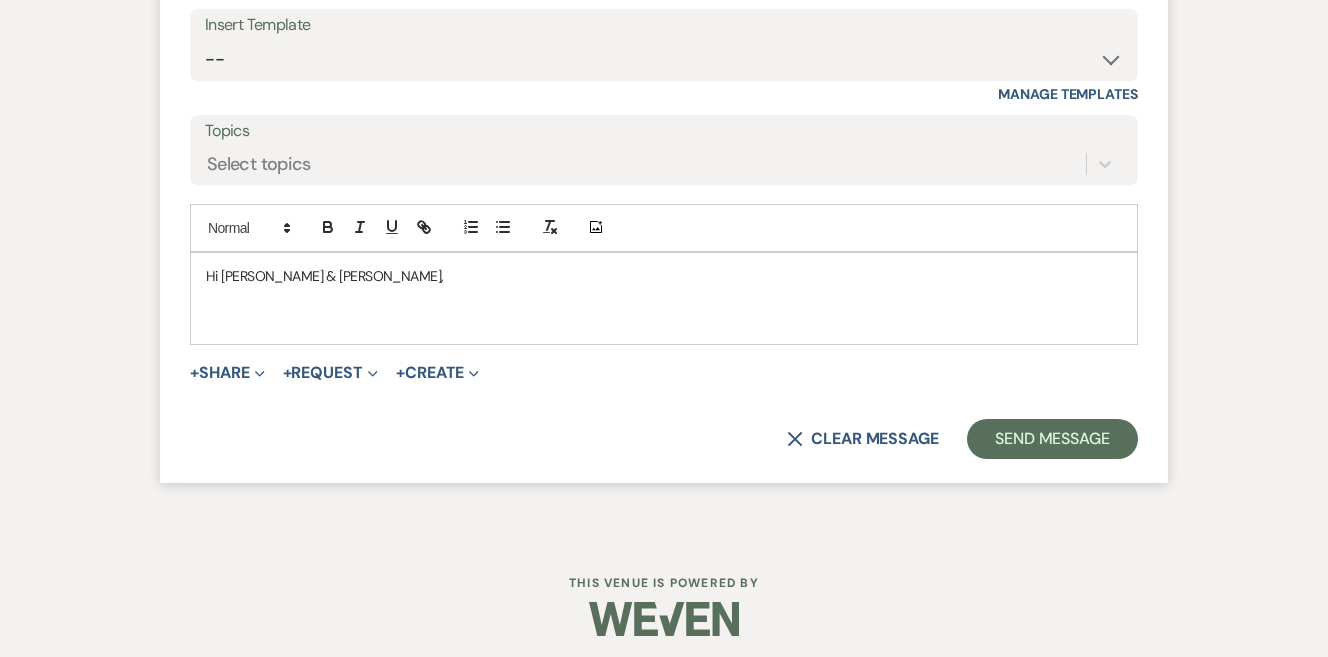 scroll, scrollTop: 3519, scrollLeft: 0, axis: vertical 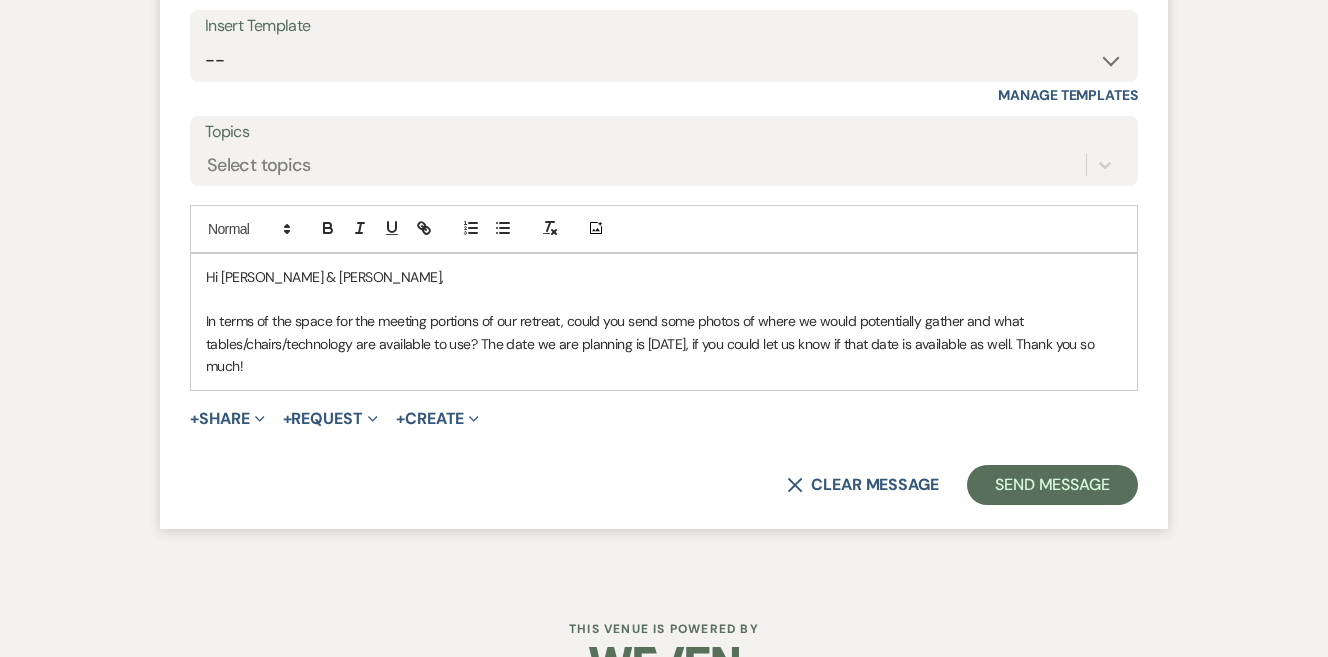 click at bounding box center (664, 299) 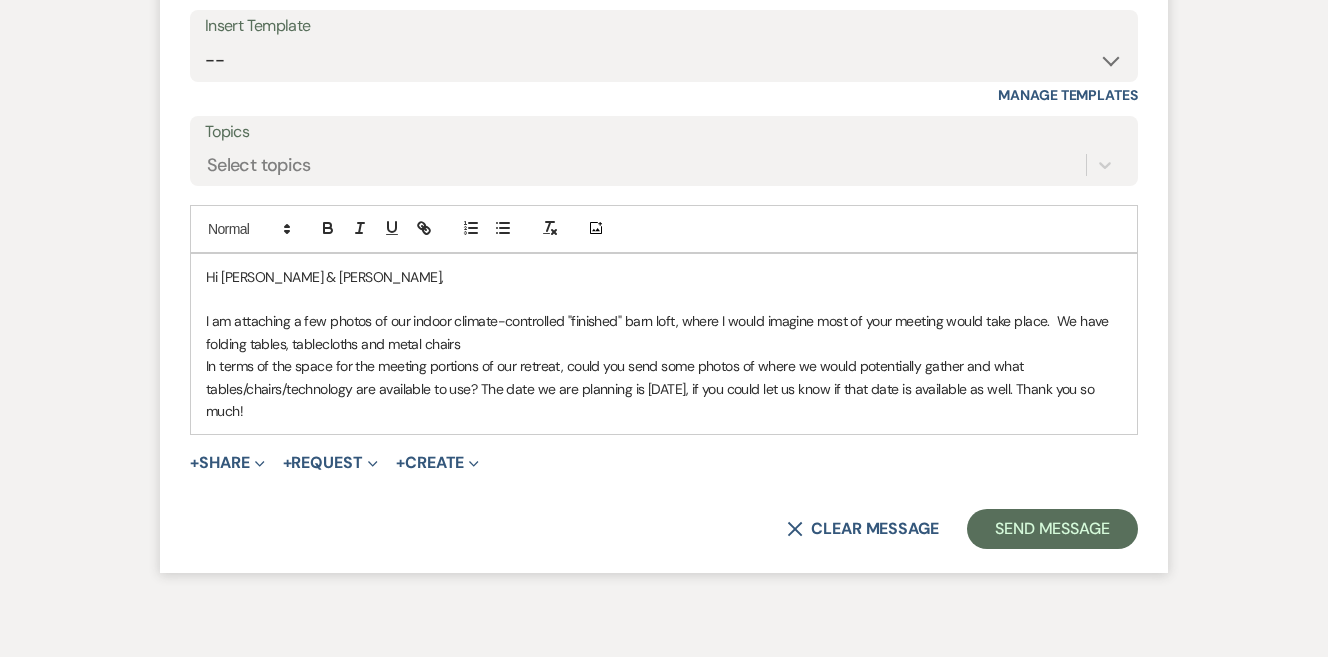 click on "I am attaching a few photos of our indoor climate-controlled "finished" barn loft, where I would imagine most of your meeting would take place.  We have folding tables, tablecloths and metal chairs" at bounding box center [664, 332] 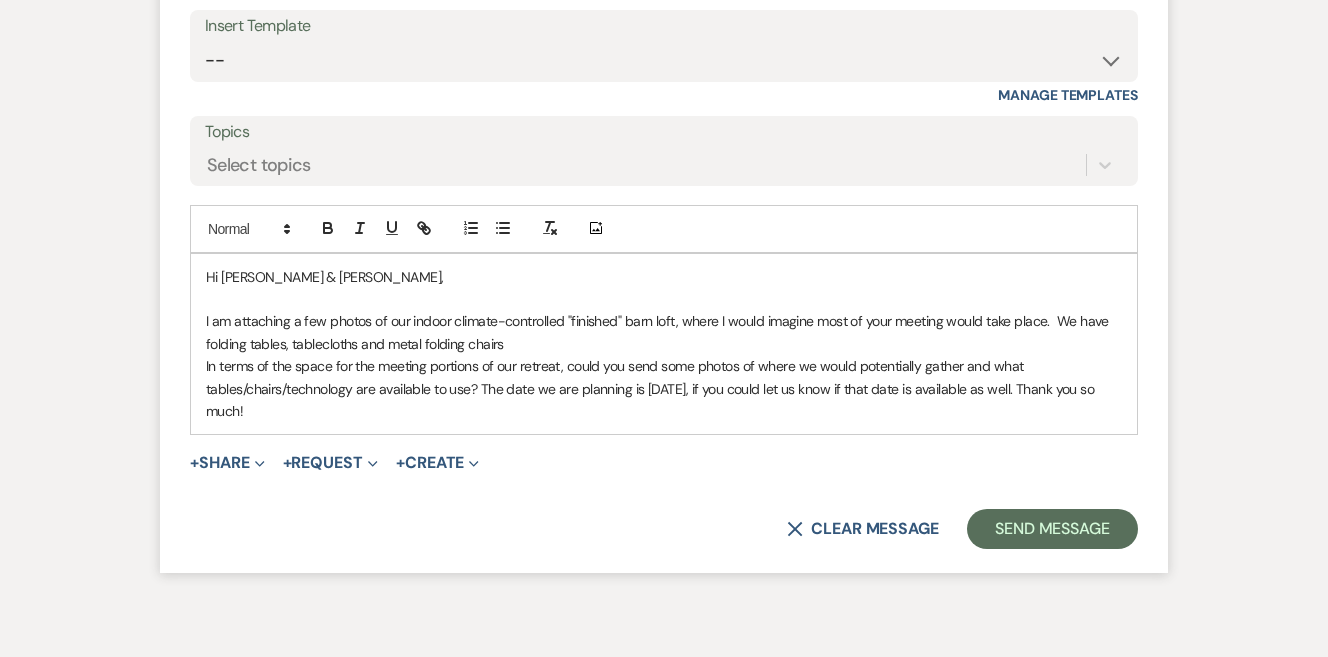 click on "I am attaching a few photos of our indoor climate-controlled "finished" barn loft, where I would imagine most of your meeting would take place.  We have folding tables, tablecloths and metal folding chairs" at bounding box center [664, 332] 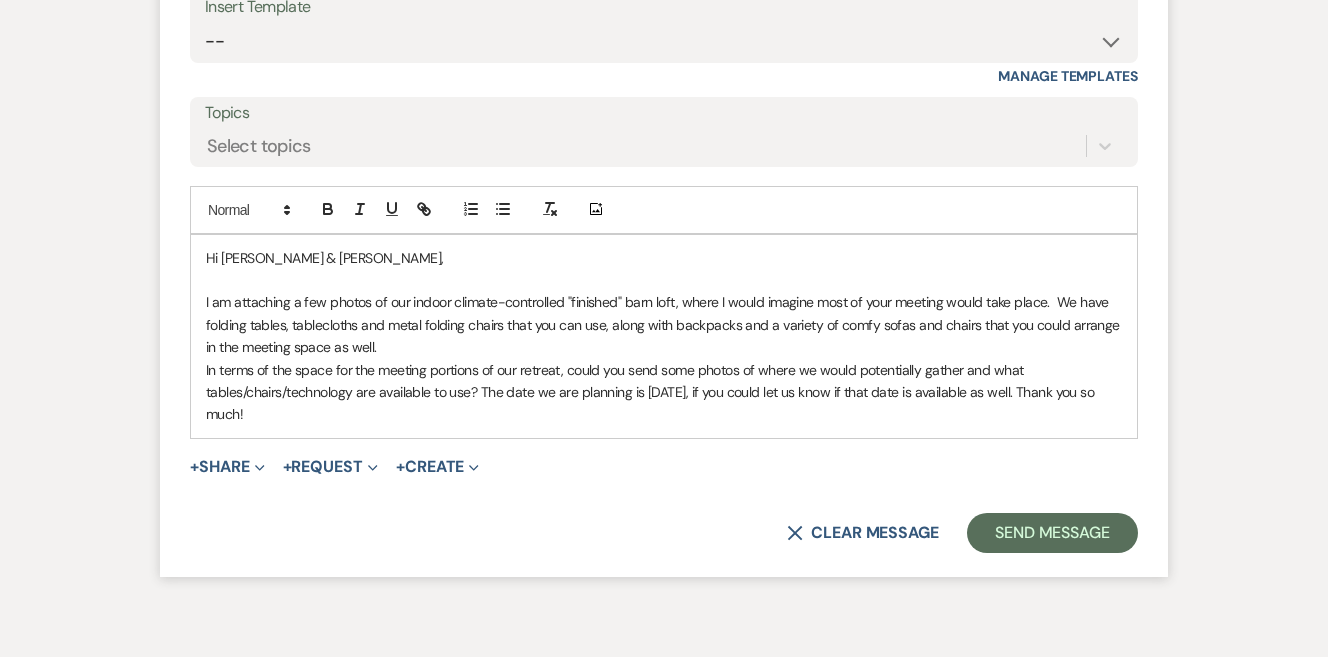 scroll, scrollTop: 3540, scrollLeft: 0, axis: vertical 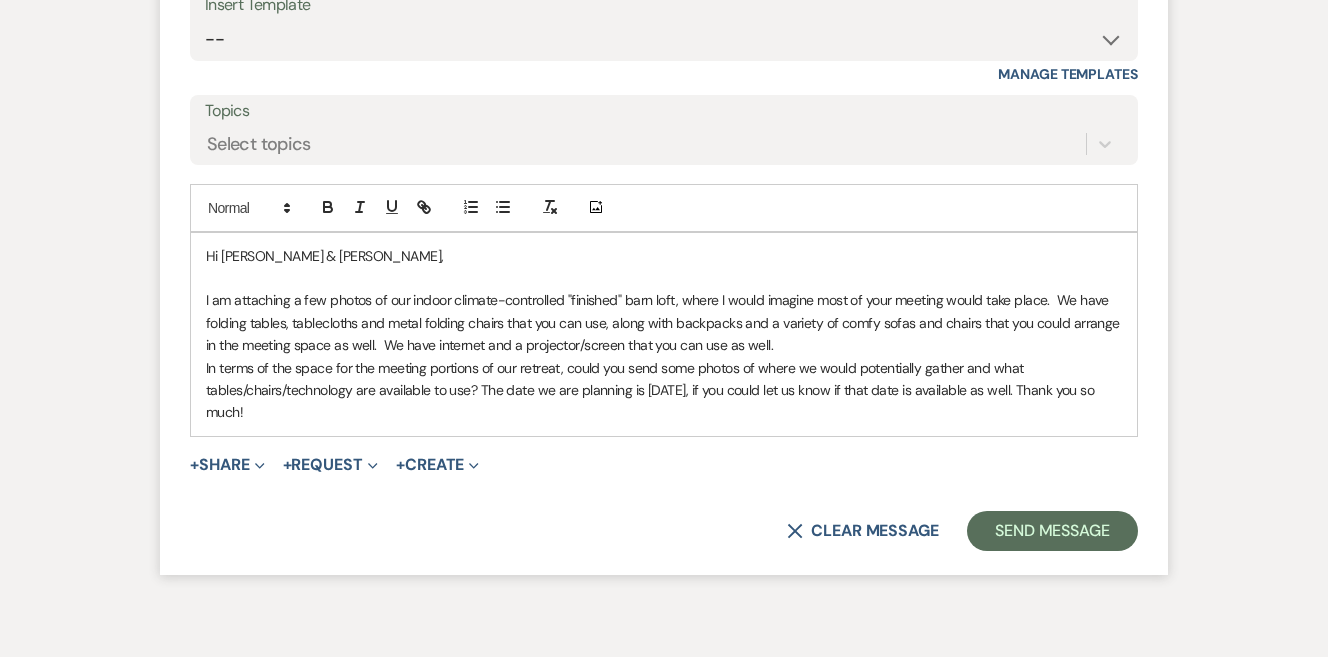 click on "I am attaching a few photos of our indoor climate-controlled "finished" barn loft, where I would imagine most of your meeting would take place.  We have folding tables, tablecloths and metal folding chairs that you can use, along with backpacks and a variety of comfy sofas and chairs that you could arrange in the meeting space as well.  We have internet and a projector/screen that you can use as well." at bounding box center [664, 322] 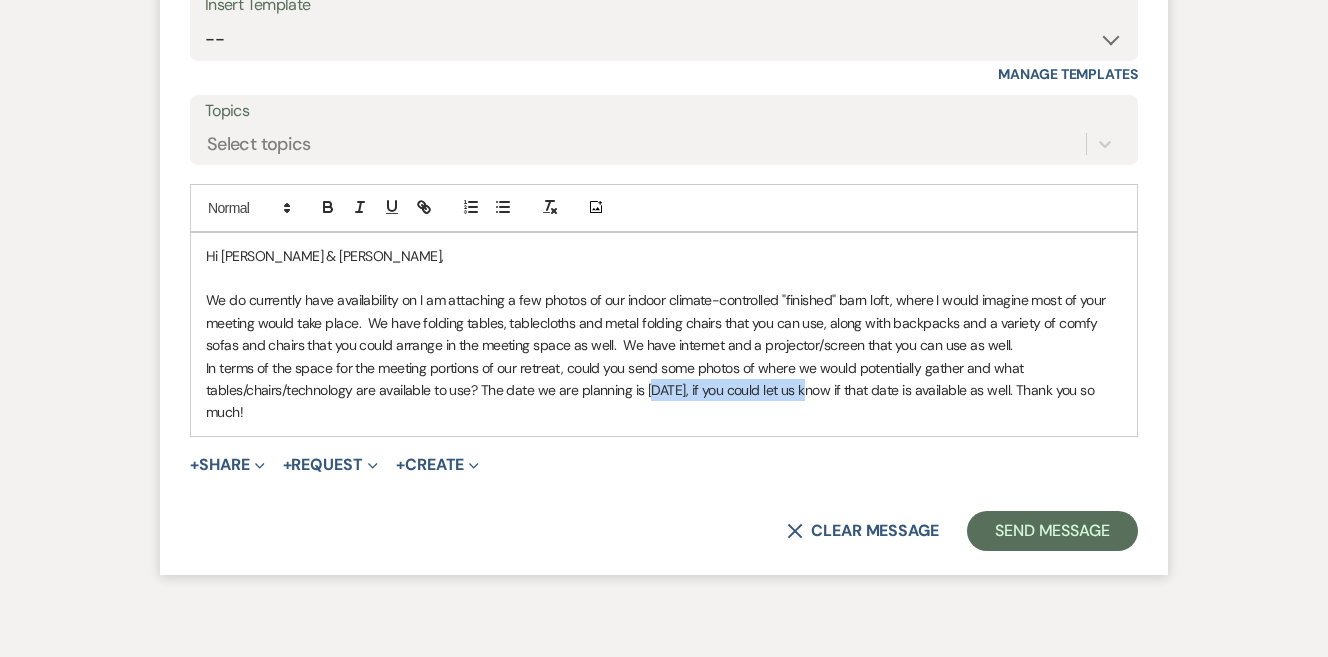 drag, startPoint x: 818, startPoint y: 379, endPoint x: 645, endPoint y: 384, distance: 173.07224 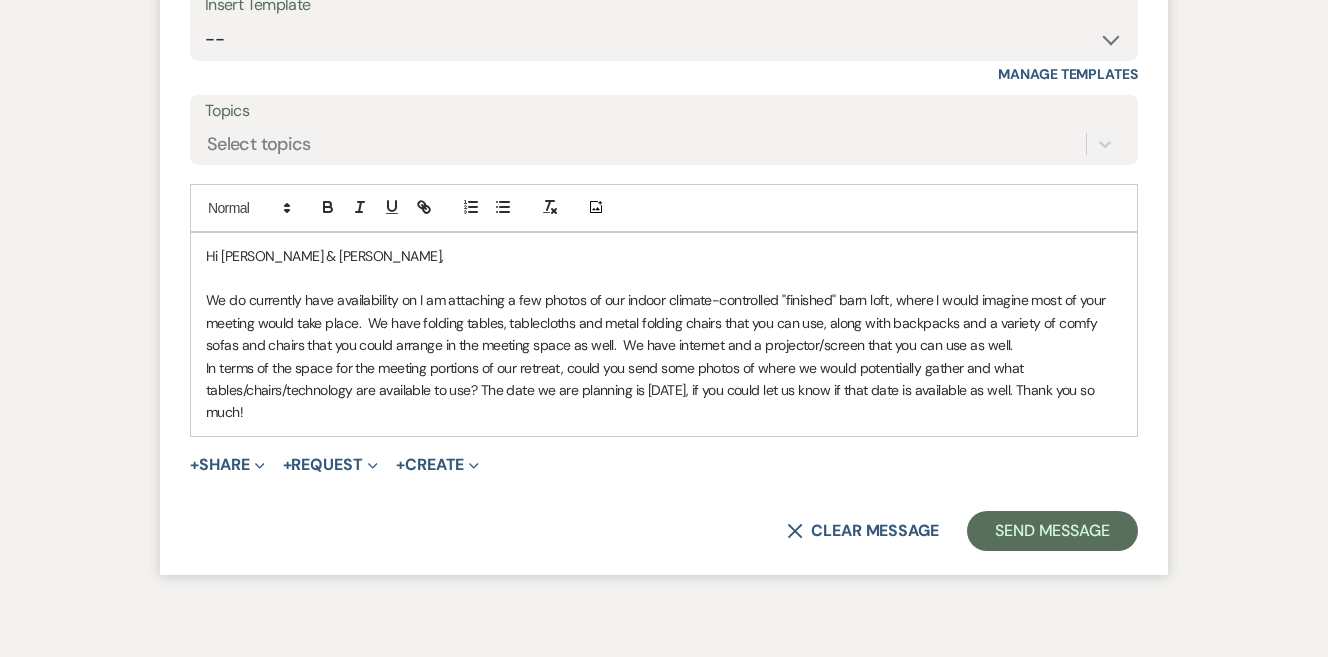 click on "We do currently have availability on I am attaching a few photos of our indoor climate-controlled "finished" barn loft, where I would imagine most of your meeting would take place.  We have folding tables, tablecloths and metal folding chairs that you can use, along with backpacks and a variety of comfy sofas and chairs that you could arrange in the meeting space as well.  We have internet and a projector/screen that you can use as well." at bounding box center [664, 322] 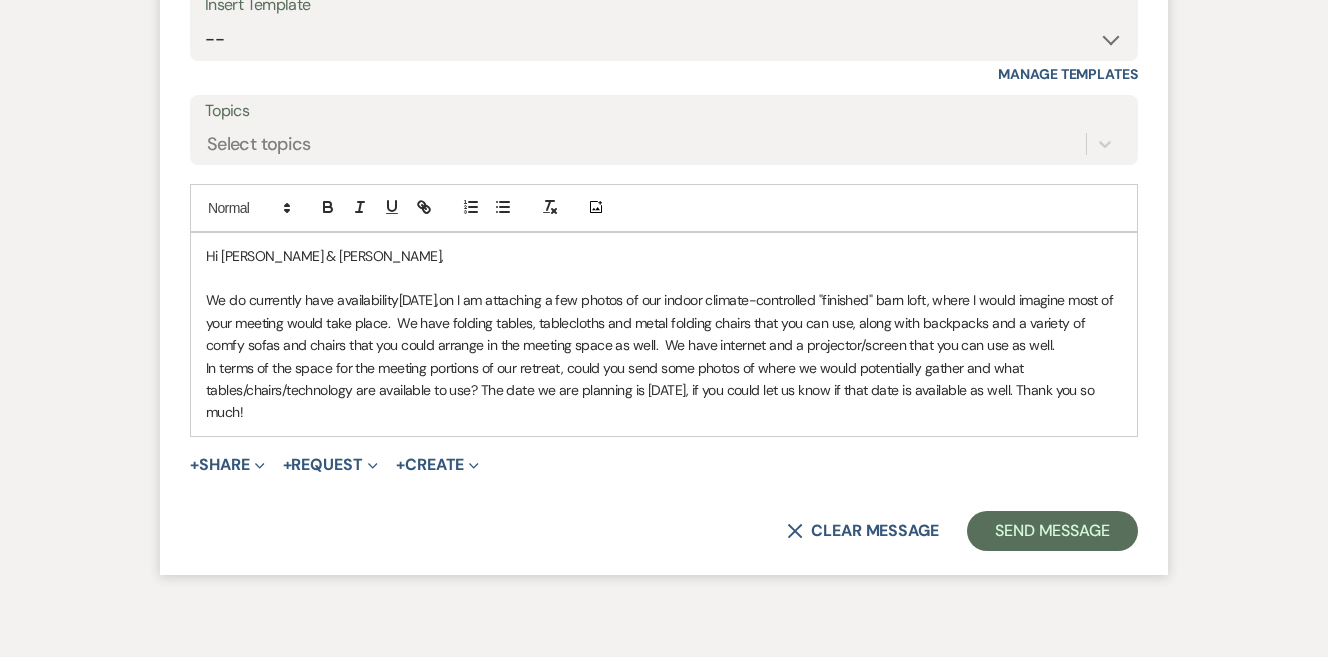 drag, startPoint x: 419, startPoint y: 426, endPoint x: 201, endPoint y: 379, distance: 223.00897 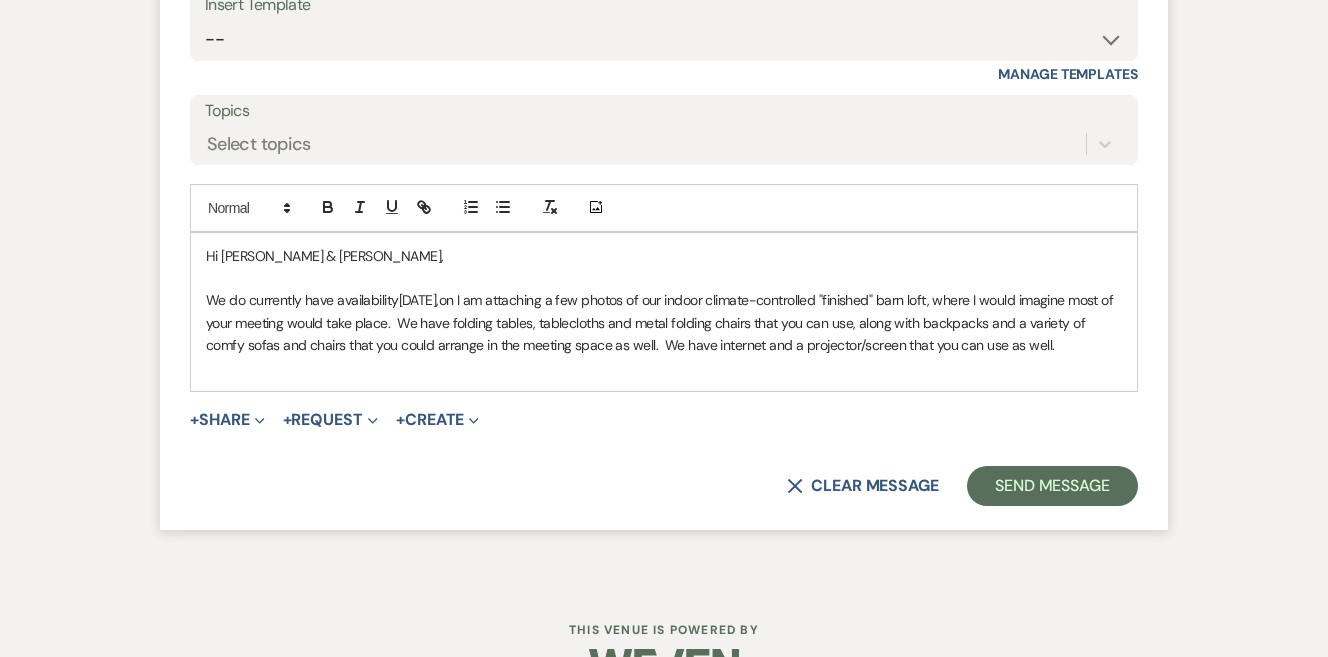 click on "We do currently have availability  [DATE], on I am attaching a few photos of our indoor climate-controlled "finished" barn loft, where I would imagine most of your meeting would take place.  We have folding tables, tablecloths and metal folding chairs that you can use, along with backpacks and a variety of comfy sofas and chairs that you could arrange in the meeting space as well.  We have internet and a projector/screen that you can use as well." at bounding box center [664, 322] 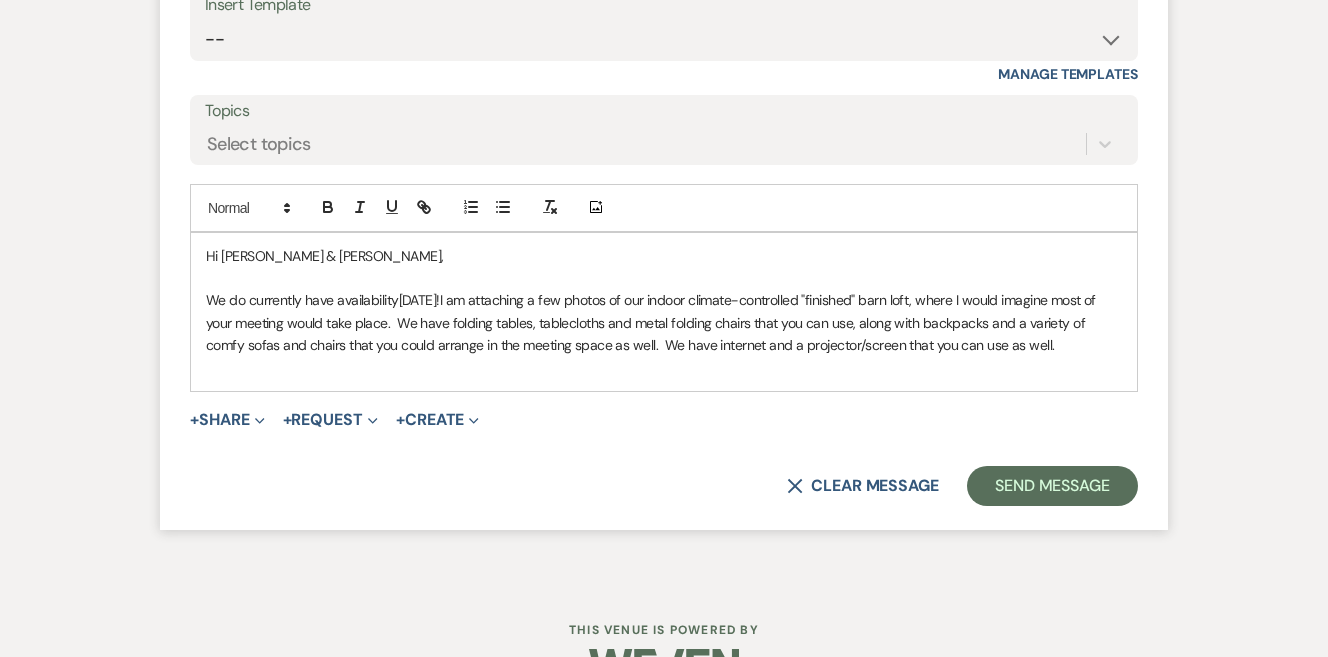 click on "[DATE]!" at bounding box center (419, 300) 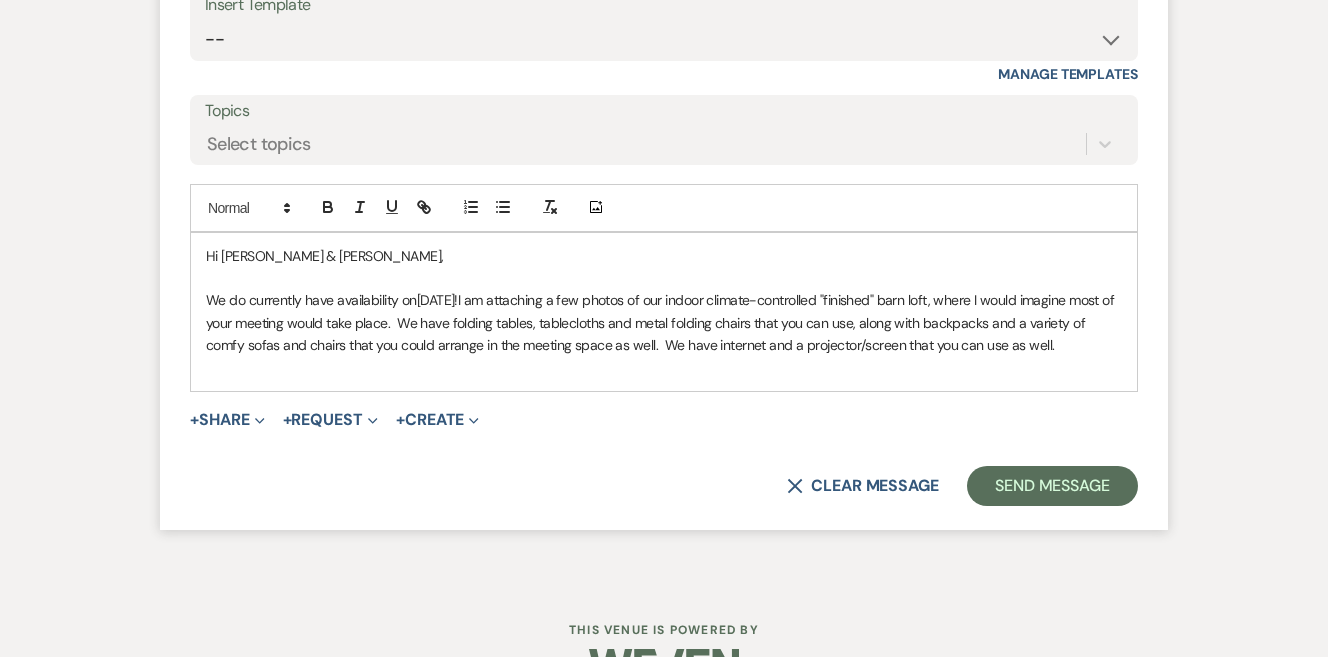 click on "[DATE]!" at bounding box center (437, 300) 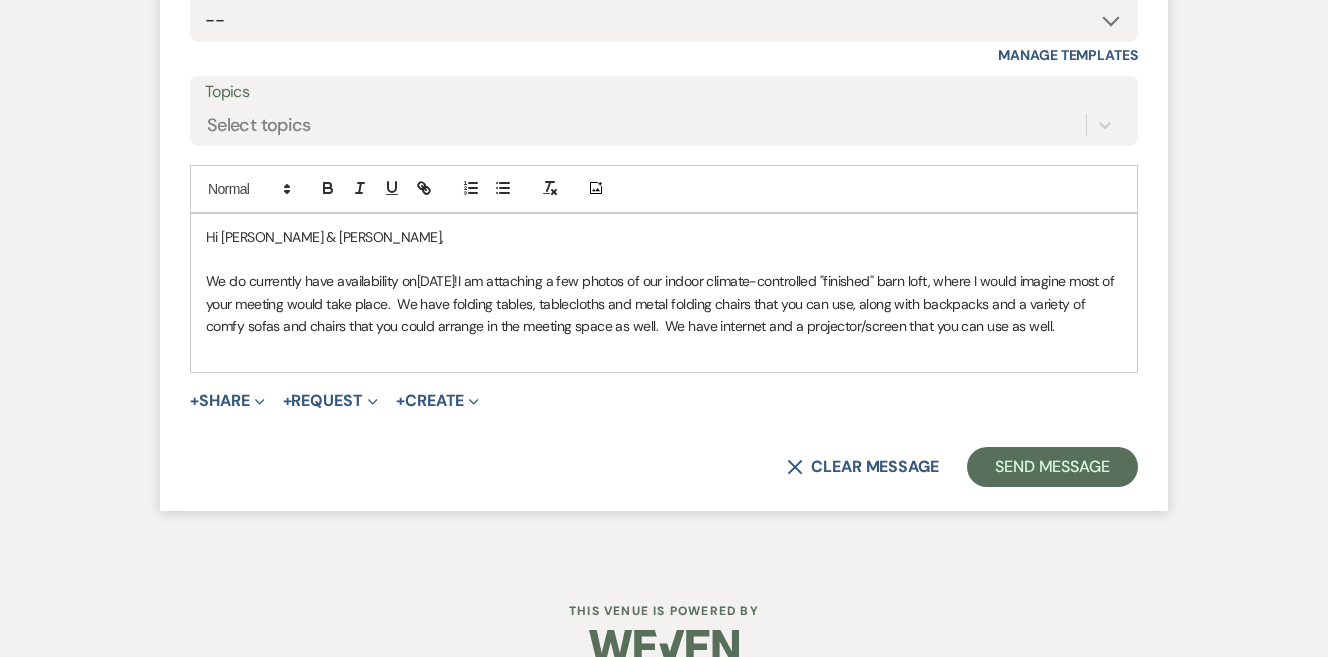 click on "We do currently have availability [DATE][DATE]!  I am attaching a few photos of our indoor climate-controlled "finished" barn loft, where I would imagine most of your meeting would take place.  We have folding tables, tablecloths and metal folding chairs that you can use, along with backpacks and a variety of comfy sofas and chairs that you could arrange in the meeting space as well.  We have internet and a projector/screen that you can use as well." at bounding box center [664, 303] 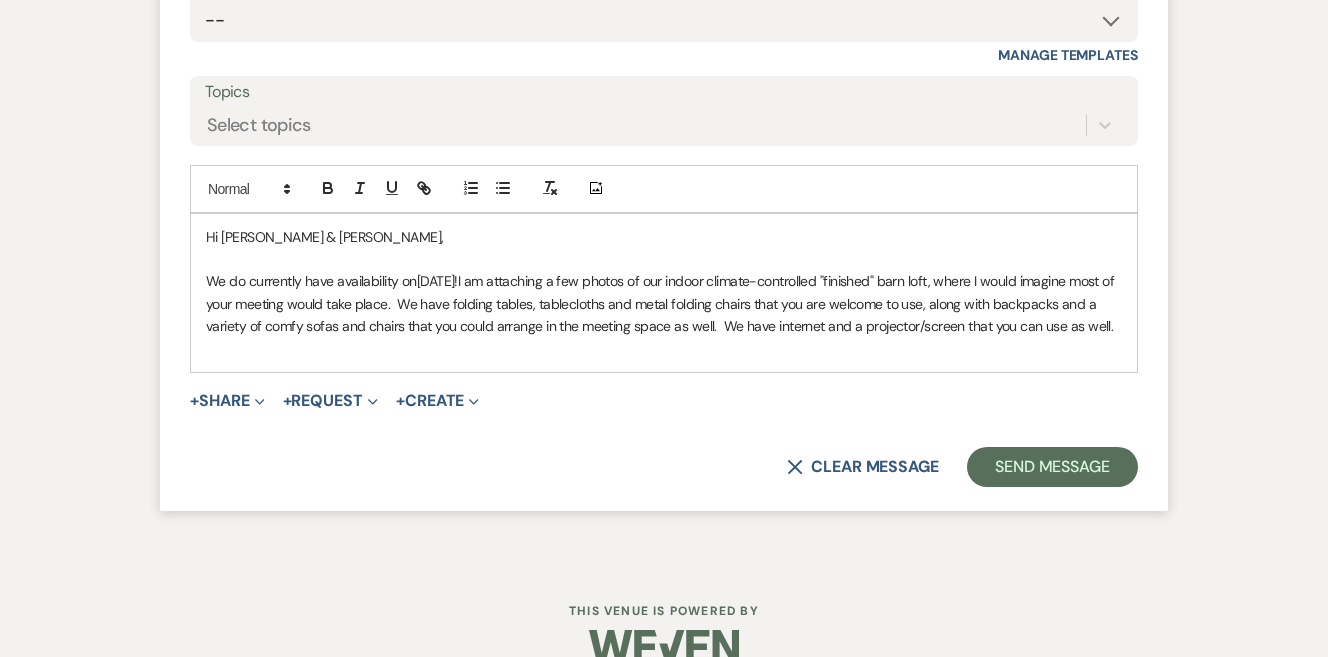 click on "We do currently have availability [DATE][DATE]!  I am attaching a few photos of our indoor climate-controlled "finished" barn loft, where I would imagine most of your meeting would take place.  We have folding tables, tablecloths and metal folding chairs that you are welcome to use, along with backpacks and a variety of comfy sofas and chairs that you could arrange in the meeting space as well.  We have internet and a projector/screen that you can use as well." at bounding box center (664, 303) 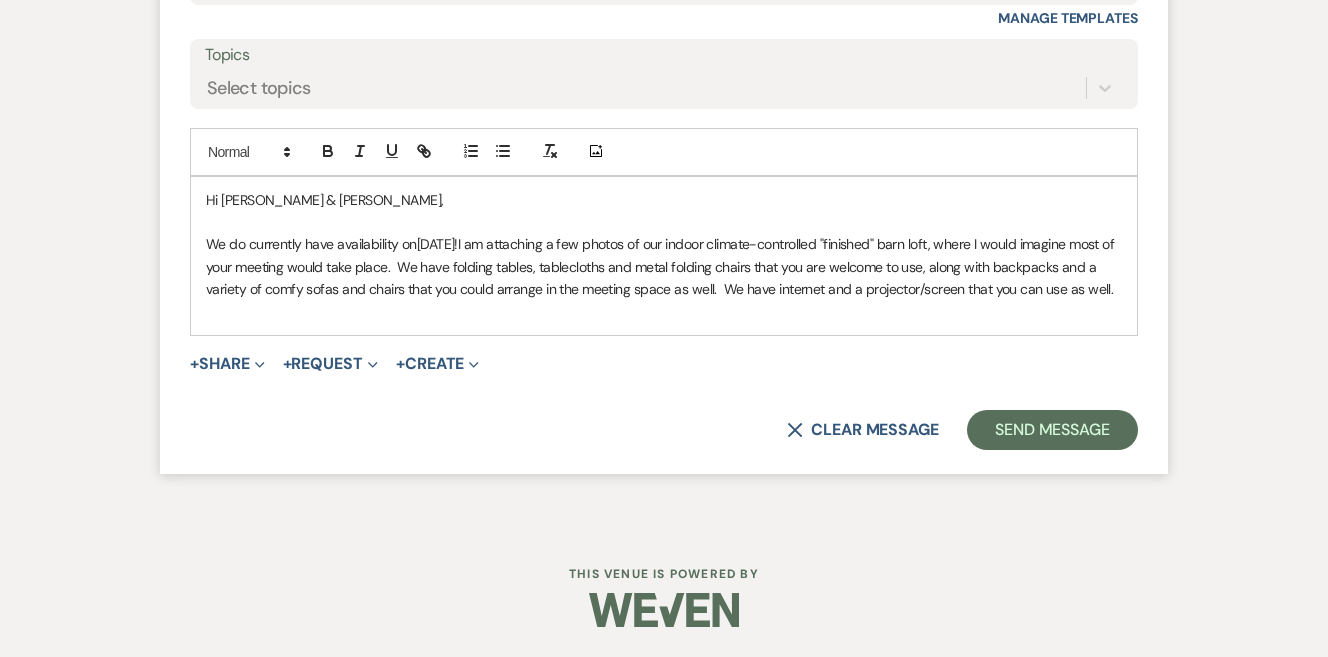 scroll, scrollTop: 3598, scrollLeft: 0, axis: vertical 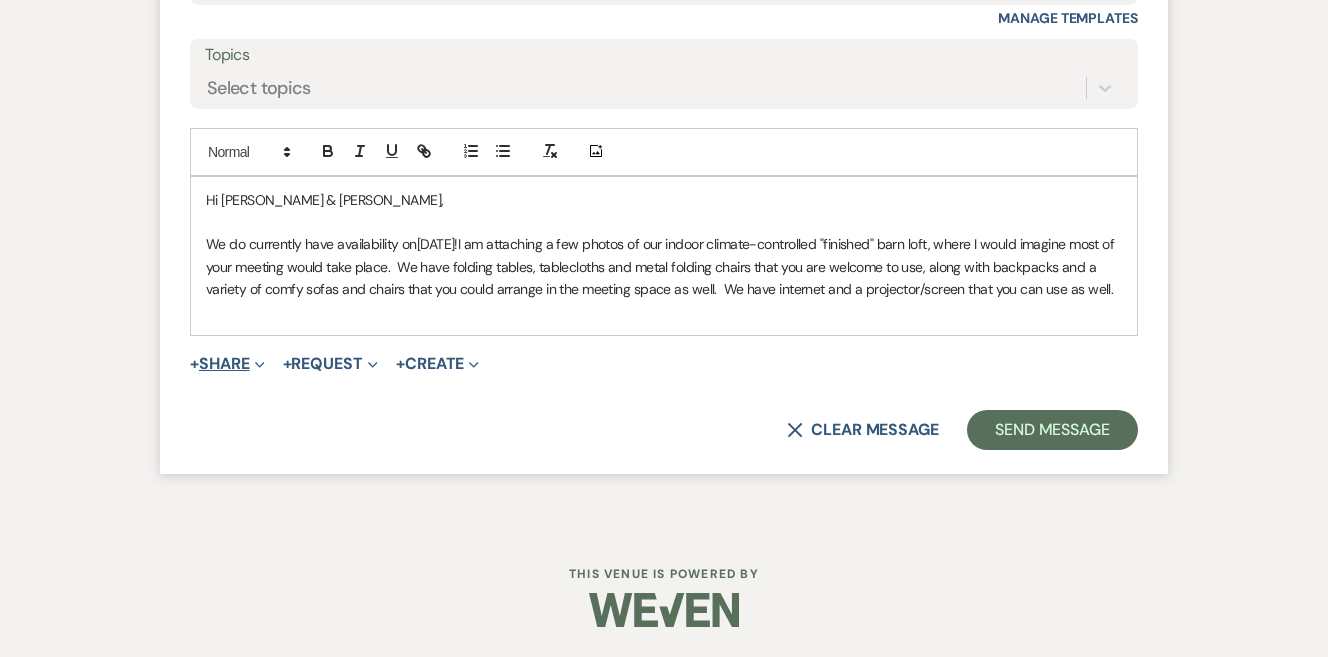 click on "+  Share Expand" at bounding box center [227, 364] 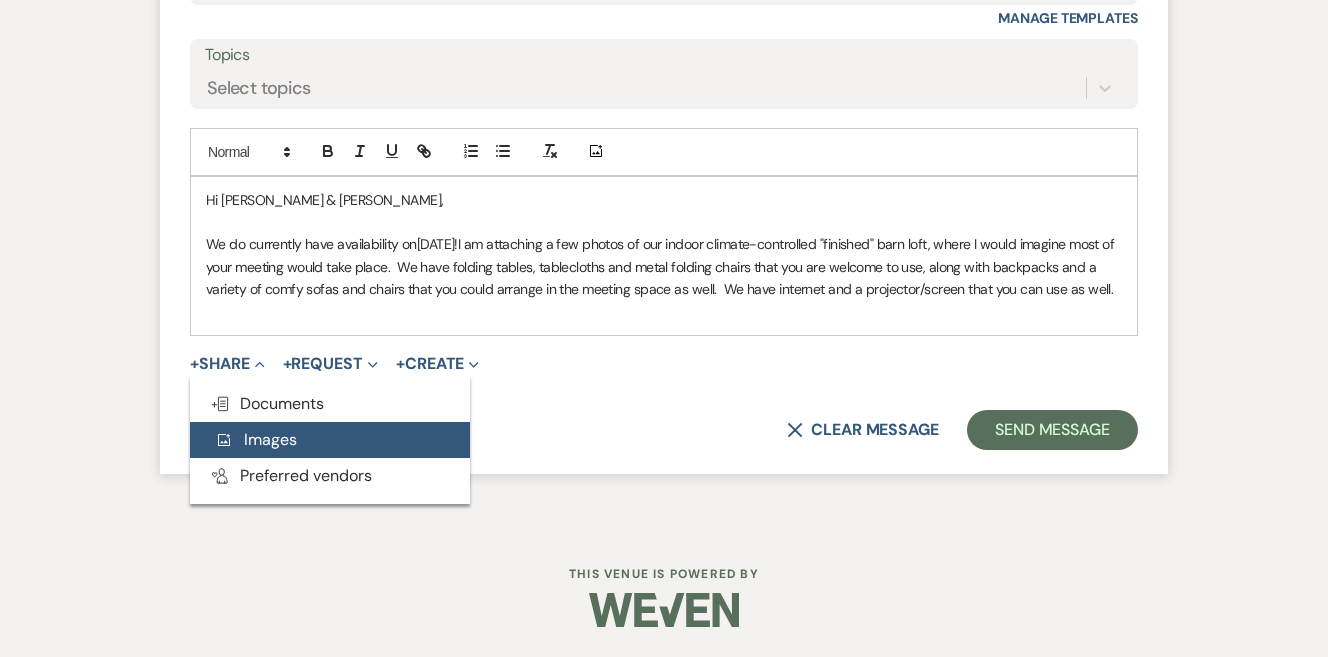click on "Add Photo Images" at bounding box center [255, 439] 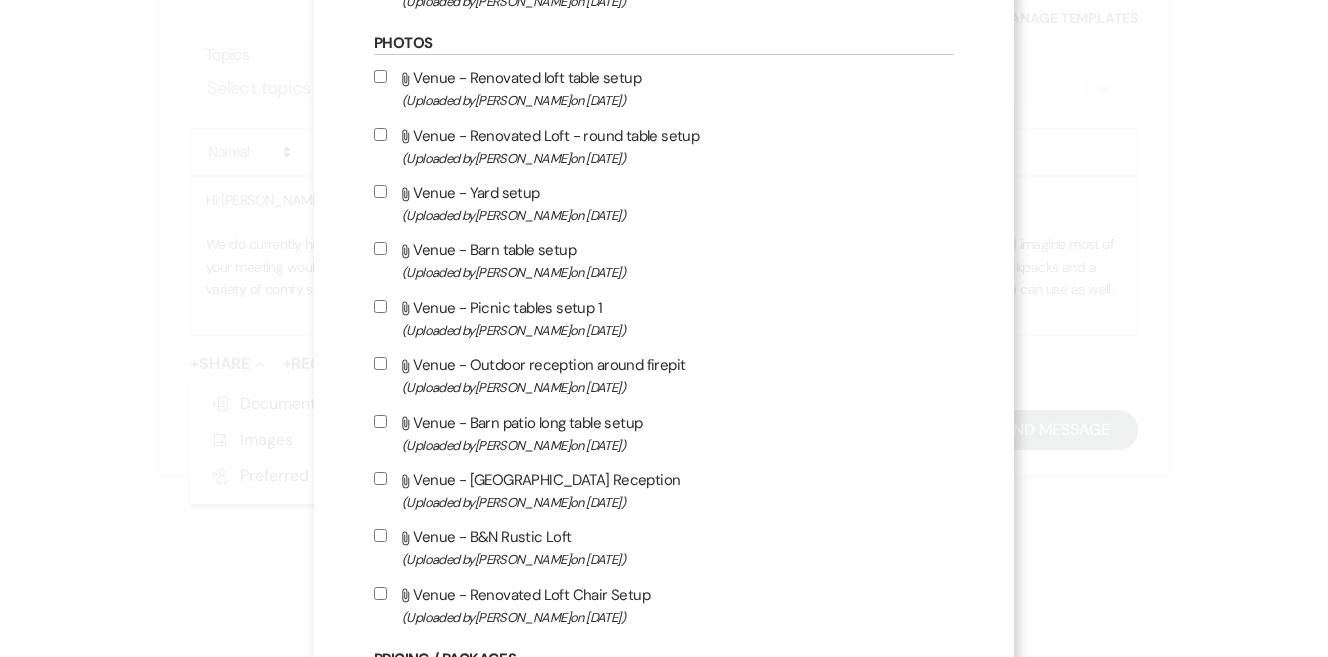 scroll, scrollTop: 231, scrollLeft: 0, axis: vertical 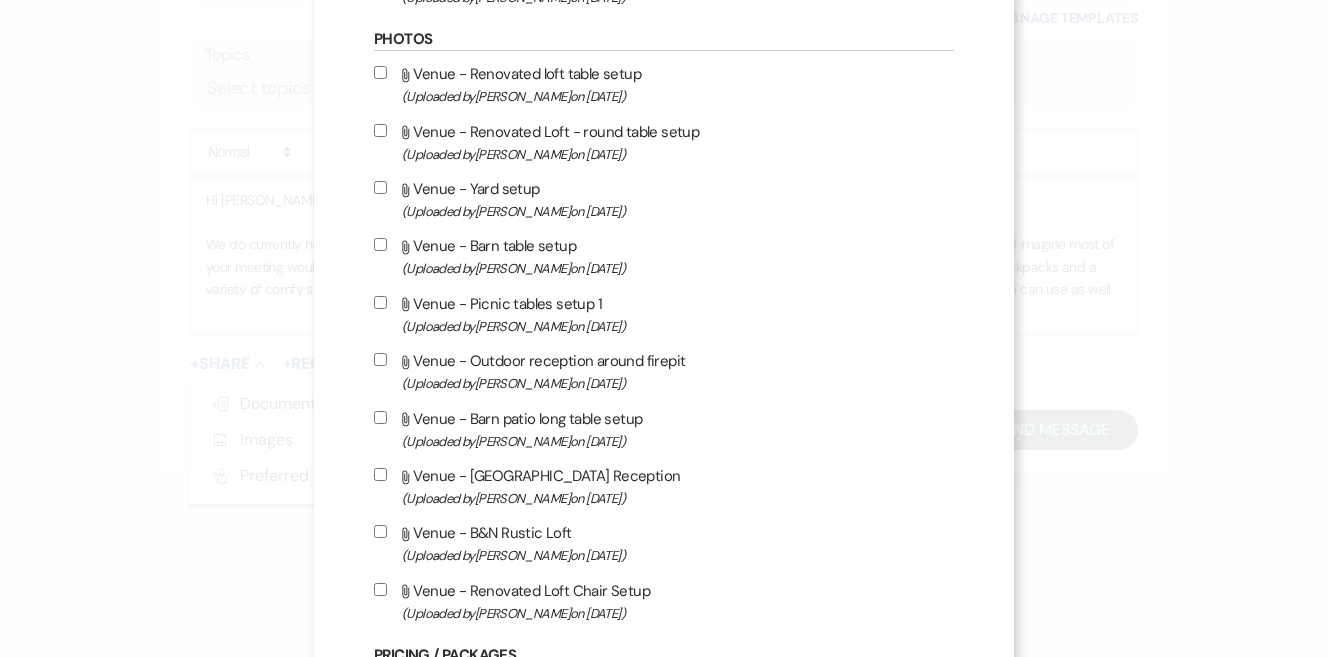 click on "Attach File Venue - Renovated loft table setup (Uploaded by  [PERSON_NAME]  on   [DATE] )" at bounding box center (380, 72) 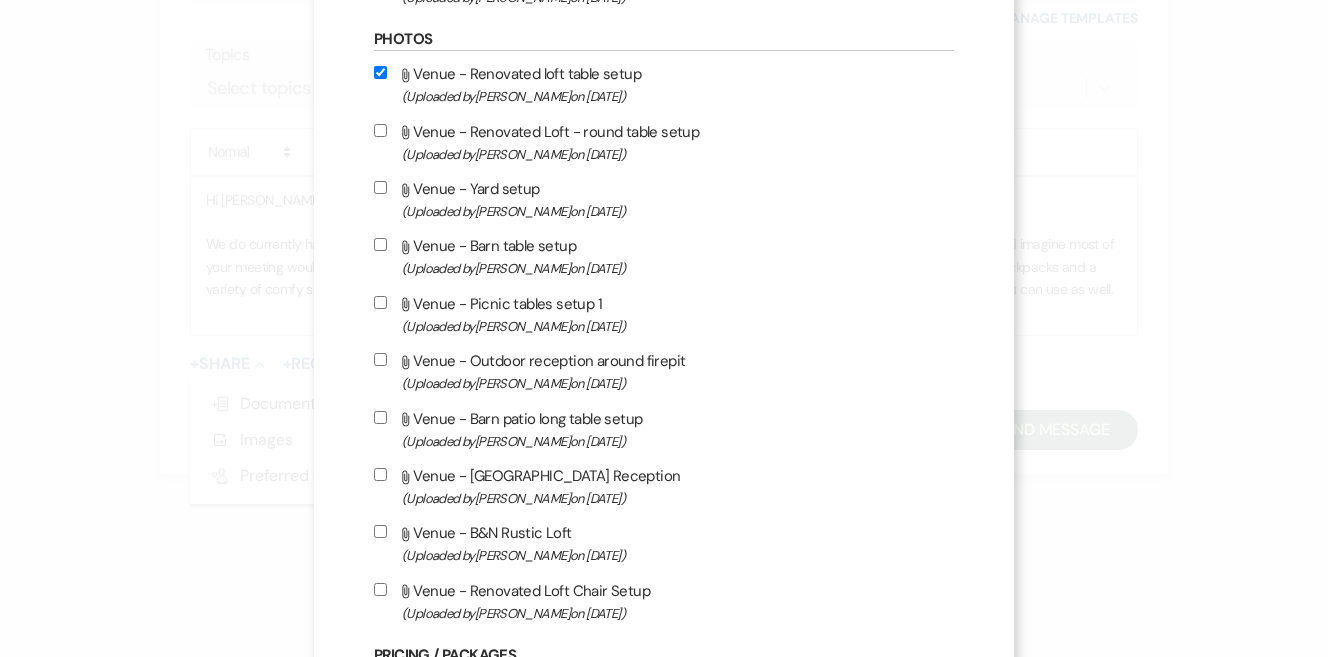 checkbox on "true" 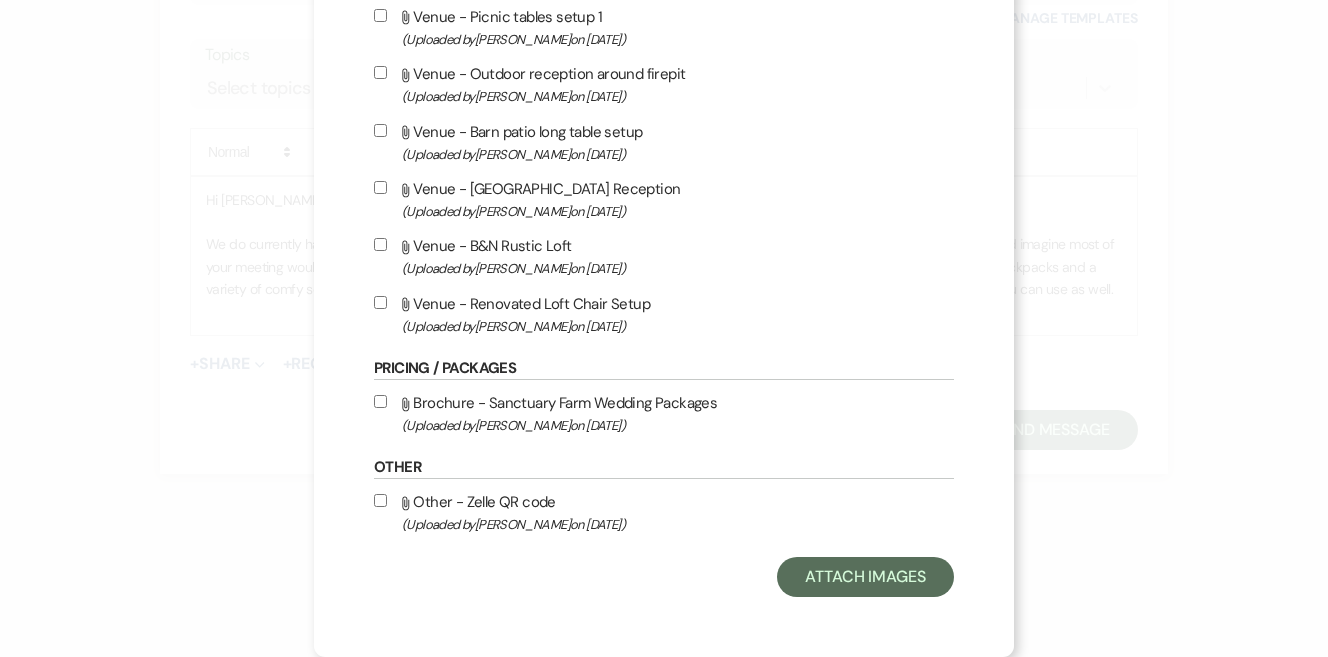 scroll, scrollTop: 538, scrollLeft: 0, axis: vertical 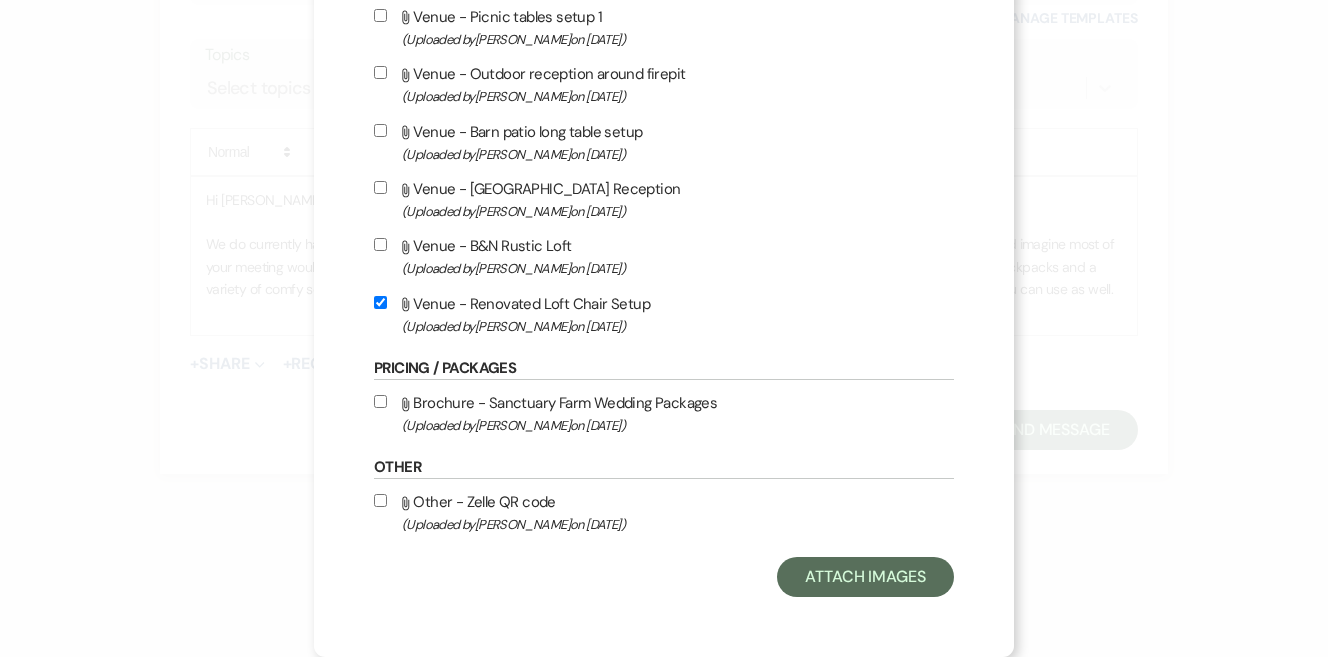 checkbox on "true" 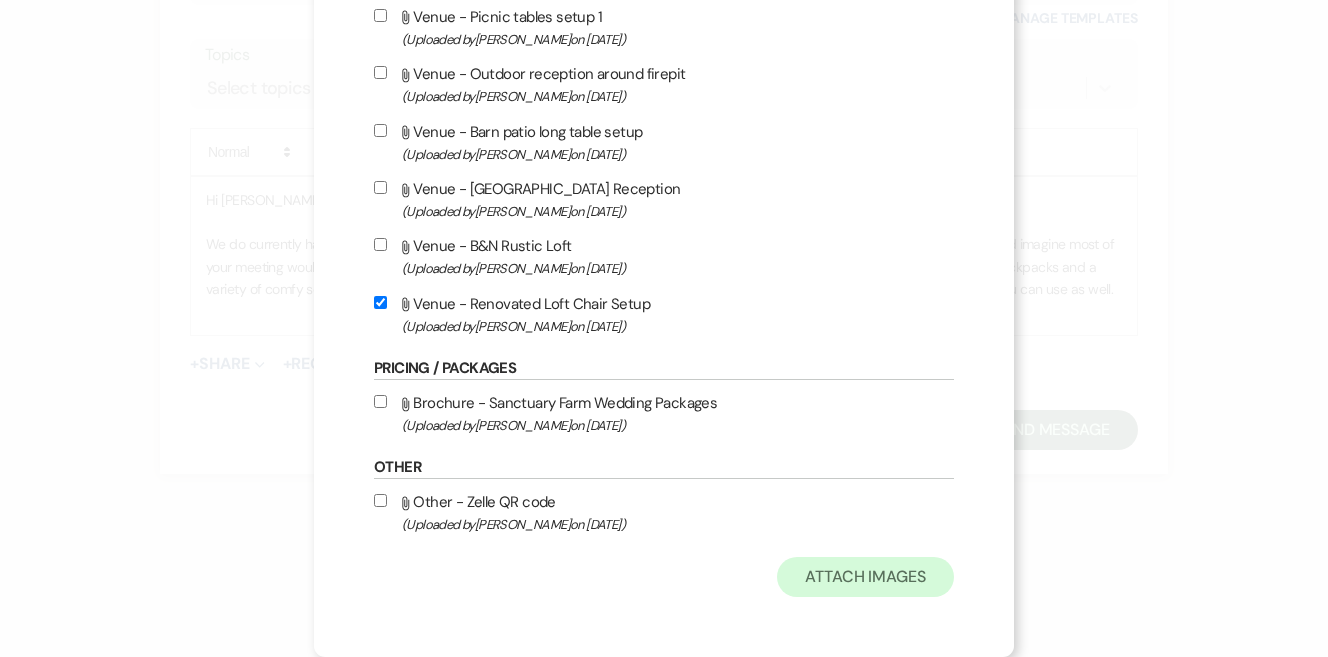 click on "Attach Images" at bounding box center (865, 577) 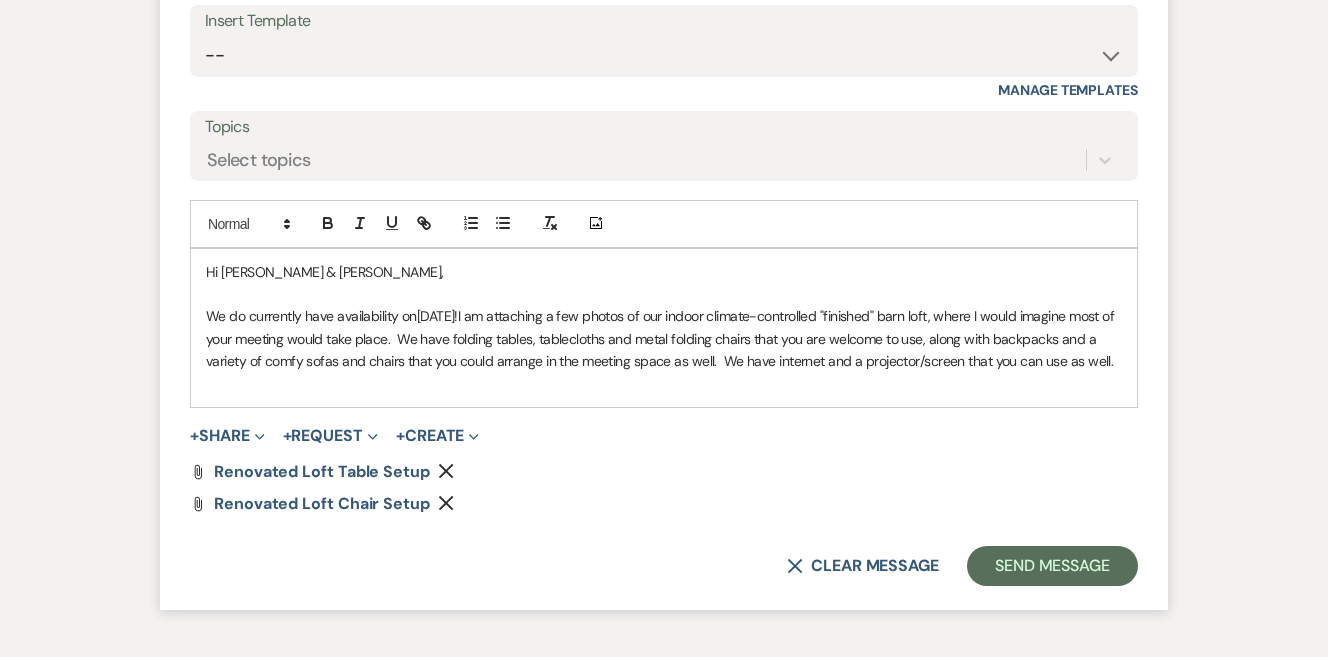 scroll, scrollTop: 3575, scrollLeft: 0, axis: vertical 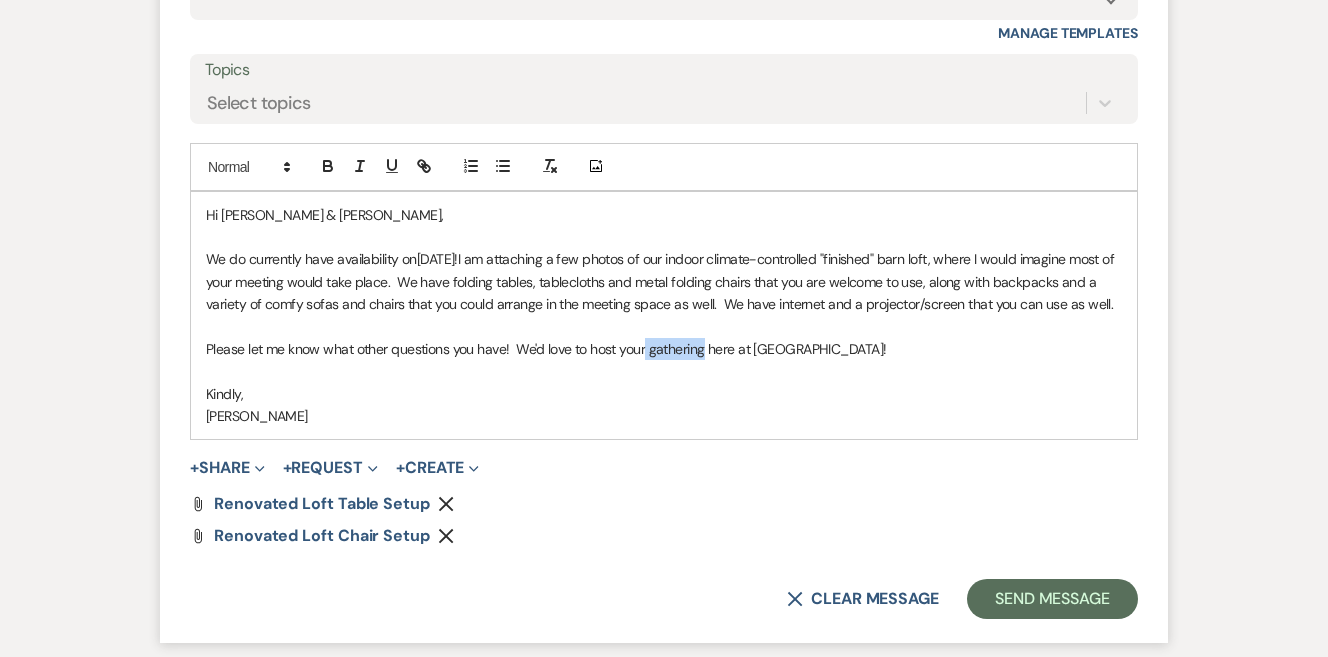 drag, startPoint x: 703, startPoint y: 360, endPoint x: 645, endPoint y: 364, distance: 58.137768 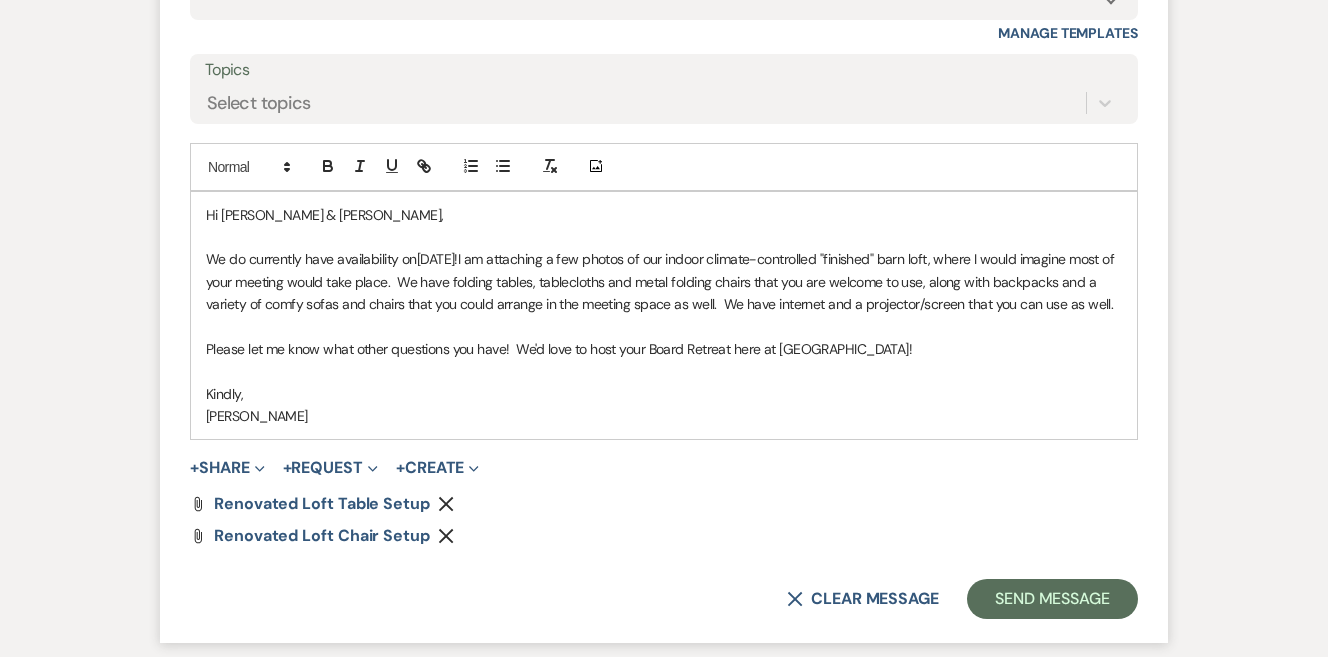 click on "[PERSON_NAME]" at bounding box center (664, 416) 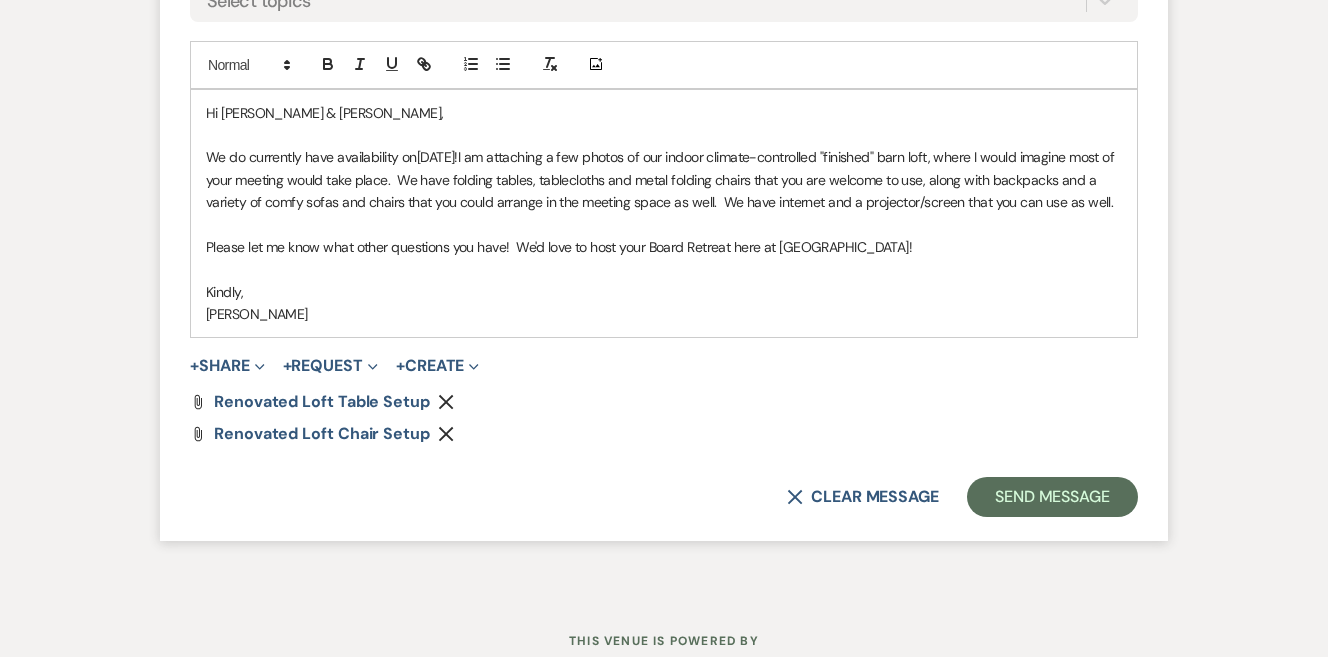 scroll, scrollTop: 3686, scrollLeft: 0, axis: vertical 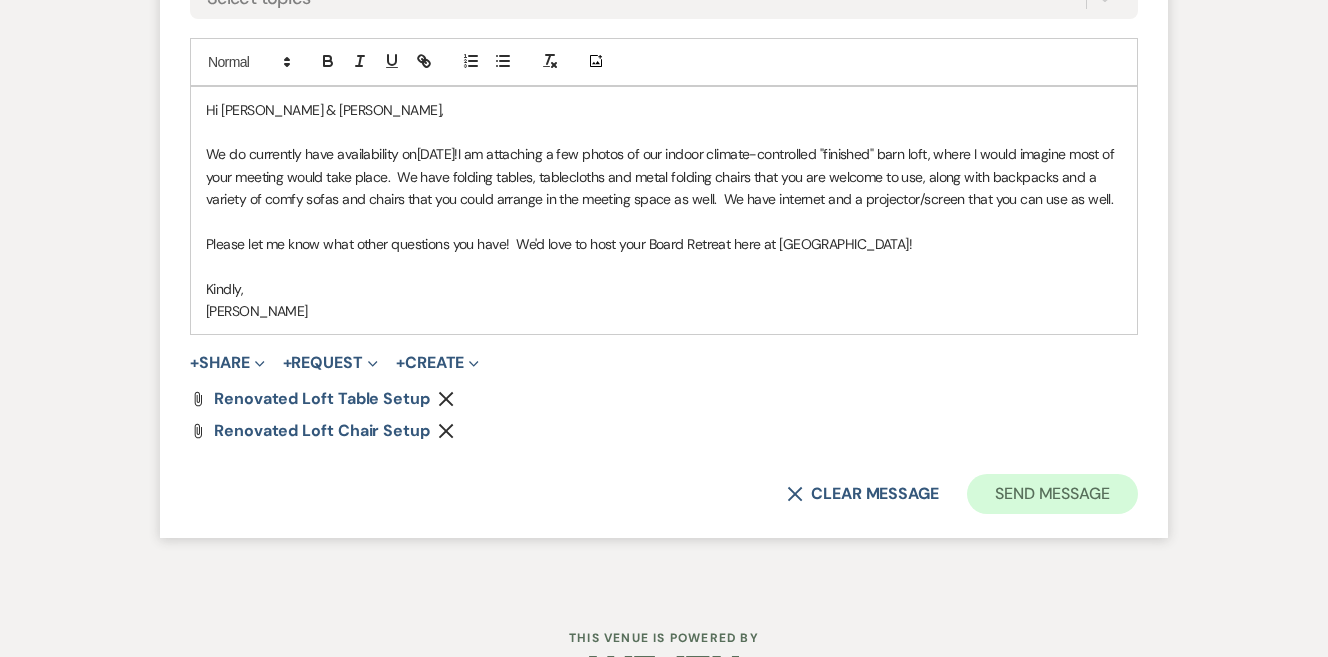 click on "Send Message" at bounding box center (1052, 494) 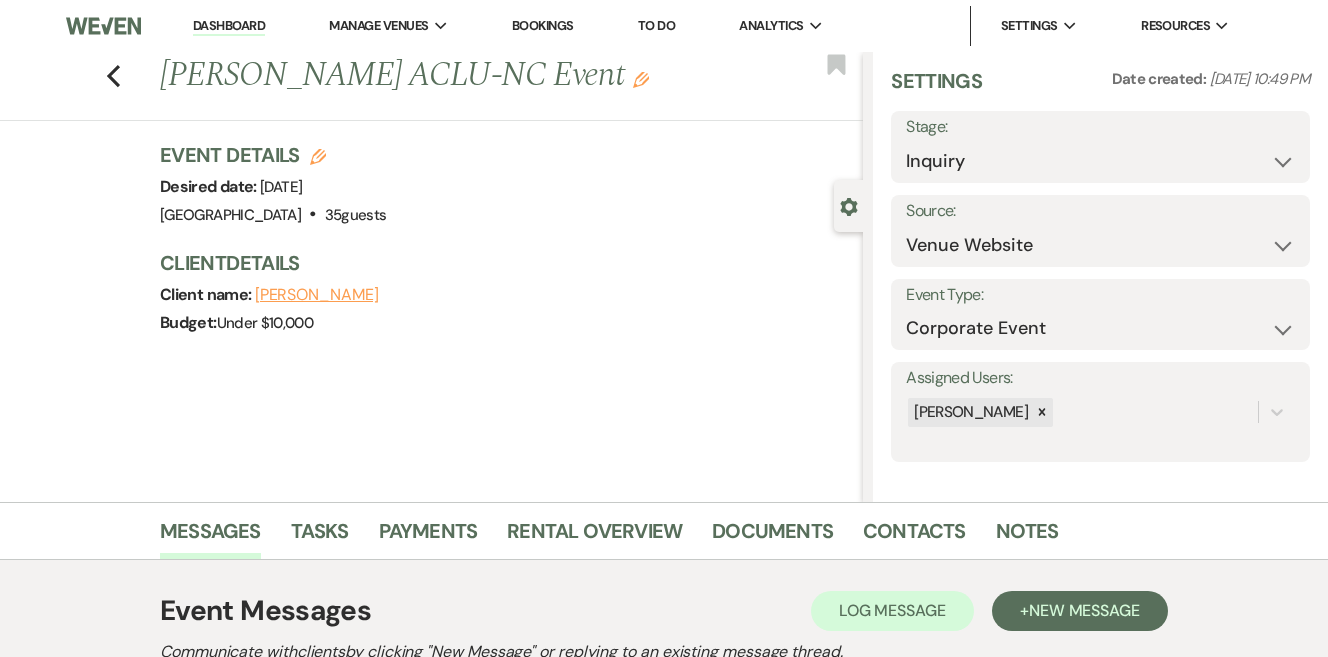 scroll, scrollTop: -1, scrollLeft: 0, axis: vertical 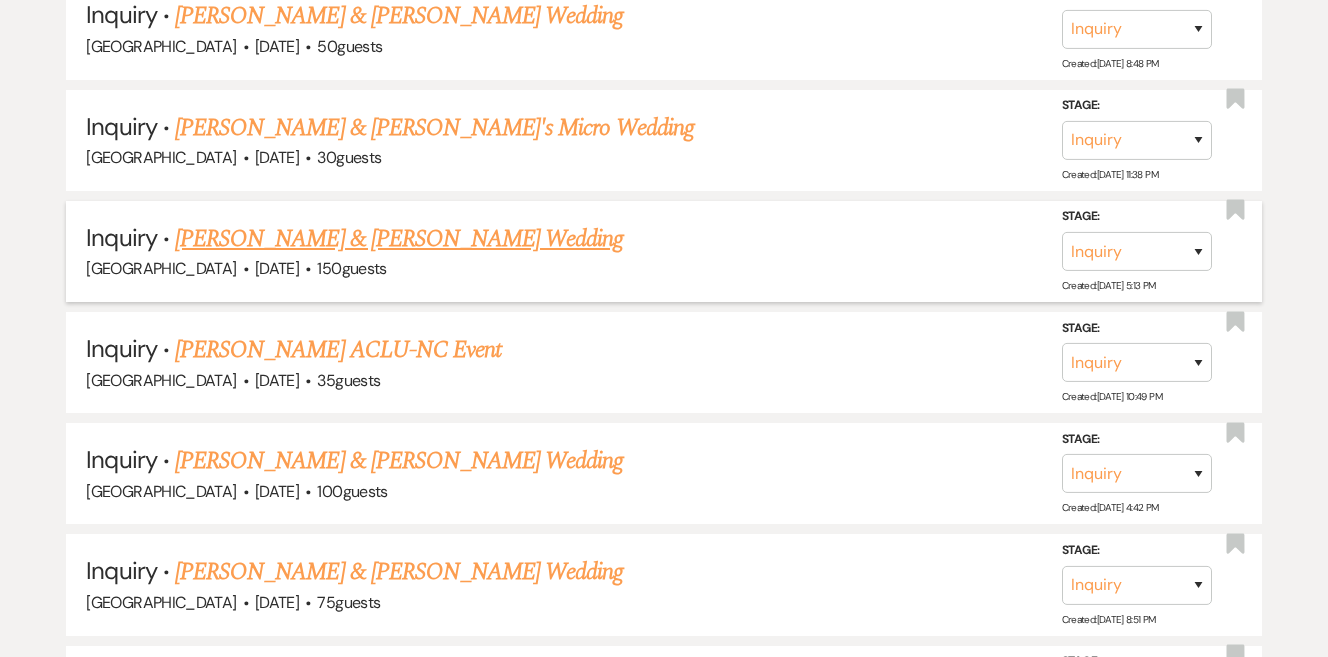 click on "[PERSON_NAME] & [PERSON_NAME] Wedding" at bounding box center [399, 239] 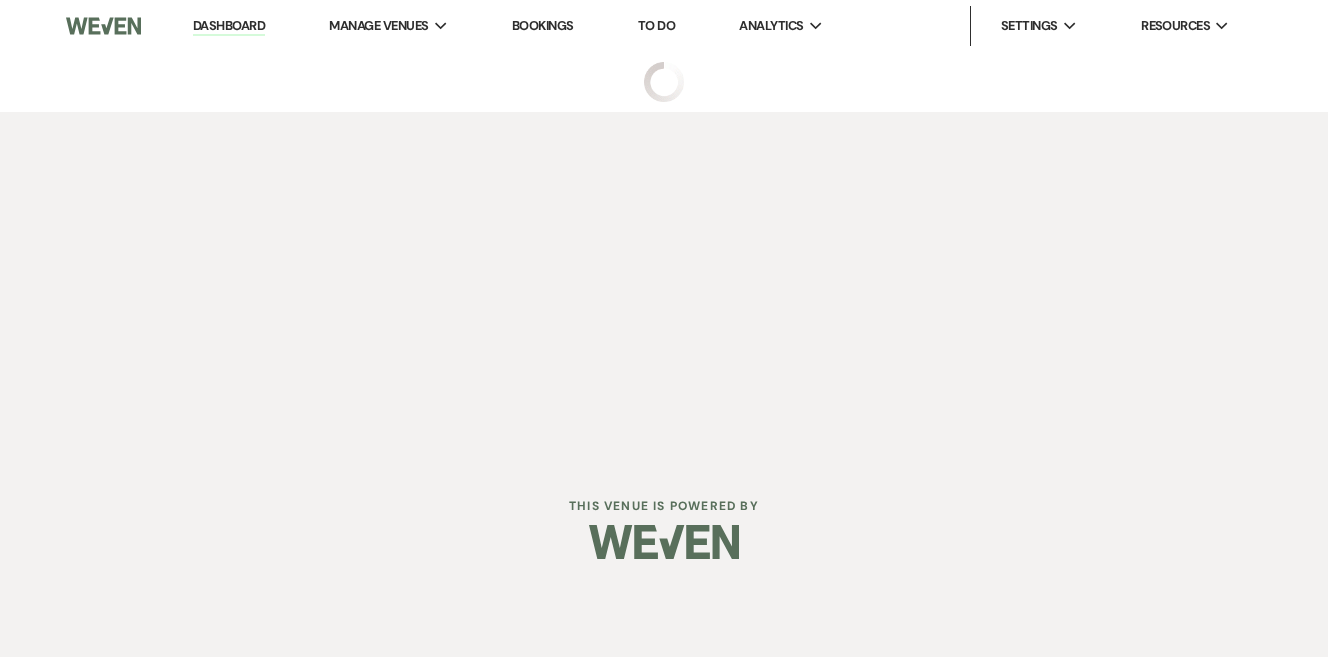 scroll, scrollTop: 0, scrollLeft: 0, axis: both 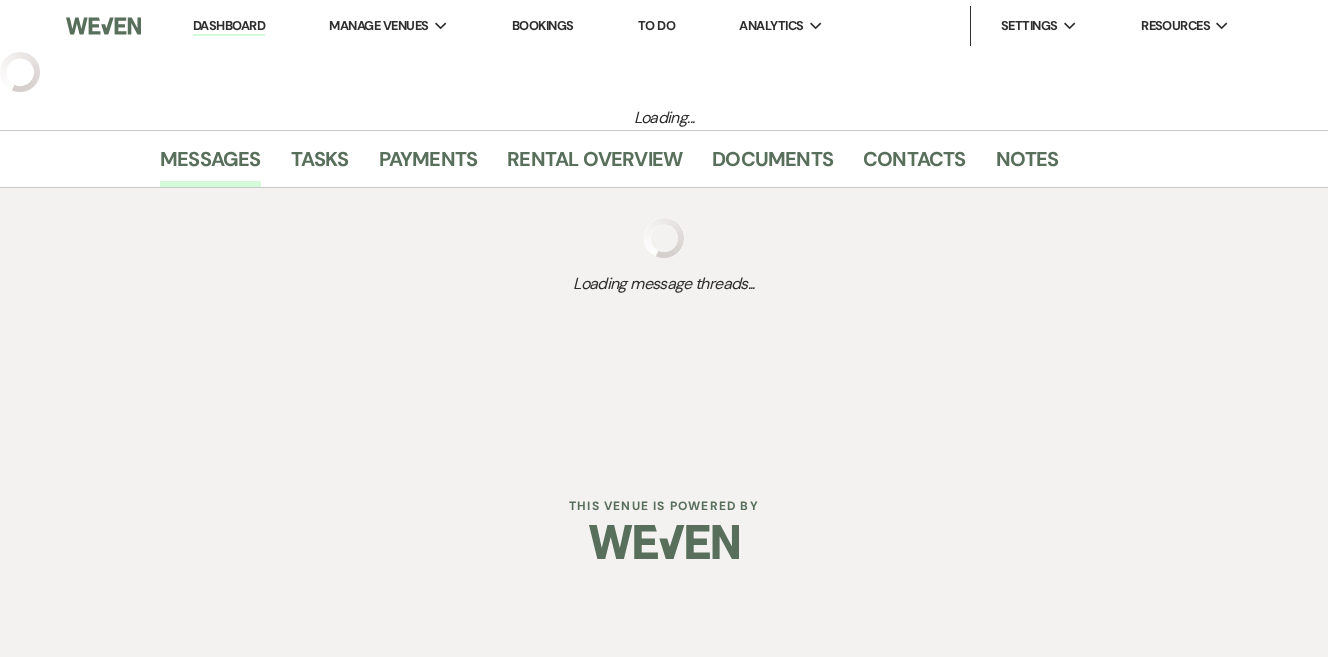 select on "5" 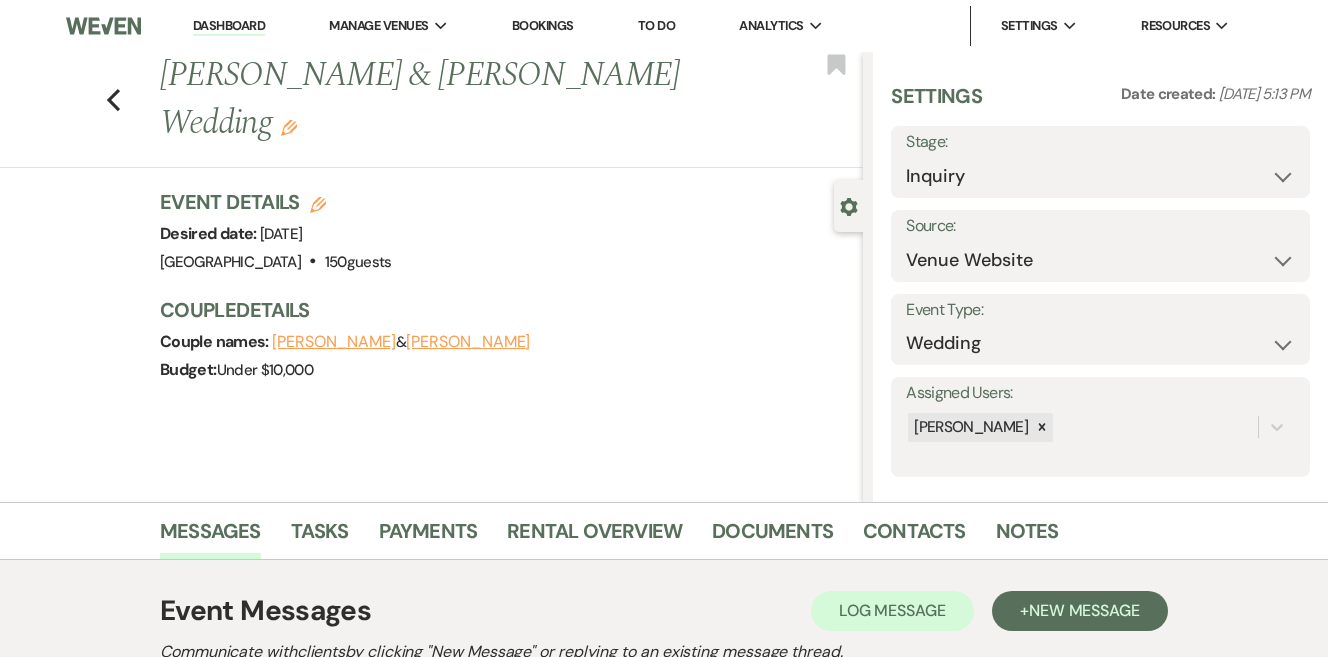 scroll, scrollTop: 0, scrollLeft: 0, axis: both 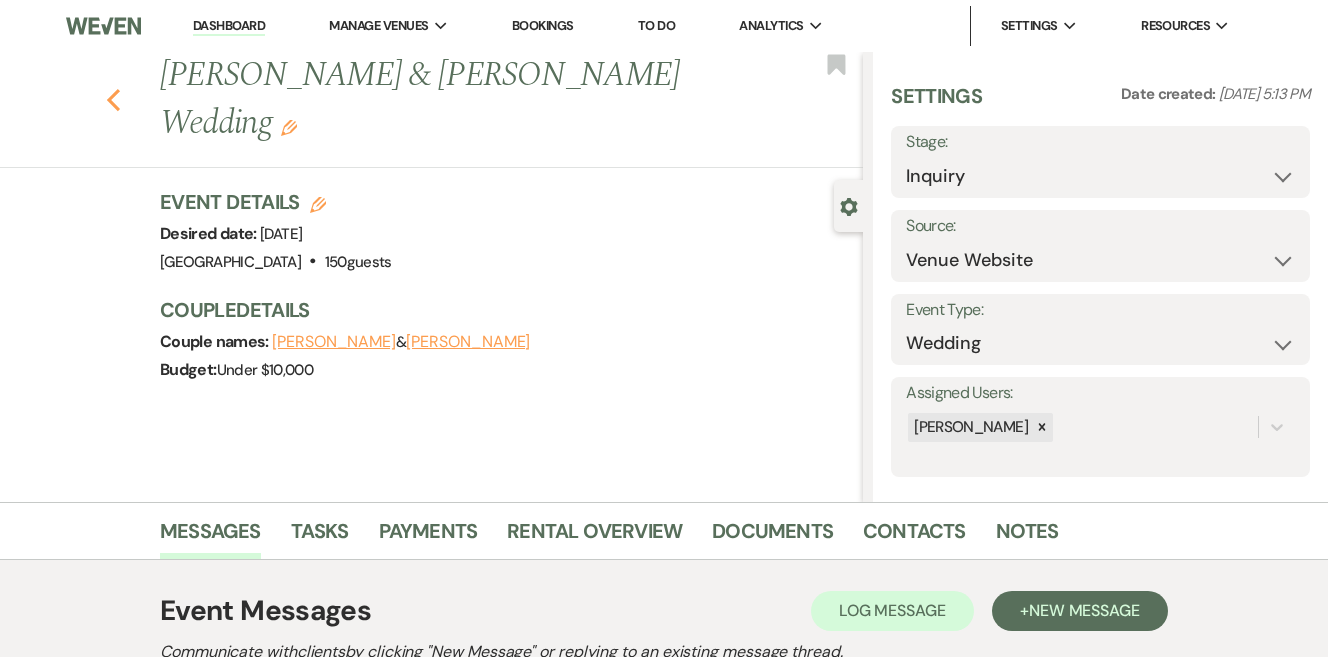 click 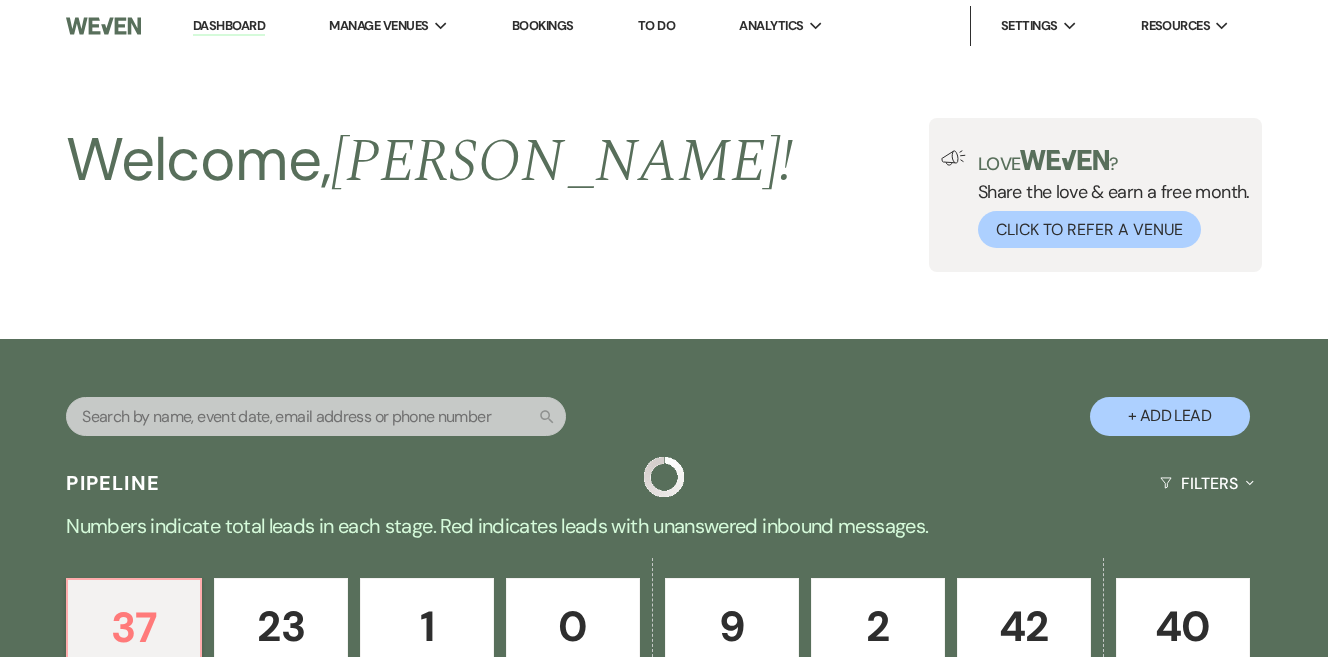 scroll, scrollTop: 1710, scrollLeft: 0, axis: vertical 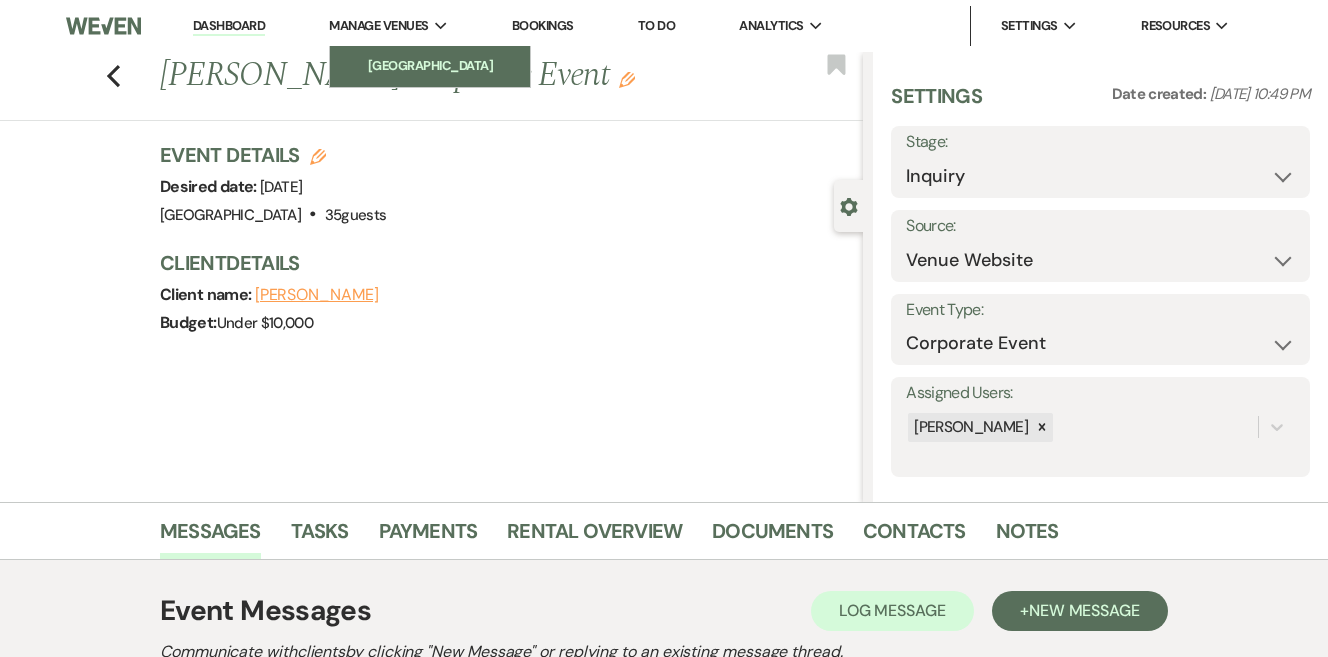 click on "[GEOGRAPHIC_DATA]" at bounding box center [430, 66] 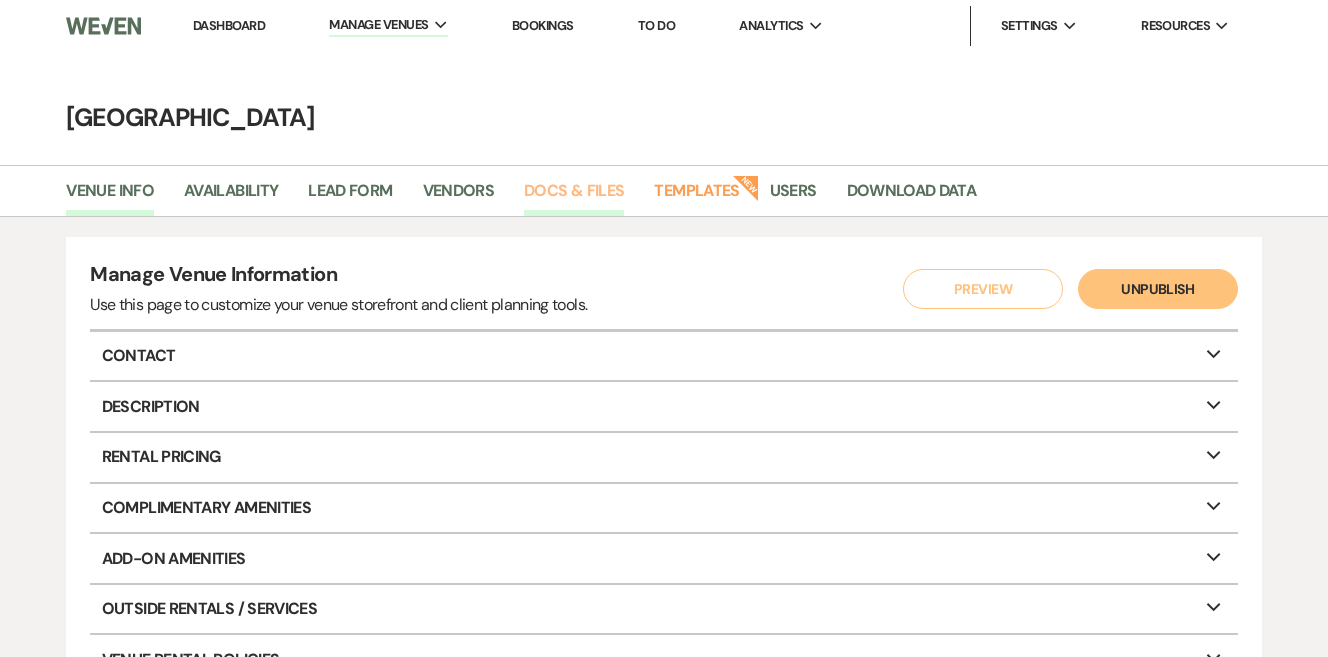 click on "Docs & Files" at bounding box center (574, 197) 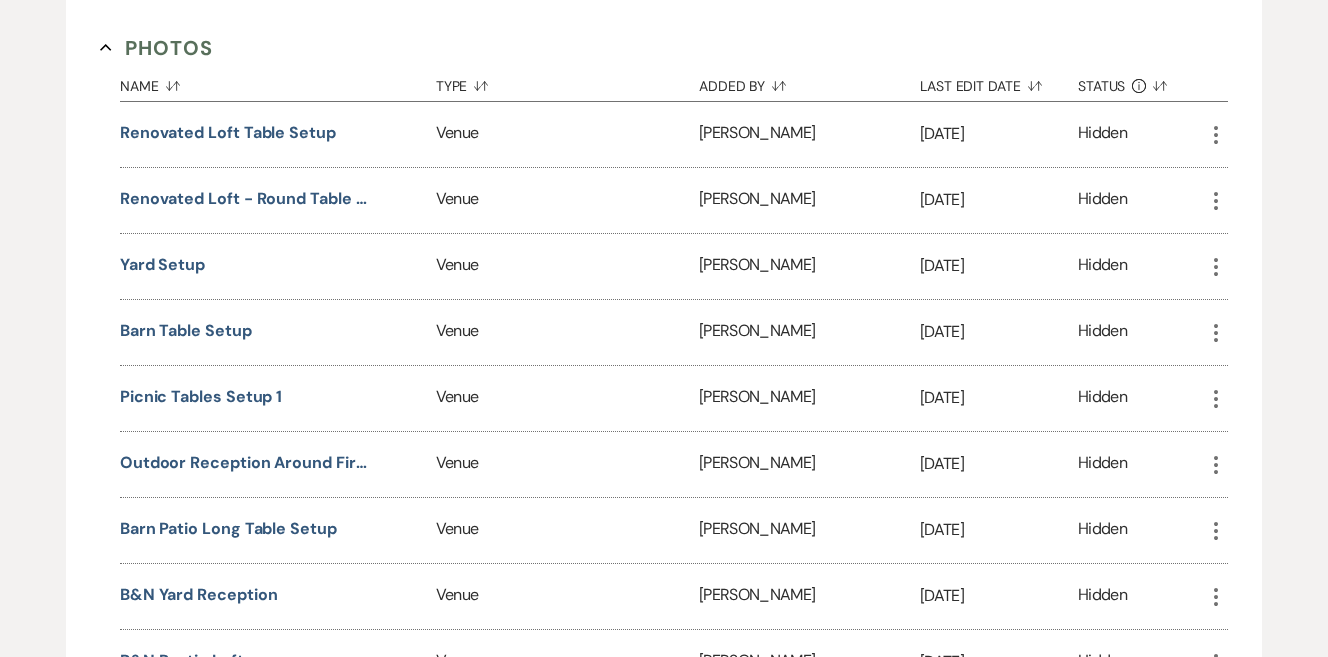 scroll, scrollTop: 1635, scrollLeft: 0, axis: vertical 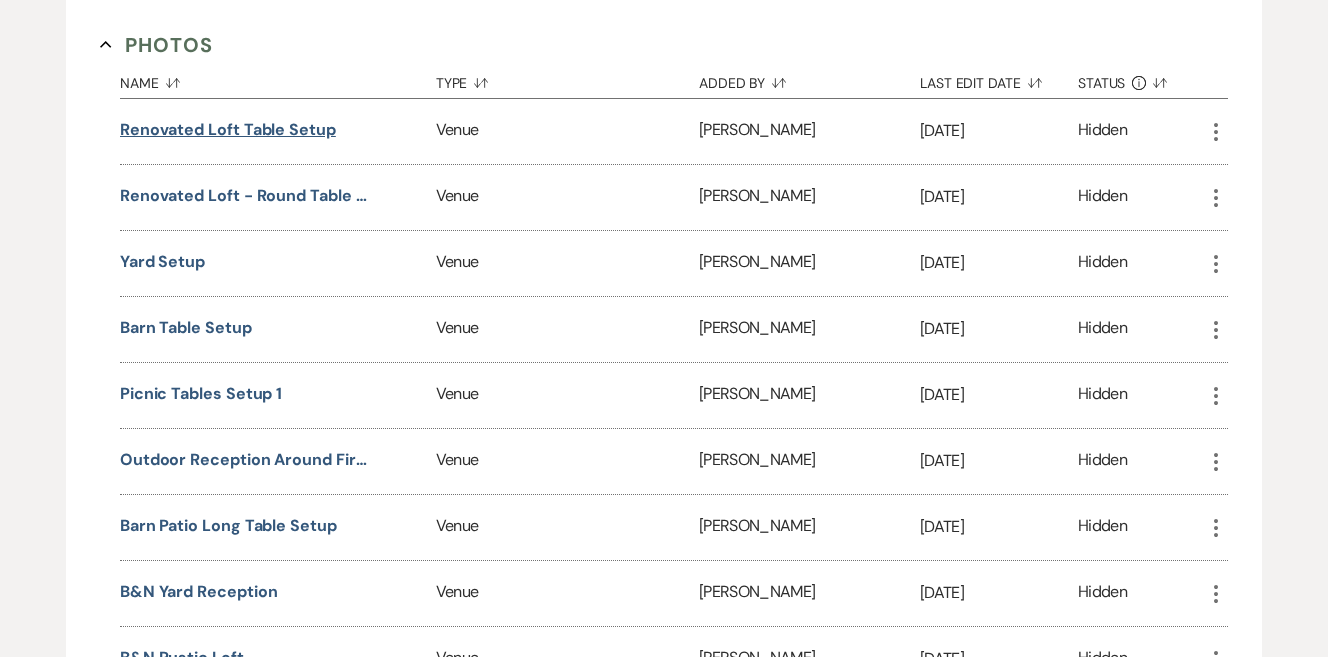click on "Renovated loft table setup" at bounding box center (228, 130) 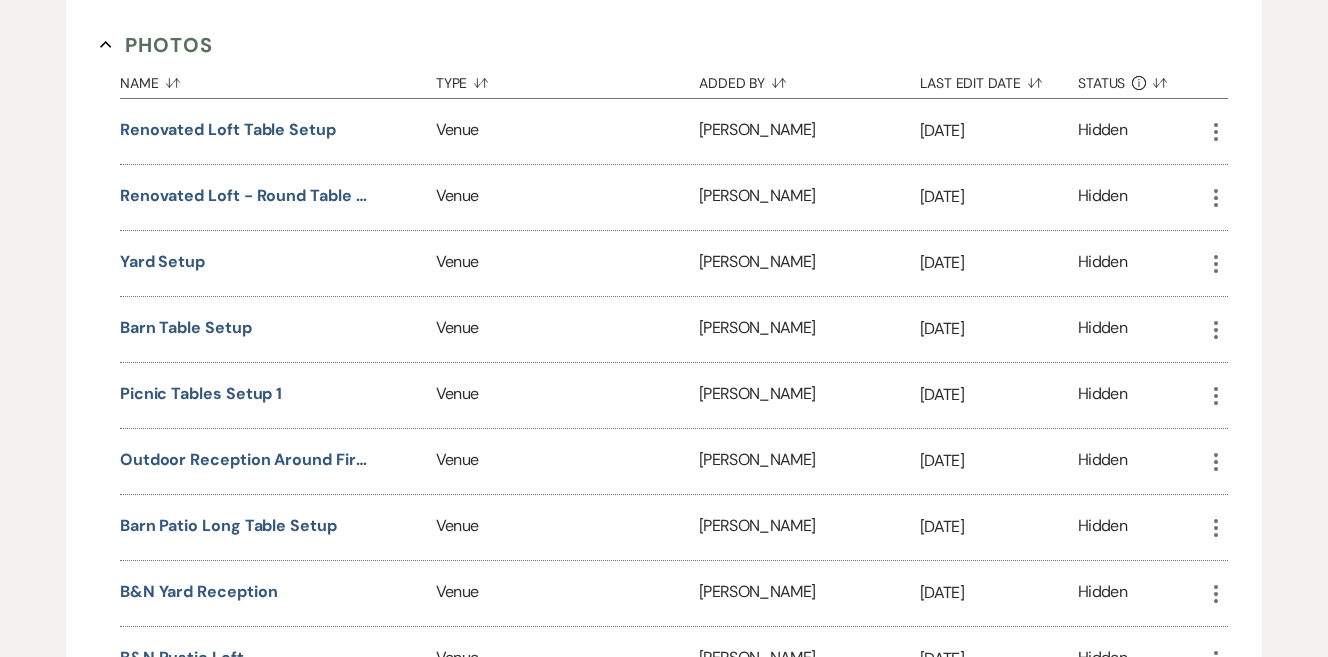 click on "More" 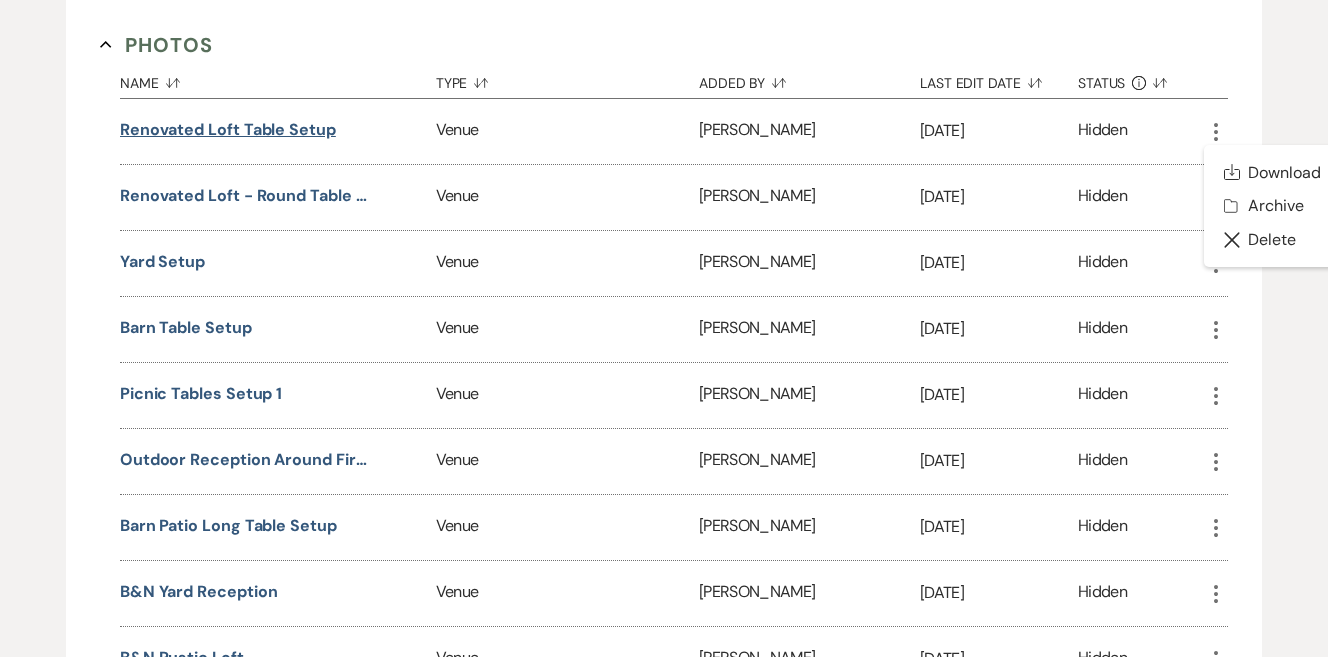 click on "Renovated loft table setup" at bounding box center [228, 130] 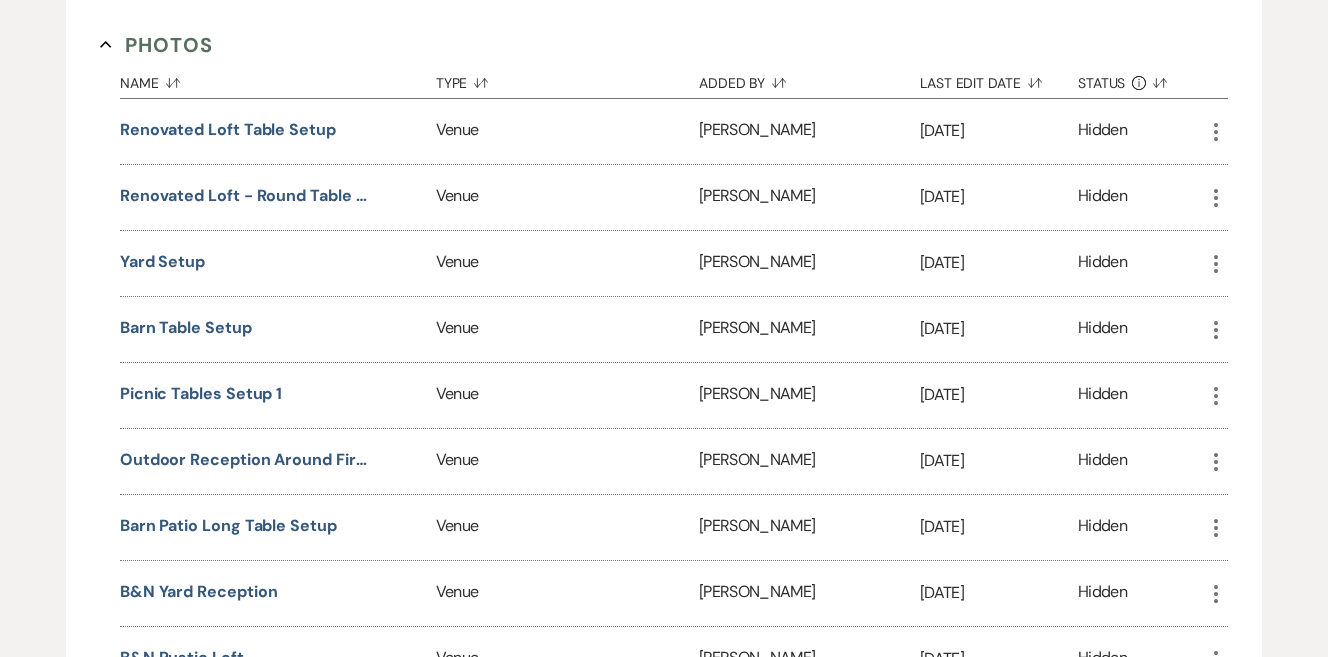 click on "+ Add Manage Documents & Files Upload frequently-used files and create document templates. These are private to your venue but can be shared with clients via messaging. Collab Doc   Collaborative document Invoice / Rental Agreements Collapse Name   Sort Default Type   Sort Default Added By   Sort Default Last Edit Date   Sort Default Status Info   Sort Default Destination Wedding Contract Collab Doc Contracts / Rental Agreements Pam Morrow Dec 11, 2024   Hidden More Wedding Weekend Contract Collab Doc Contracts / Rental Agreements Pam Morrow Dec 12, 2024   Hidden More Custom Wedding Contract Collab Doc Contracts / Rental Agreements Pam Morrow Dec 12, 2024   Hidden More Events Contract Collab Doc Contracts / Rental Agreements Pam Morrow Dec 12, 2024   Hidden More Kai Contract Collab Doc Contracts / Rental Agreements Pam Morrow Jan 23, 2025   Hidden More Destination Wedding Contract - Ellen & Dylan Collab Doc Contracts / Rental Agreements Pam Morrow Jan 24, 2025   Hidden More One-Day Wedding Contract Collab Doc" at bounding box center (663, 170) 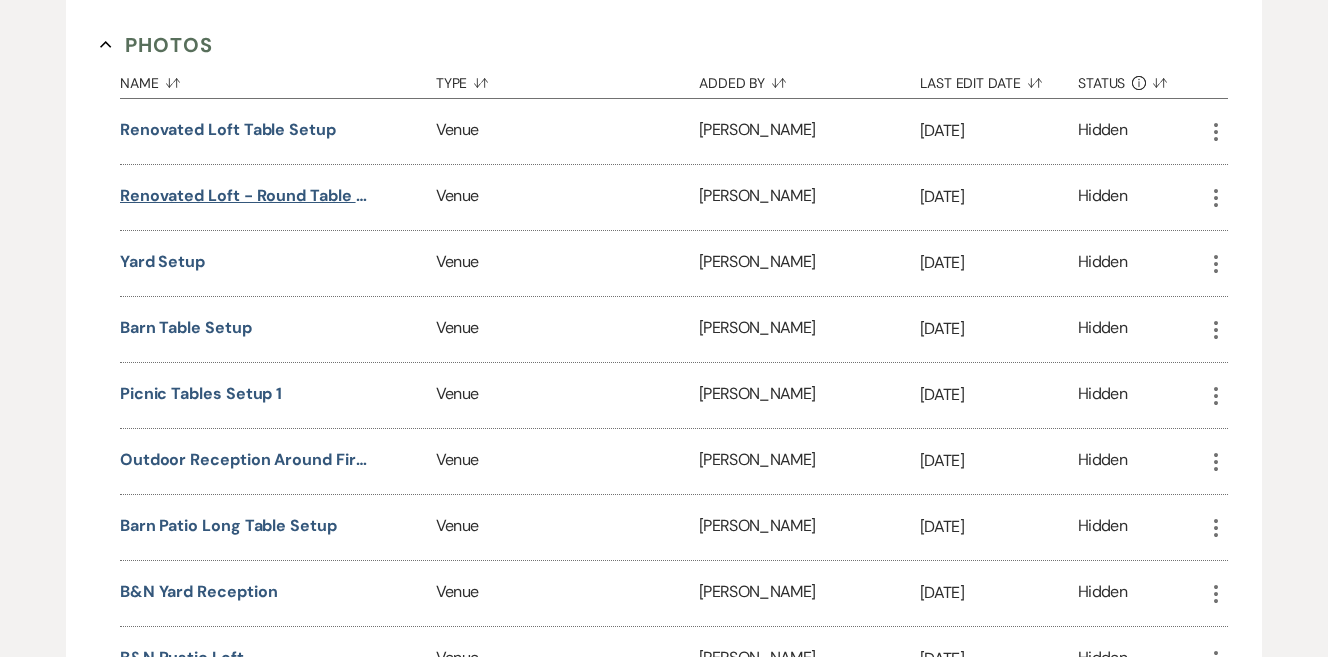 click on "Renovated Loft - round table setup" at bounding box center [245, 196] 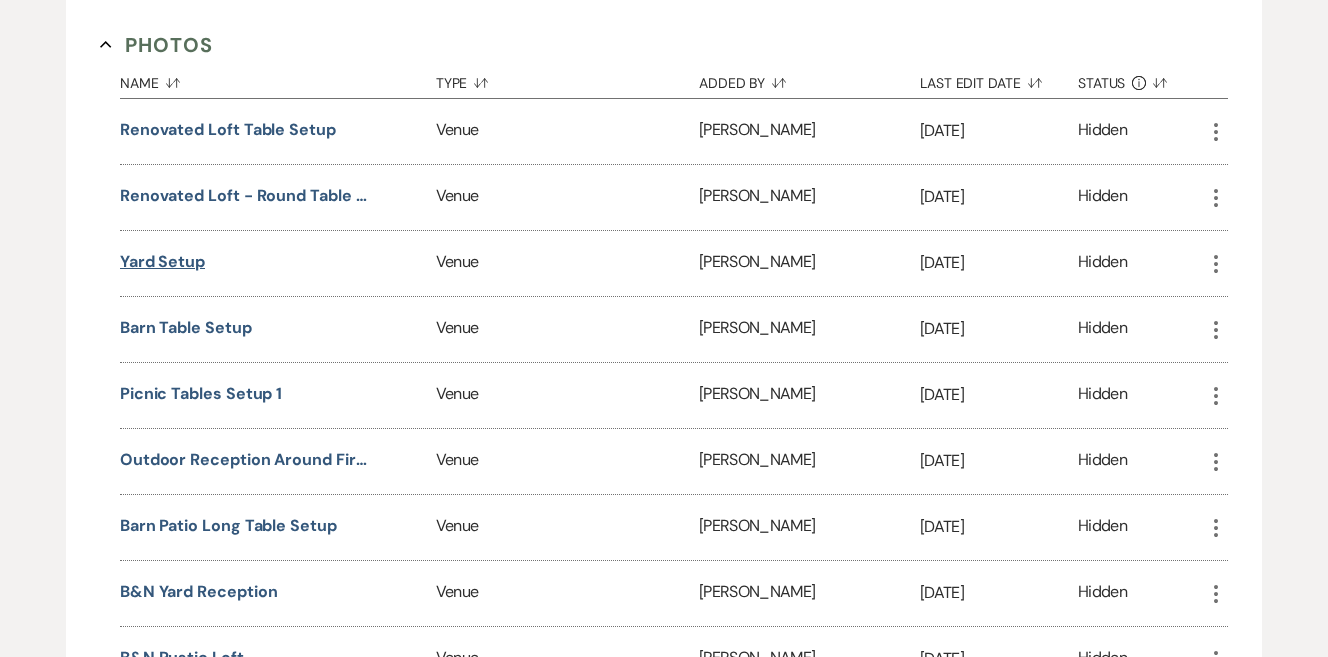 click on "Yard setup" at bounding box center (162, 262) 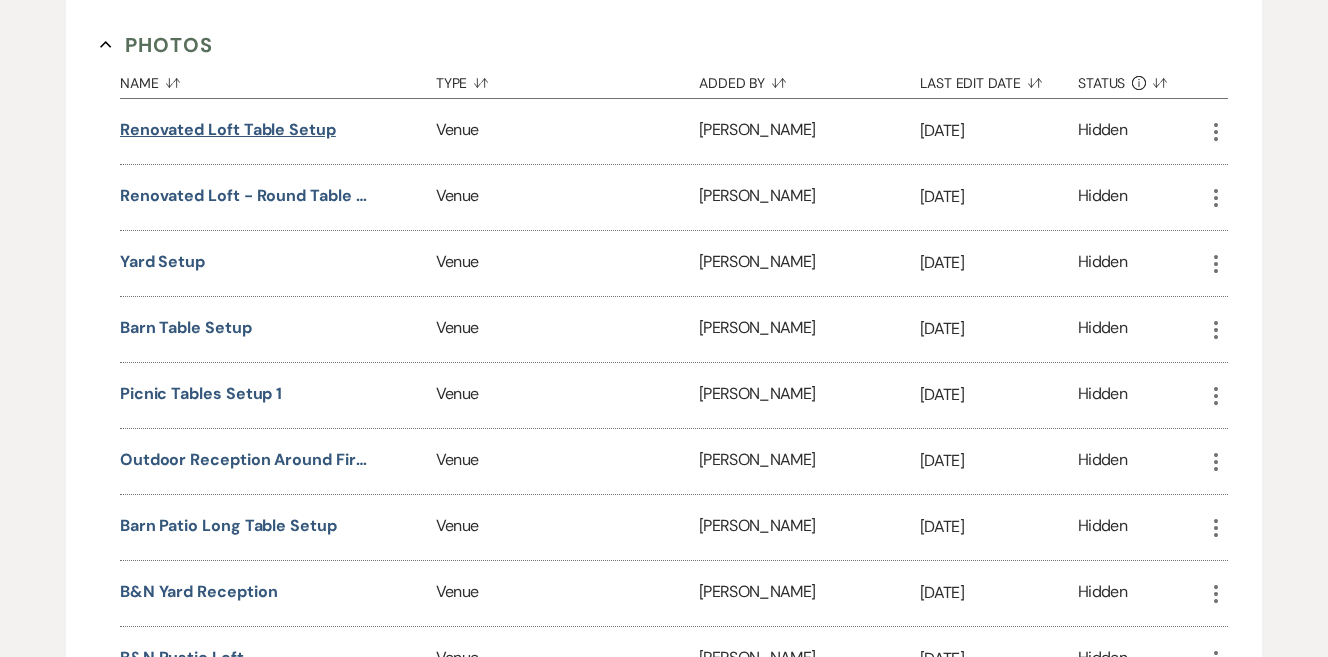 click on "Renovated loft table setup" at bounding box center [228, 130] 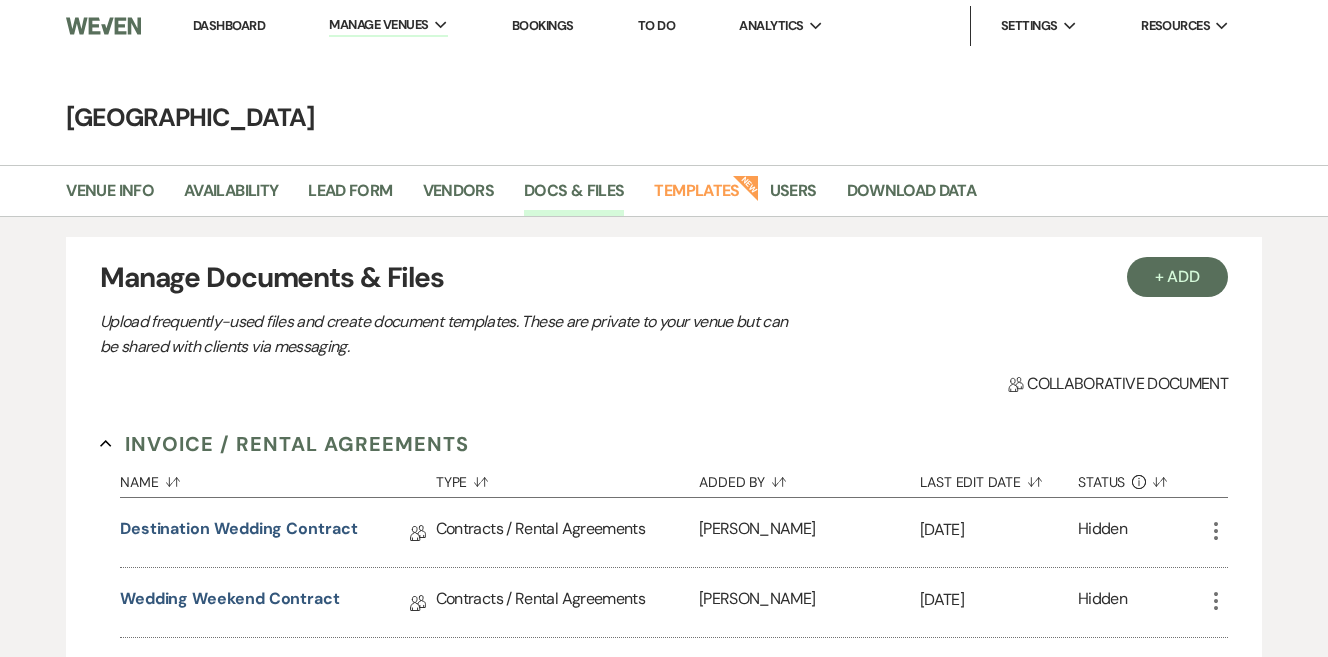 scroll, scrollTop: 452, scrollLeft: 0, axis: vertical 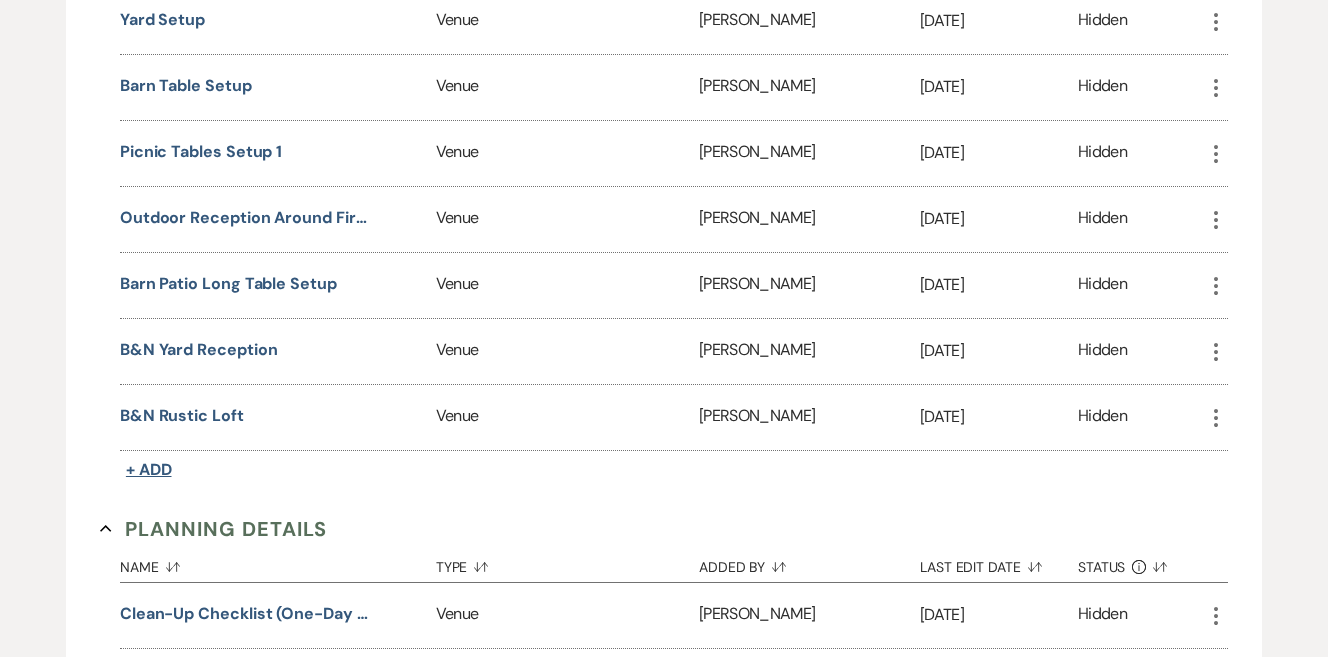 click on "+ Add" at bounding box center (149, 469) 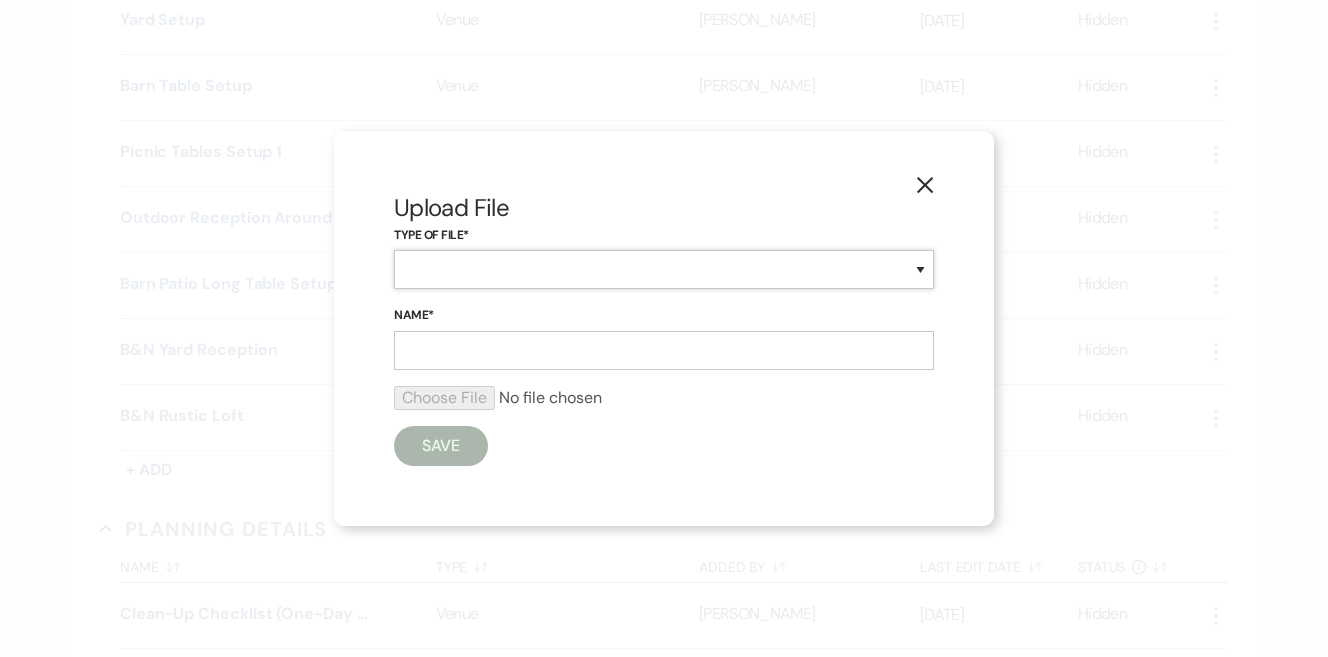 select on "55" 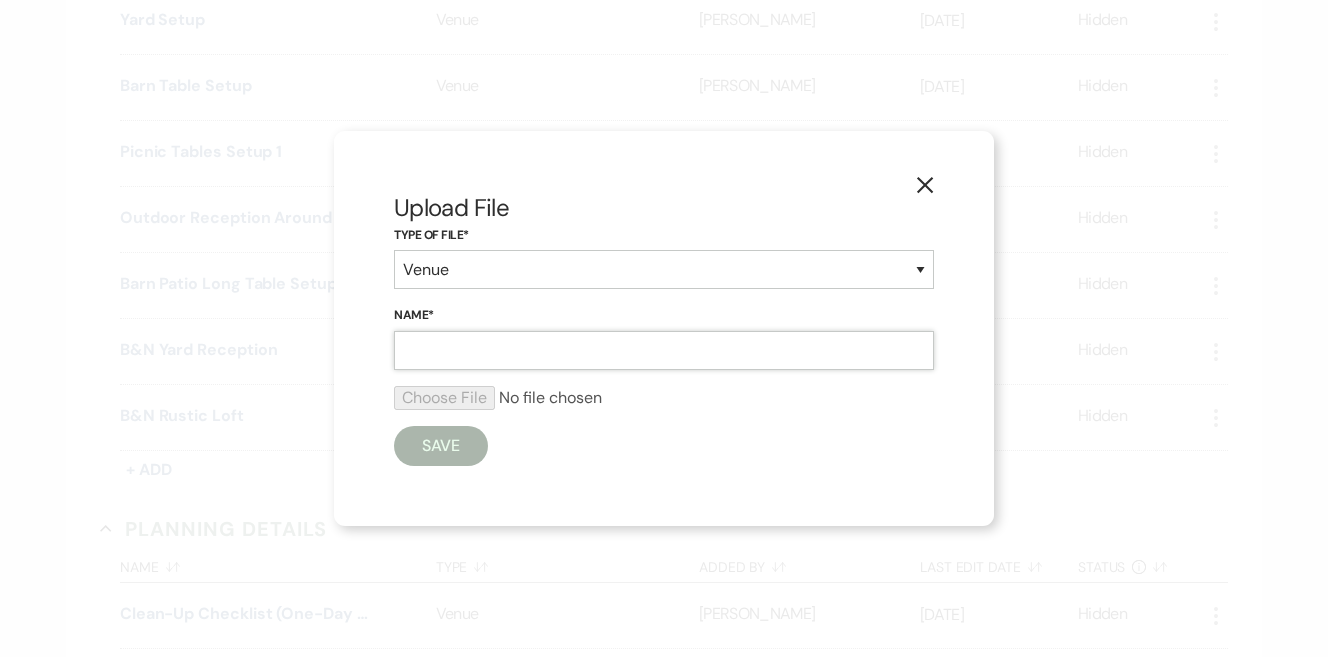 click on "Name*" at bounding box center [664, 350] 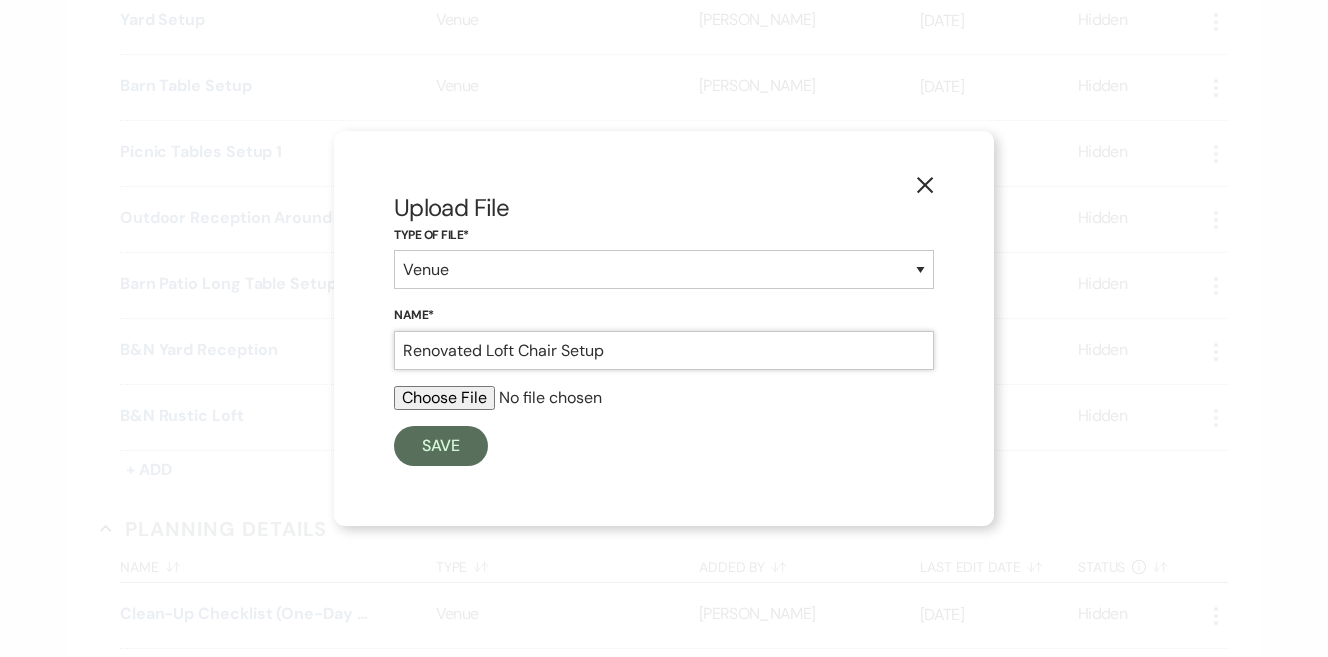 type on "Renovated Loft Chair Setup" 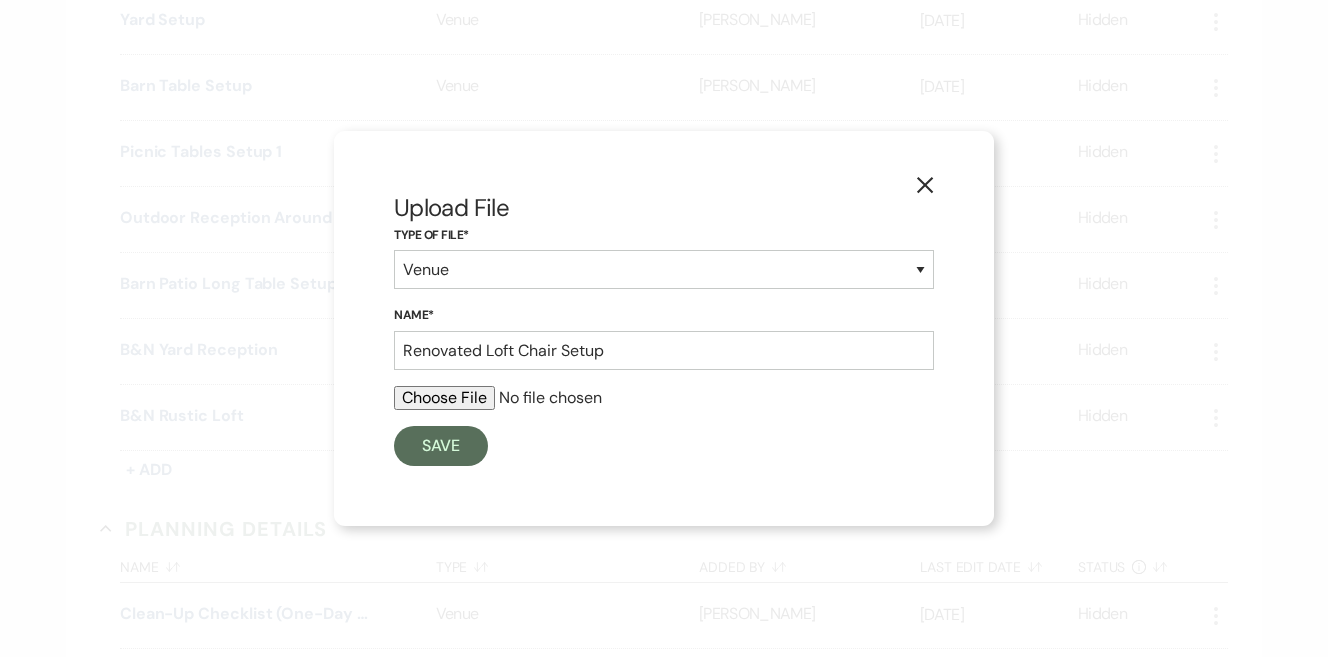 click at bounding box center [664, 398] 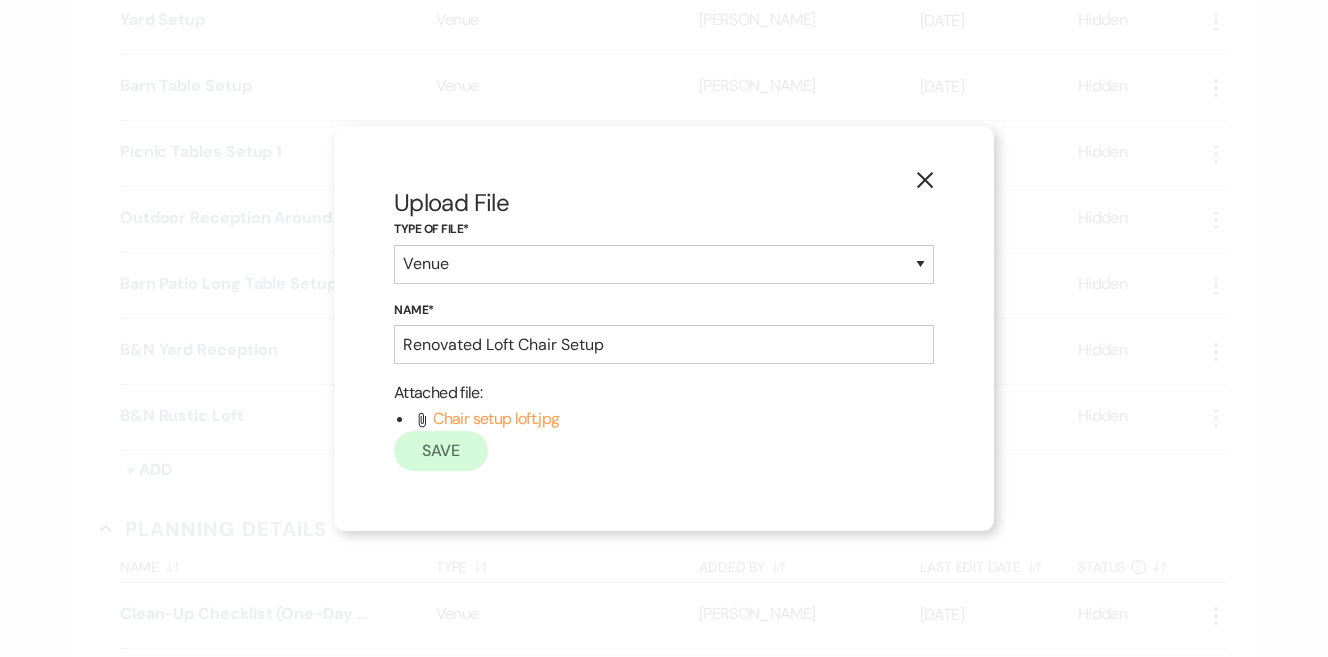 click on "Save" at bounding box center [441, 451] 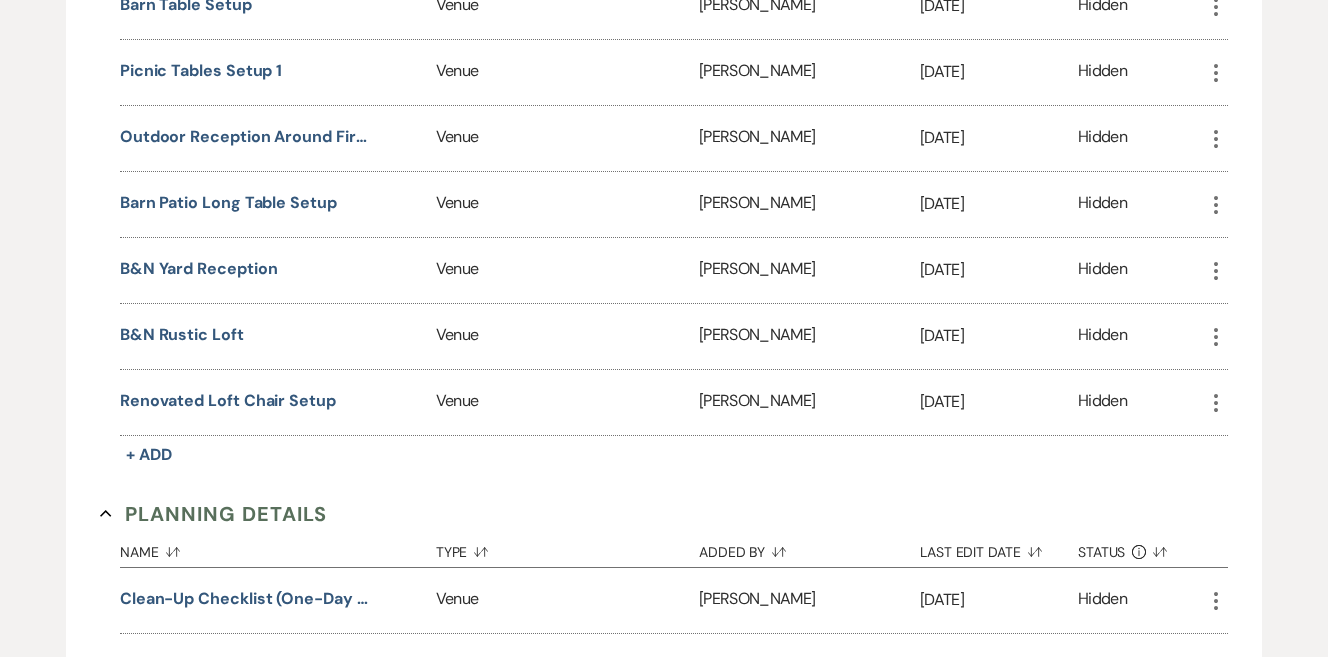 scroll, scrollTop: 1964, scrollLeft: 0, axis: vertical 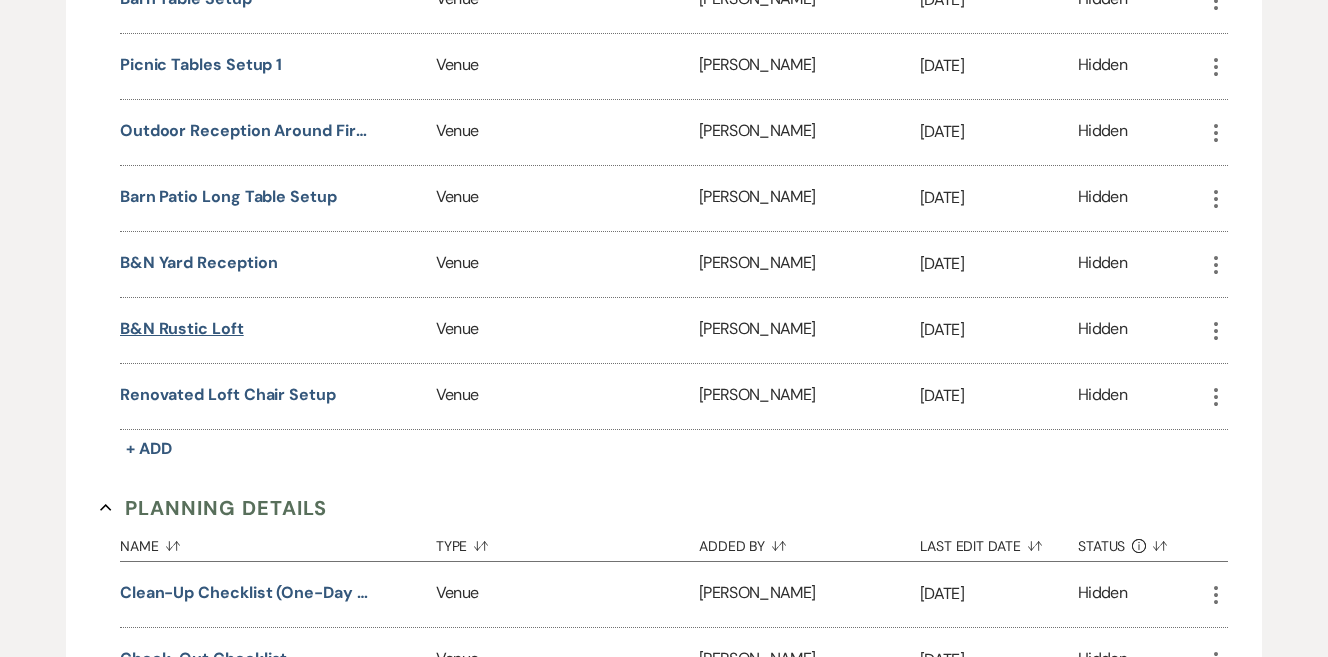 click on "B&N Rustic Loft" at bounding box center (182, 329) 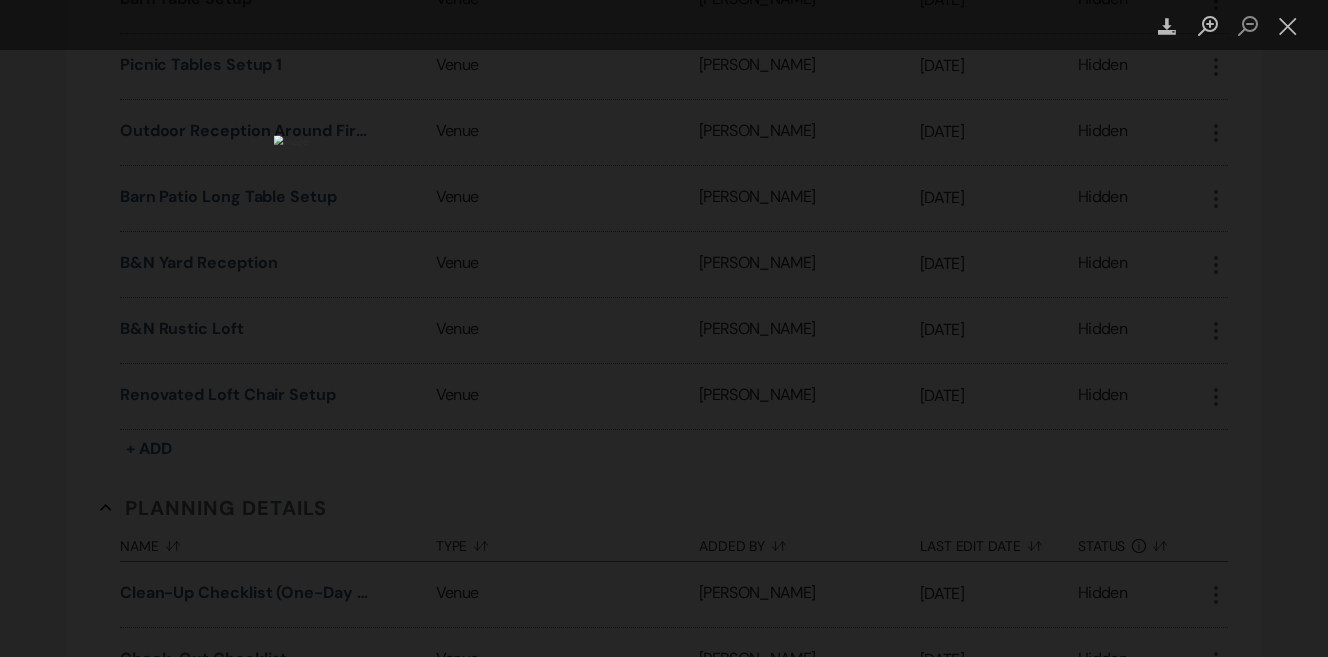 click at bounding box center (664, 328) 